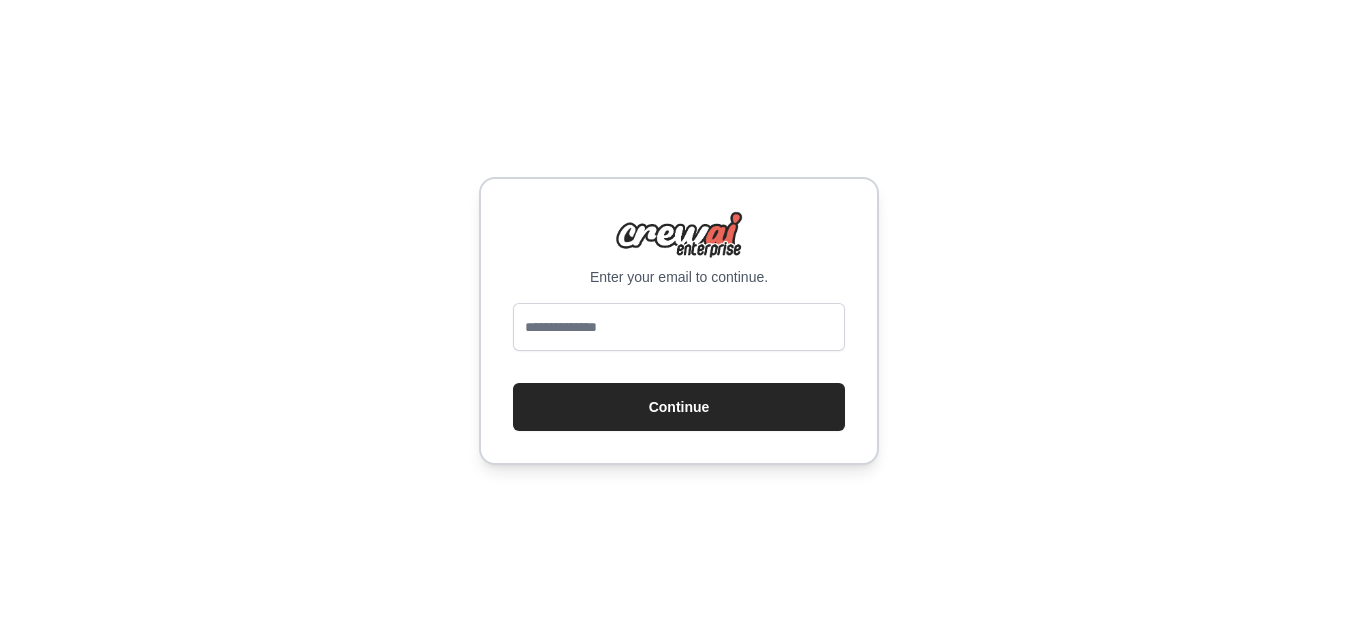 scroll, scrollTop: 0, scrollLeft: 0, axis: both 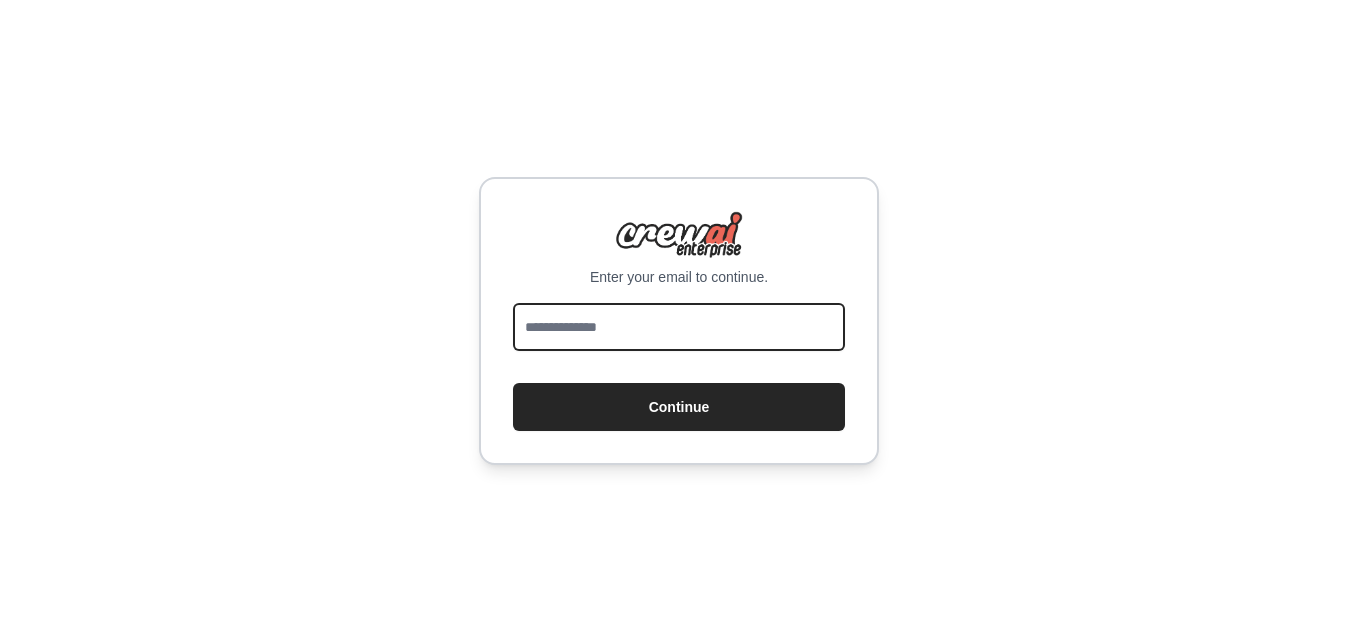 click at bounding box center [679, 327] 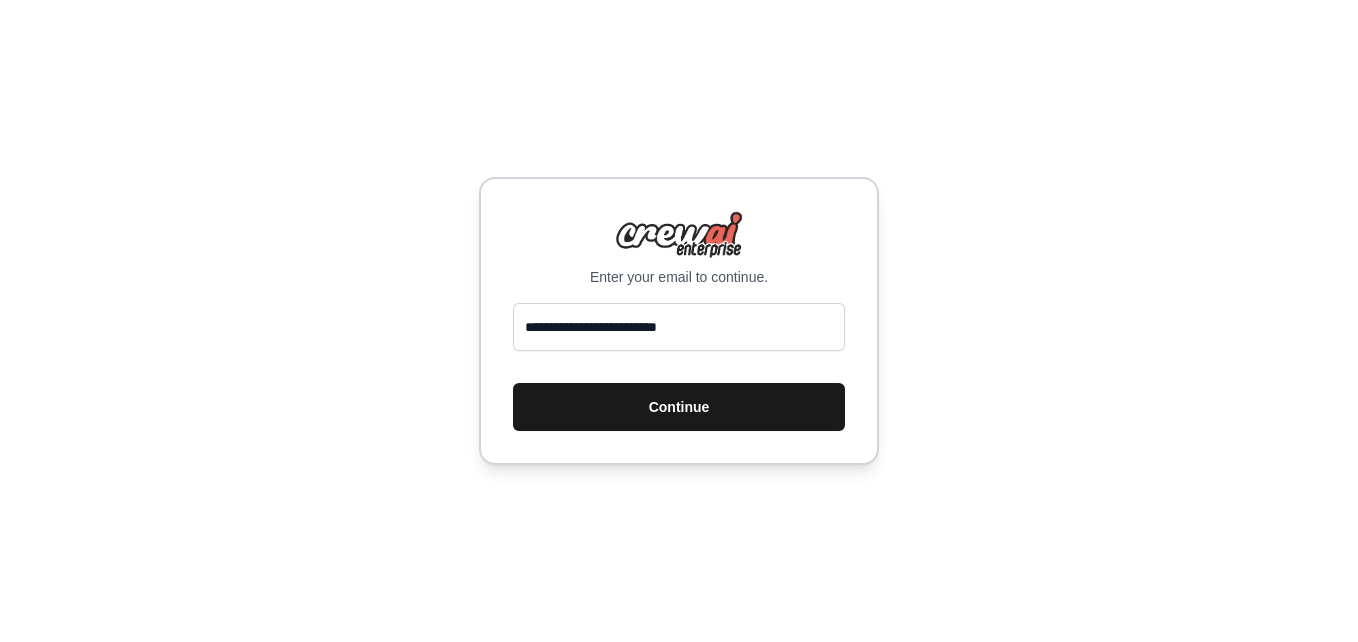 click on "Continue" at bounding box center (679, 407) 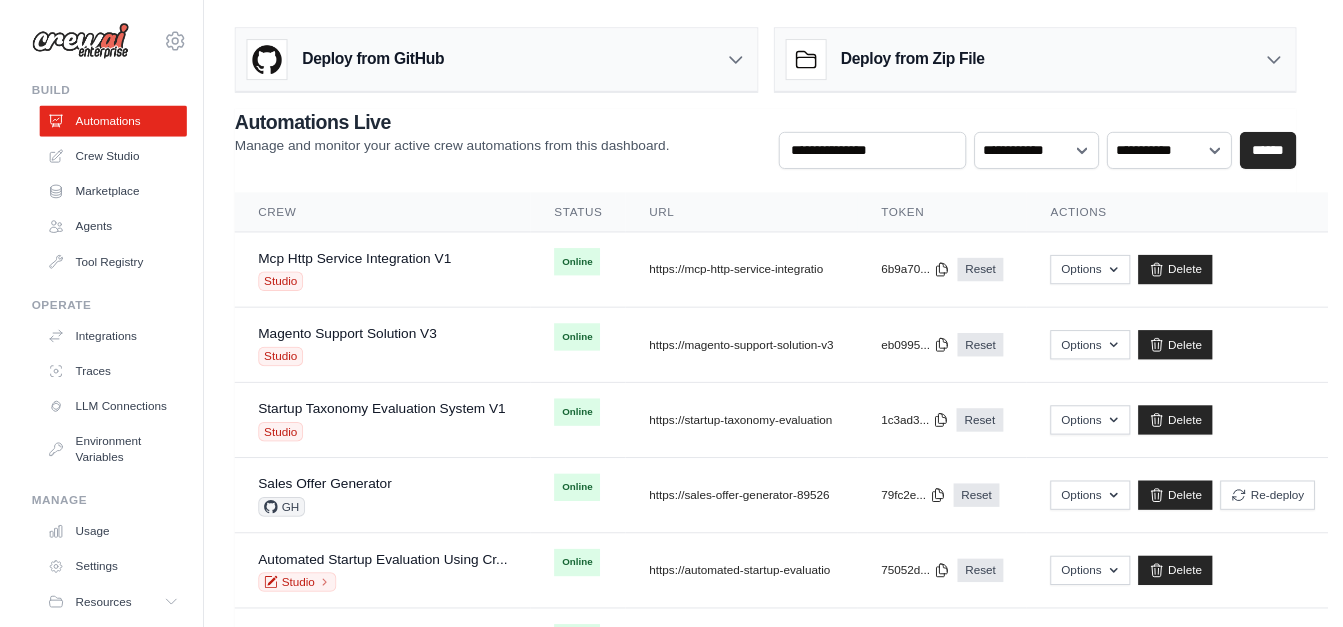 scroll, scrollTop: 0, scrollLeft: 0, axis: both 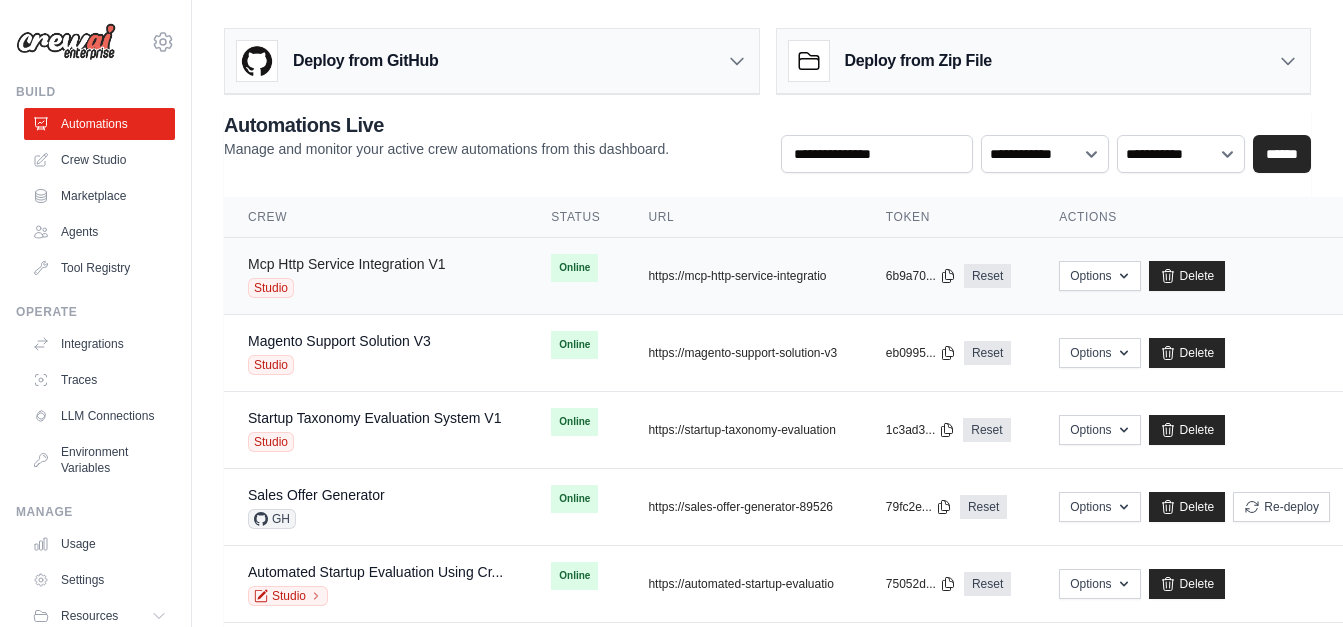click on "Mcp Http Service Integration V1" at bounding box center [347, 264] 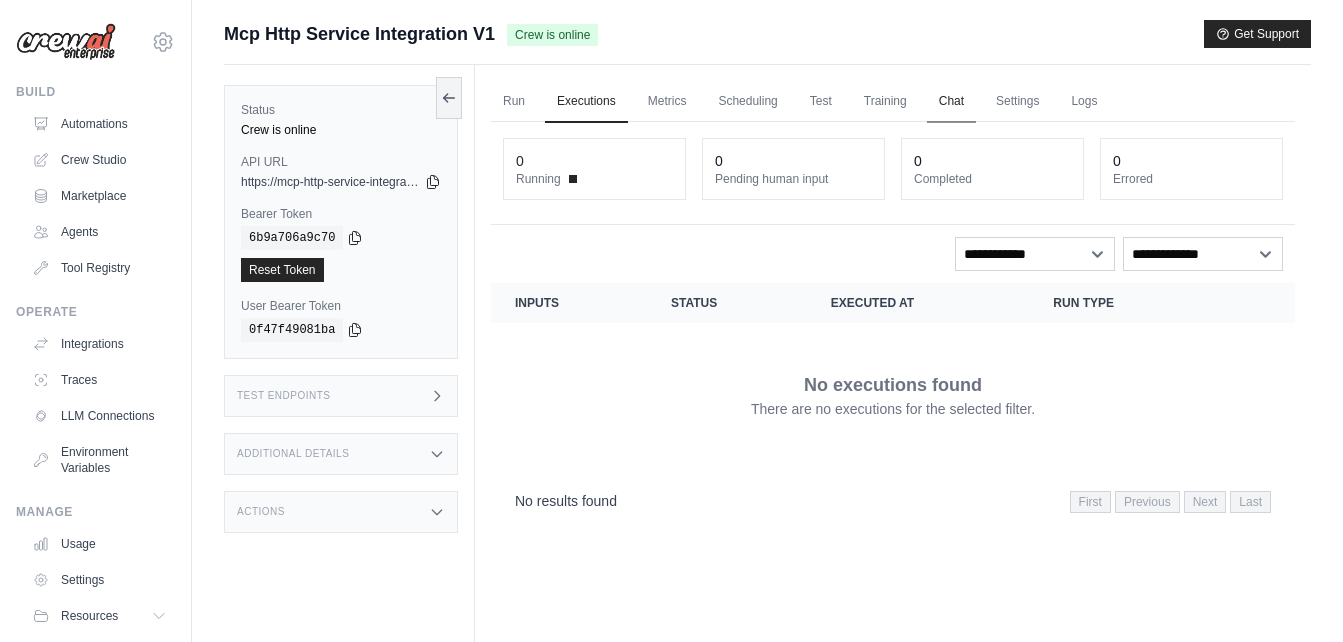 click on "Chat" at bounding box center (951, 102) 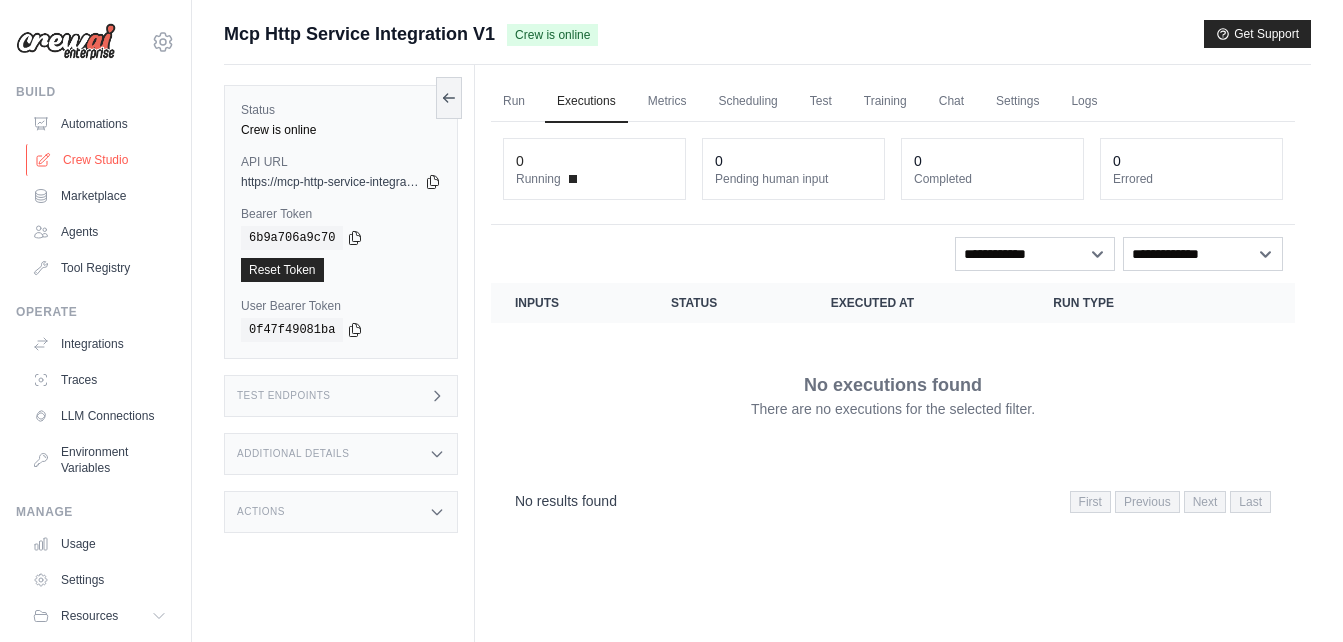 click on "Crew Studio" at bounding box center [101, 160] 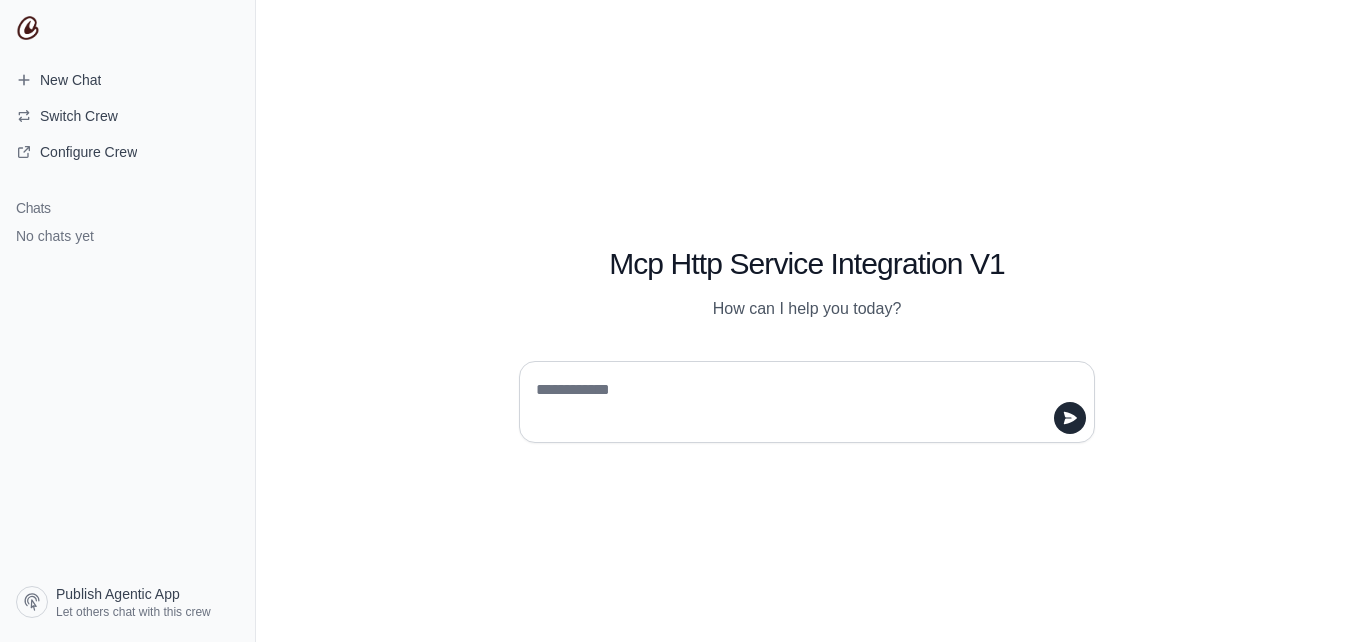 scroll, scrollTop: 0, scrollLeft: 0, axis: both 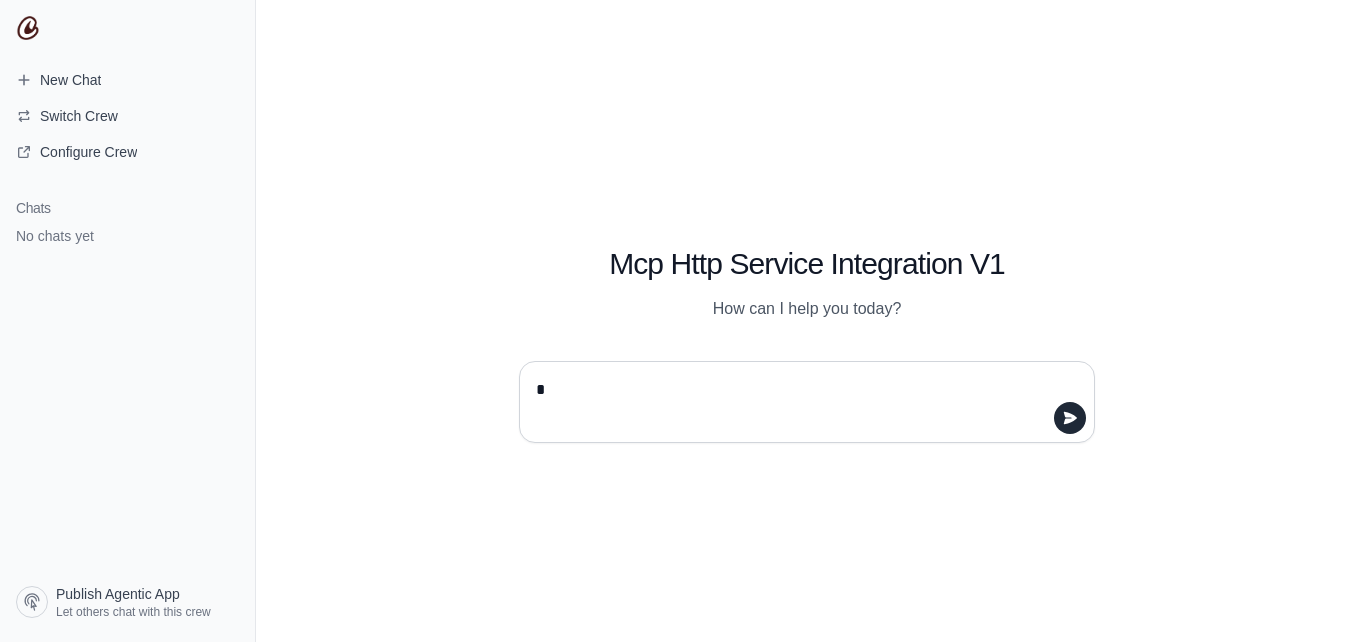 type on "**" 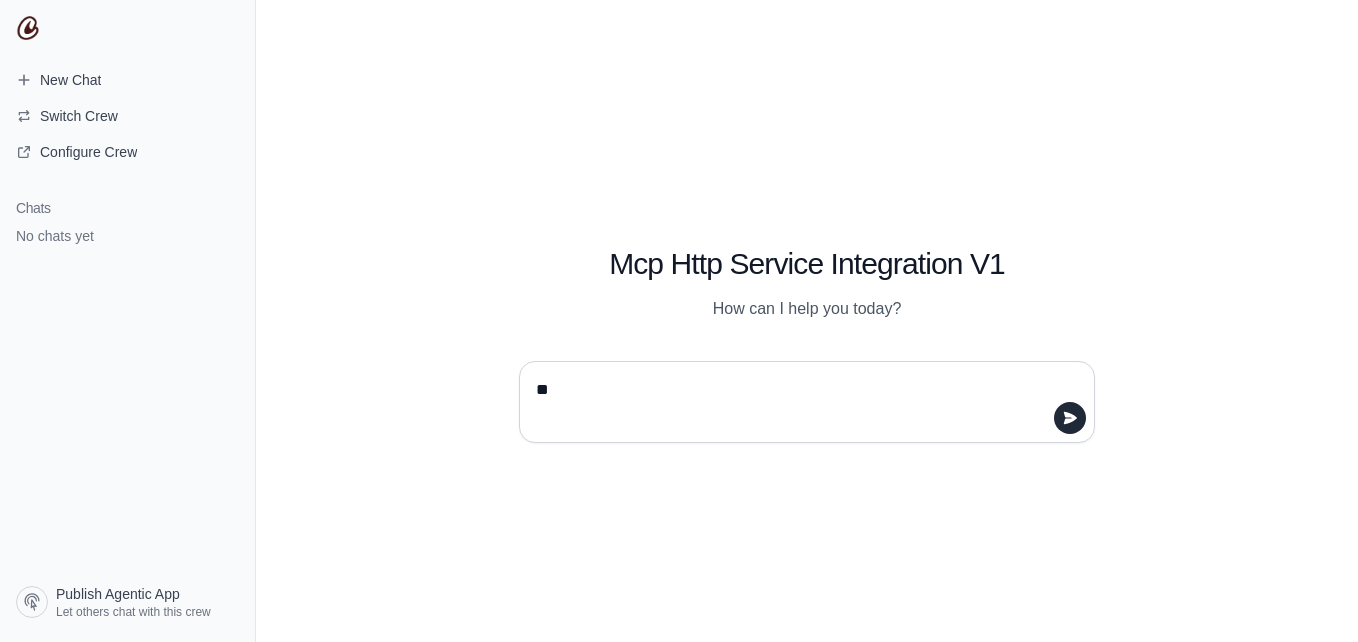 type 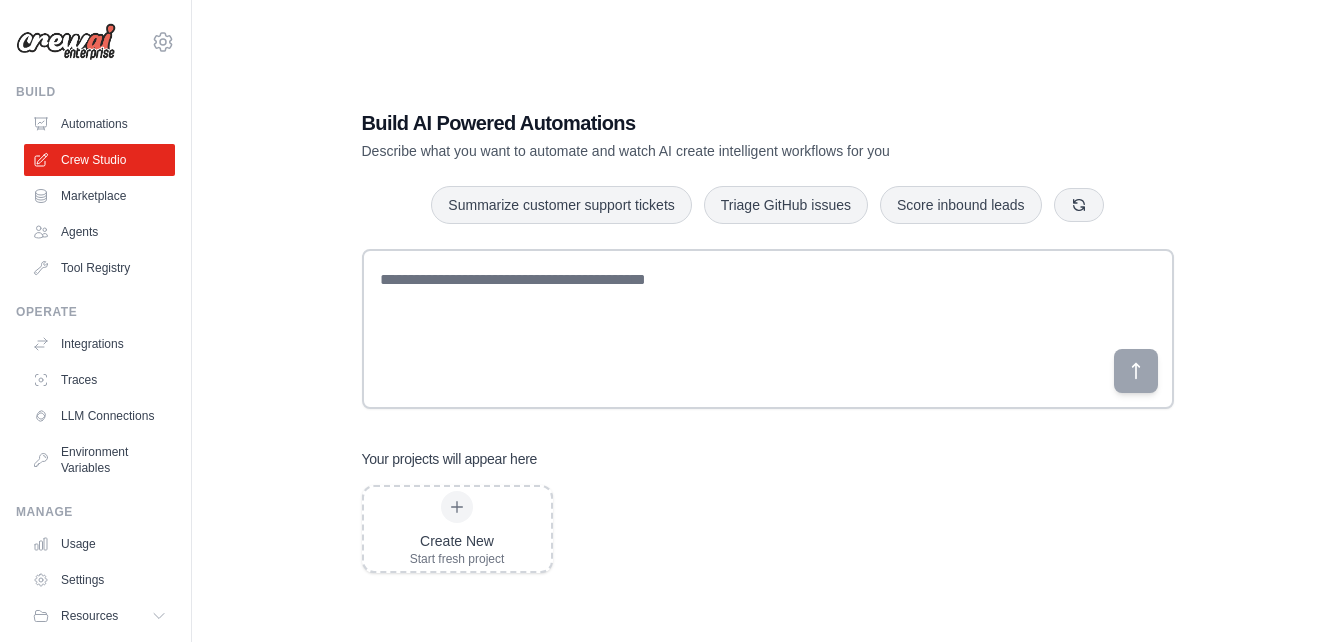 scroll, scrollTop: 0, scrollLeft: 0, axis: both 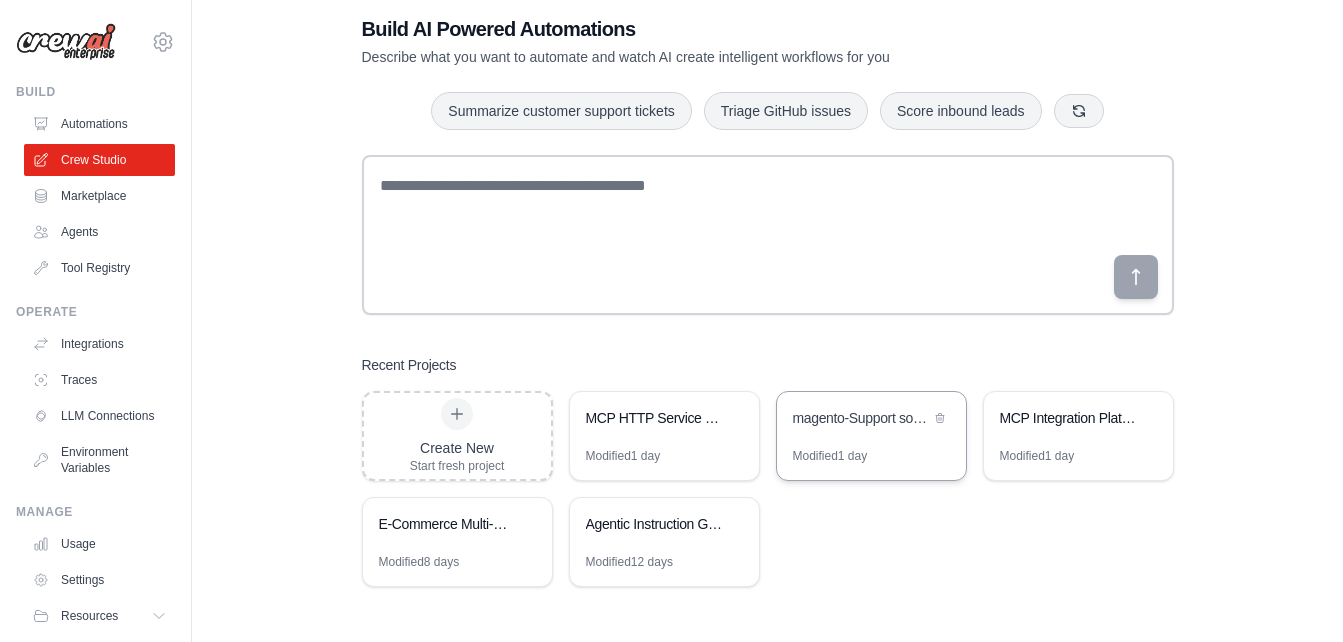 click on "magento-Support solution" at bounding box center [861, 418] 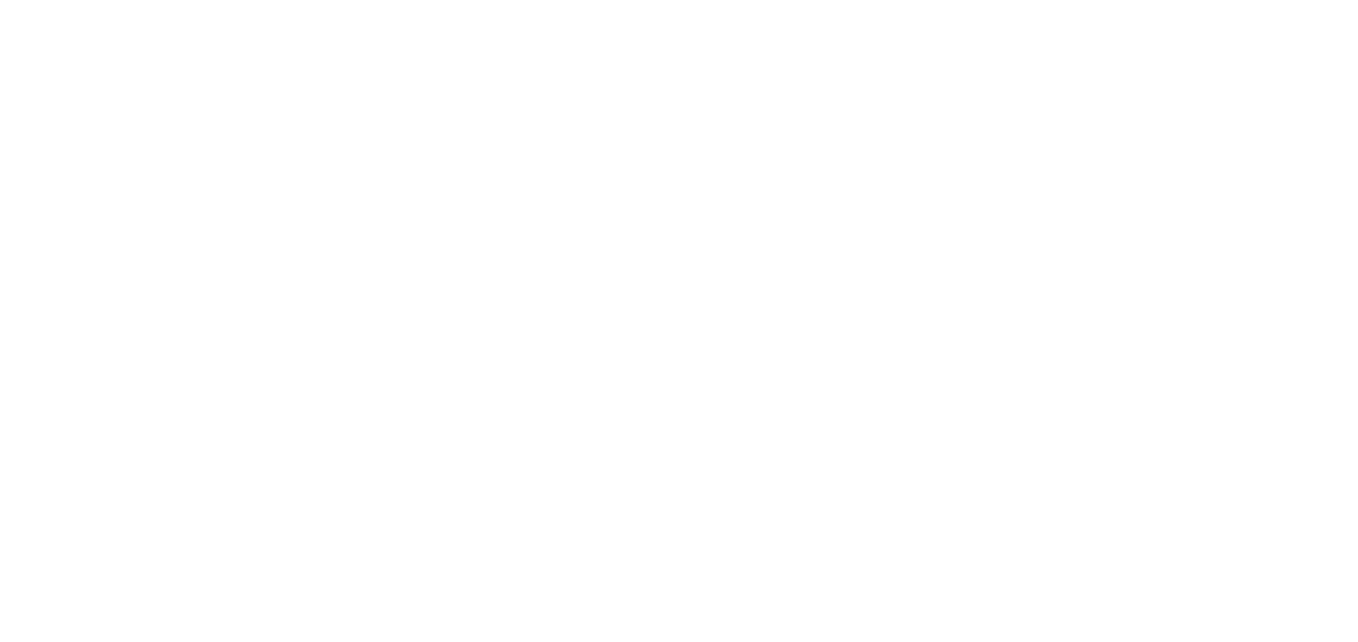 scroll, scrollTop: 0, scrollLeft: 0, axis: both 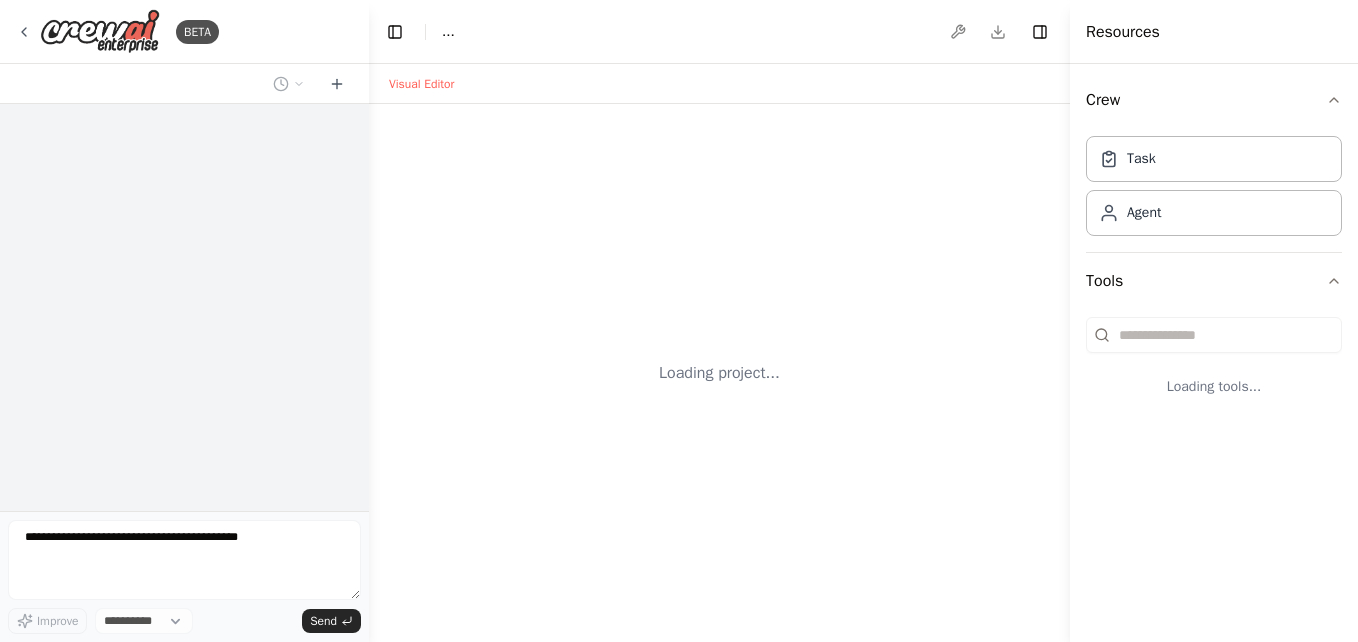 select on "****" 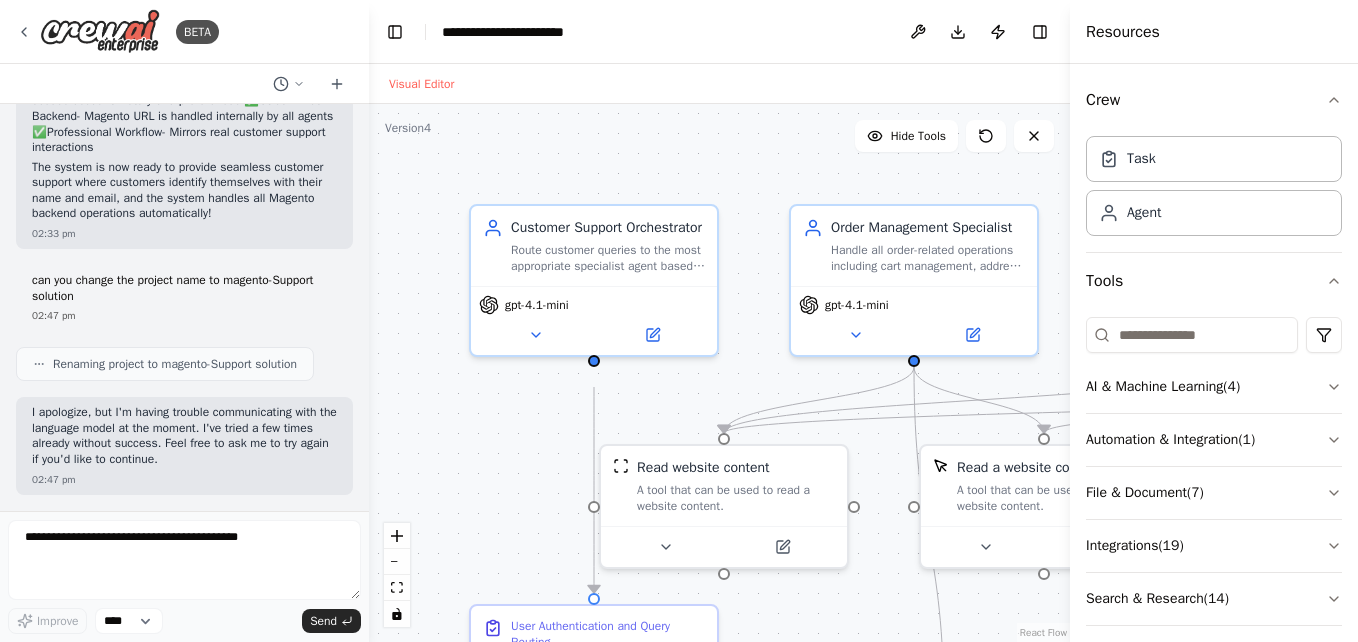 scroll, scrollTop: 4813, scrollLeft: 0, axis: vertical 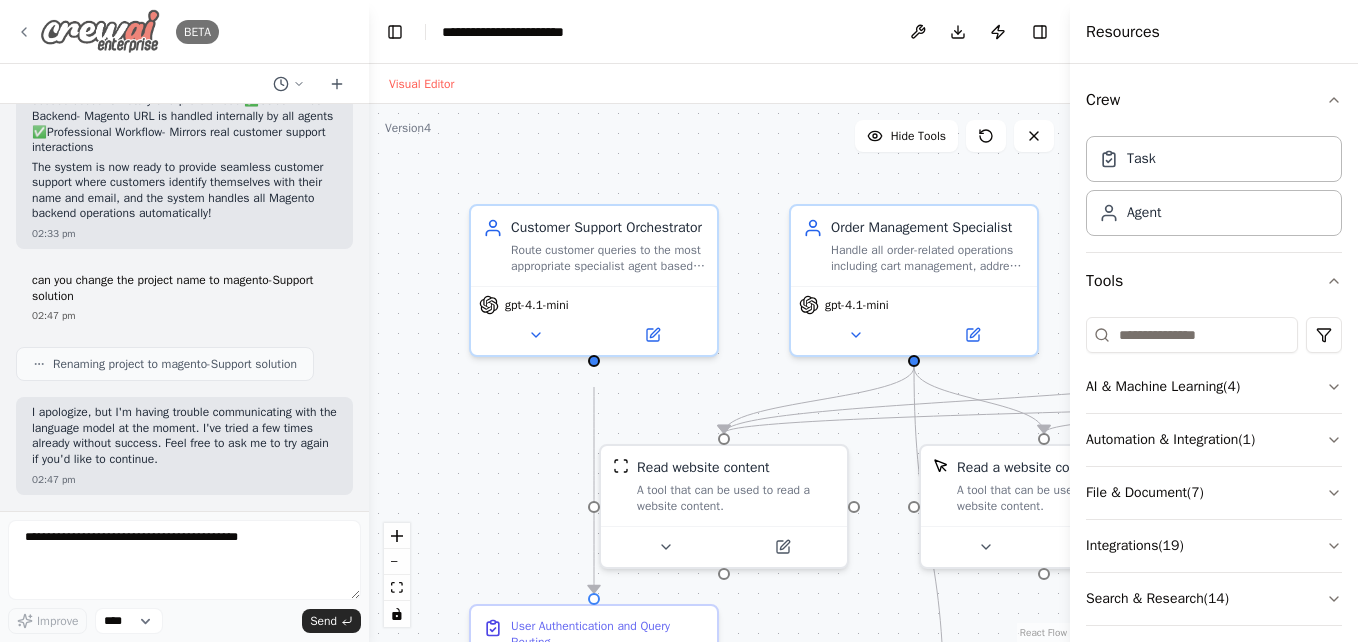 click 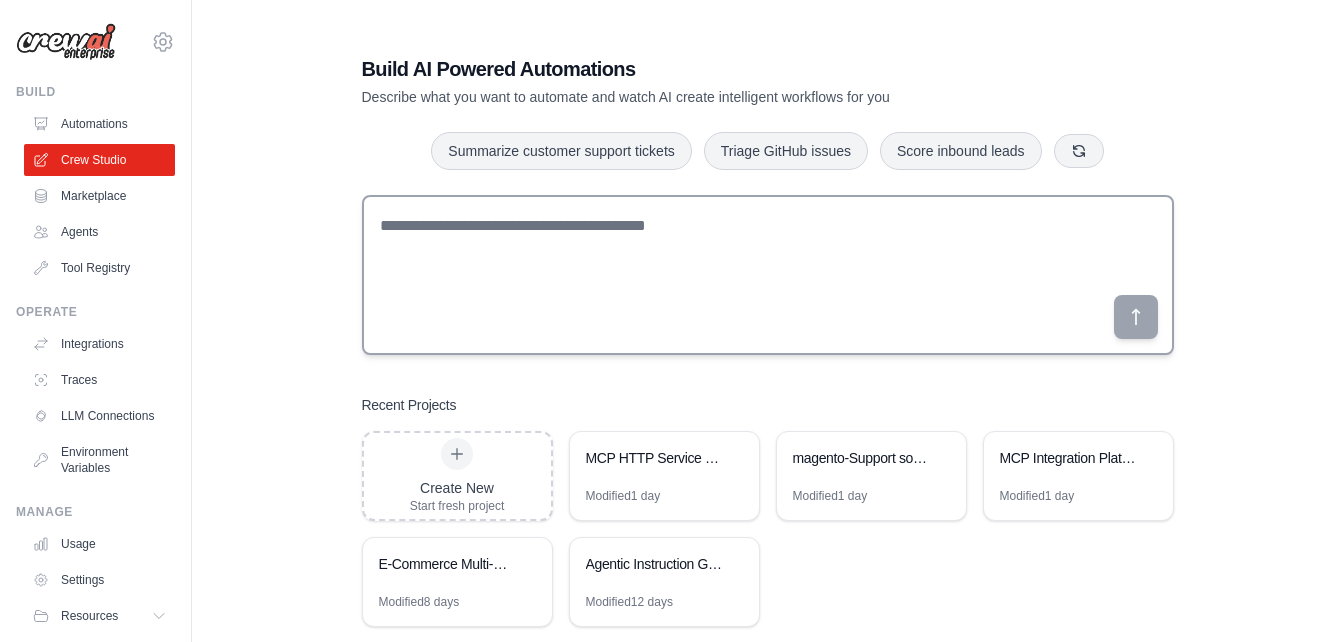 scroll, scrollTop: 0, scrollLeft: 0, axis: both 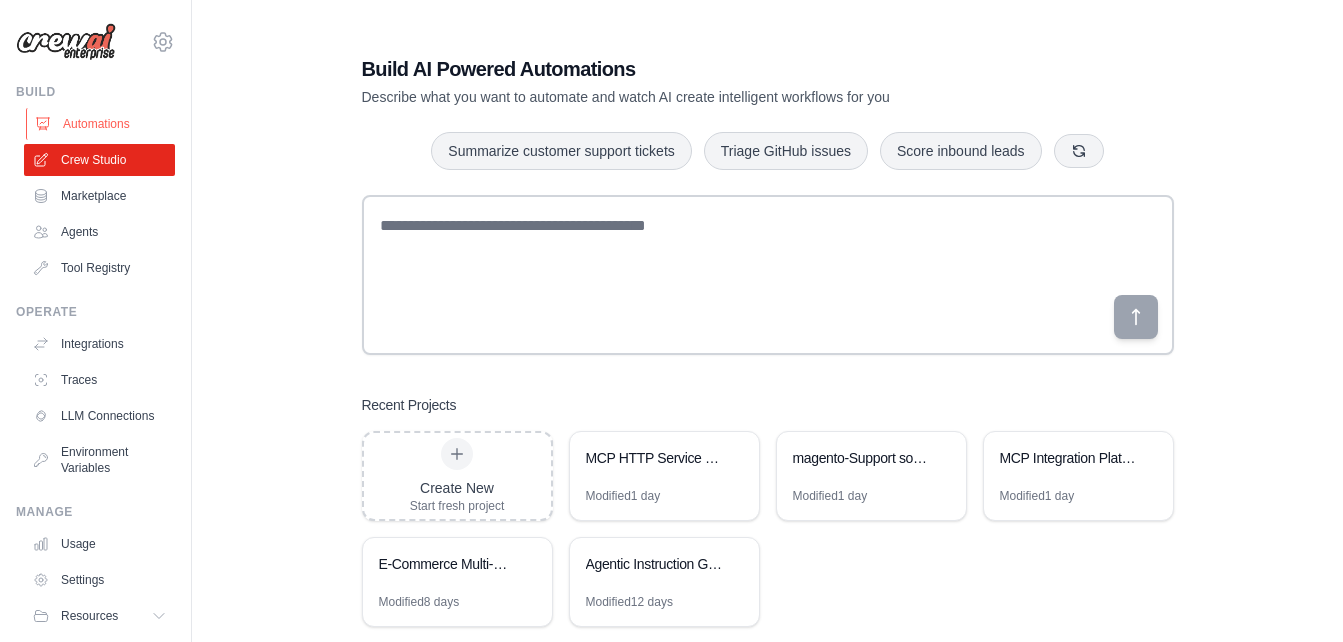 click on "Automations" at bounding box center [101, 124] 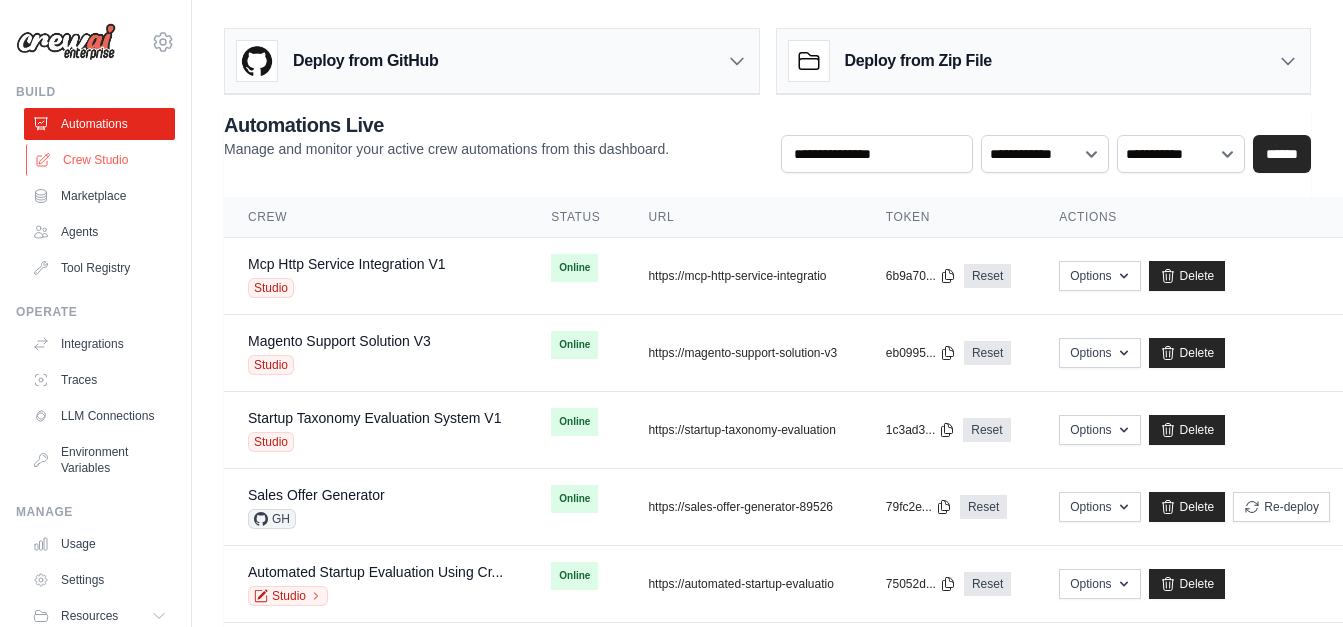 click on "Crew Studio" at bounding box center [101, 160] 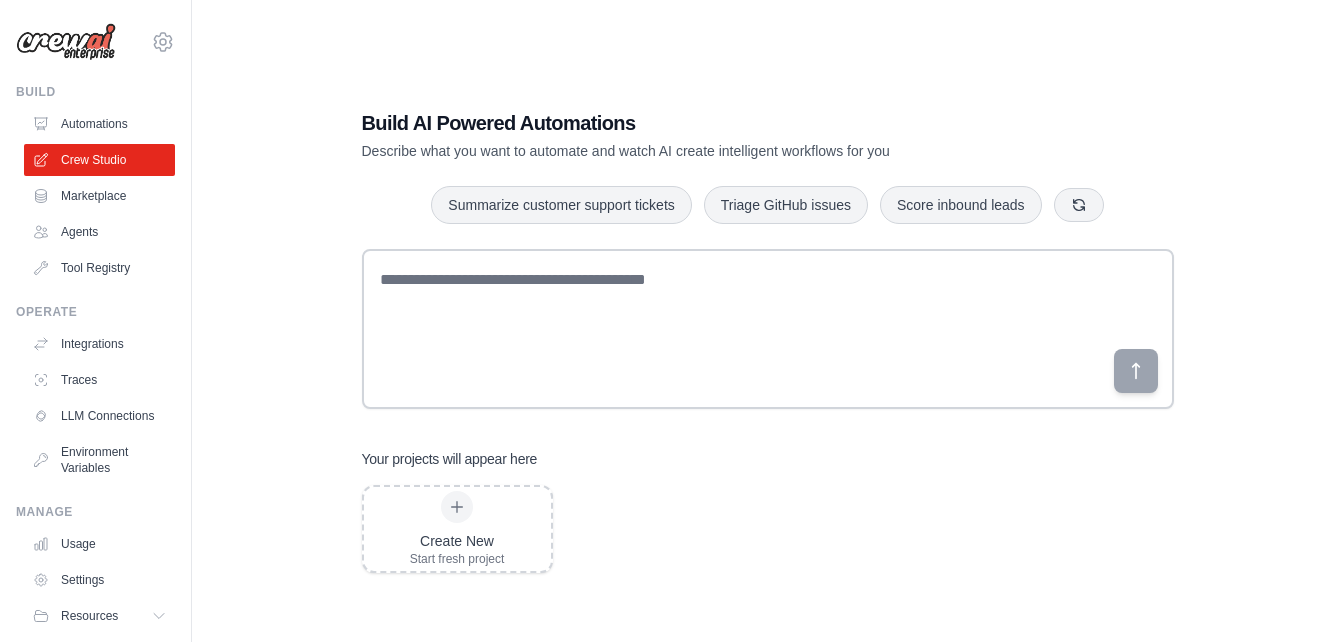 scroll, scrollTop: 0, scrollLeft: 0, axis: both 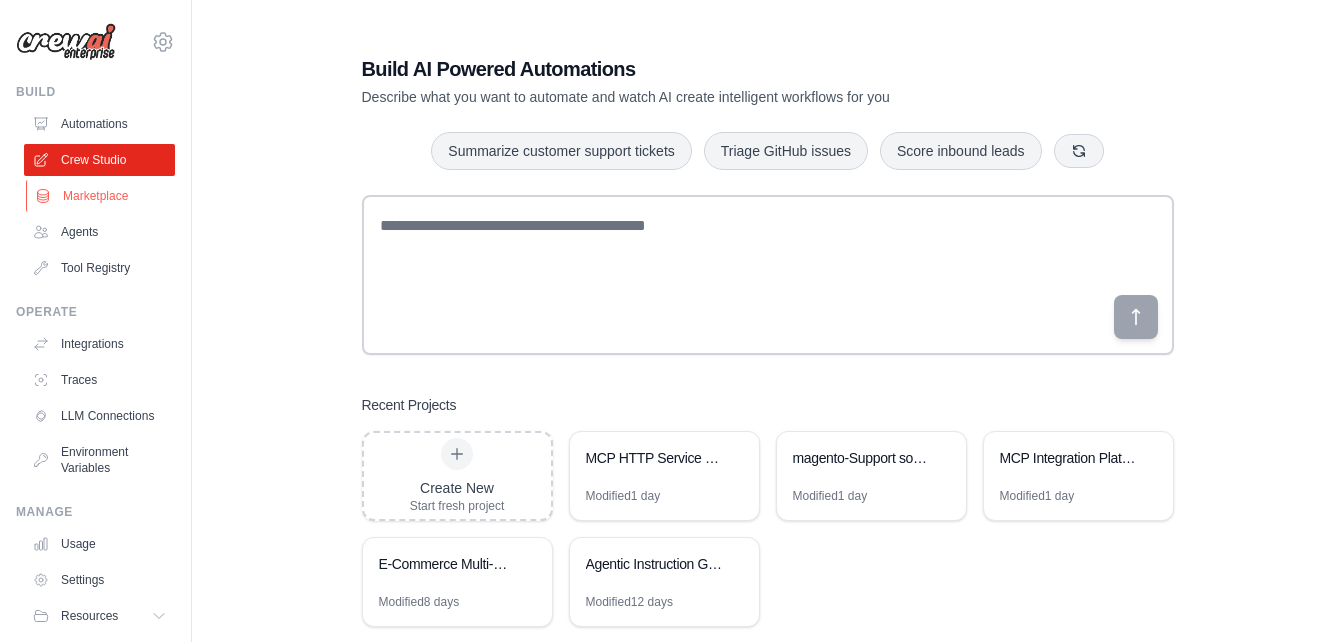 click on "Marketplace" at bounding box center (101, 196) 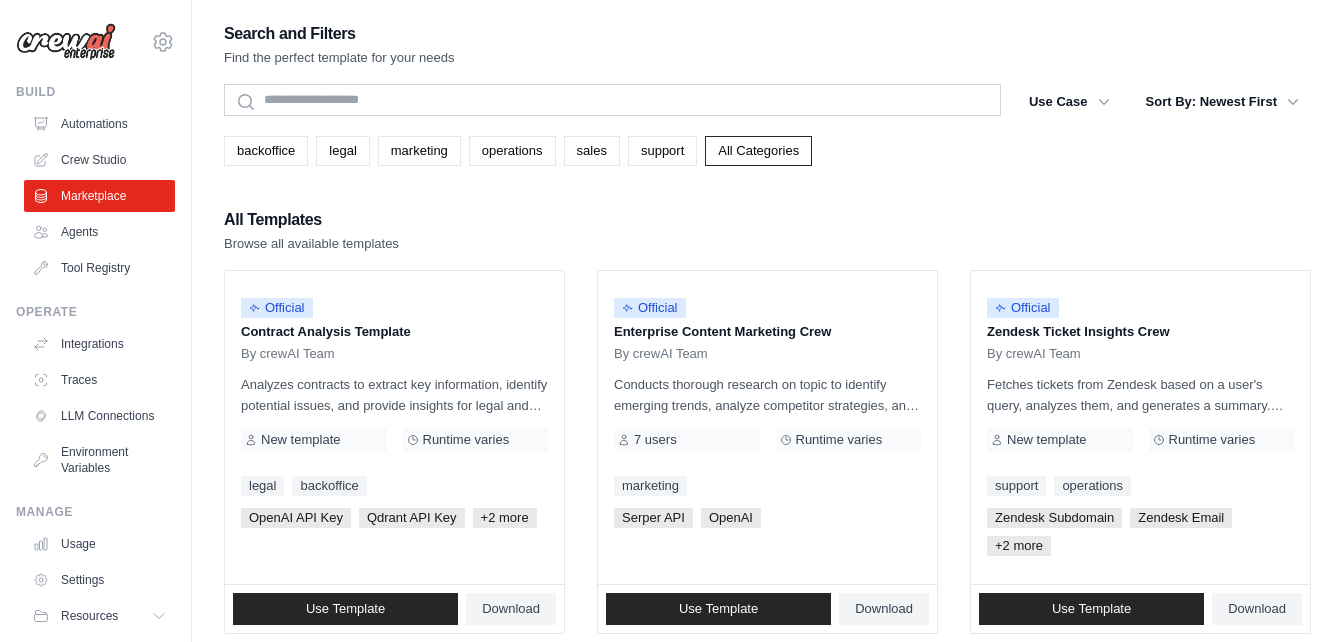 scroll, scrollTop: 11, scrollLeft: 0, axis: vertical 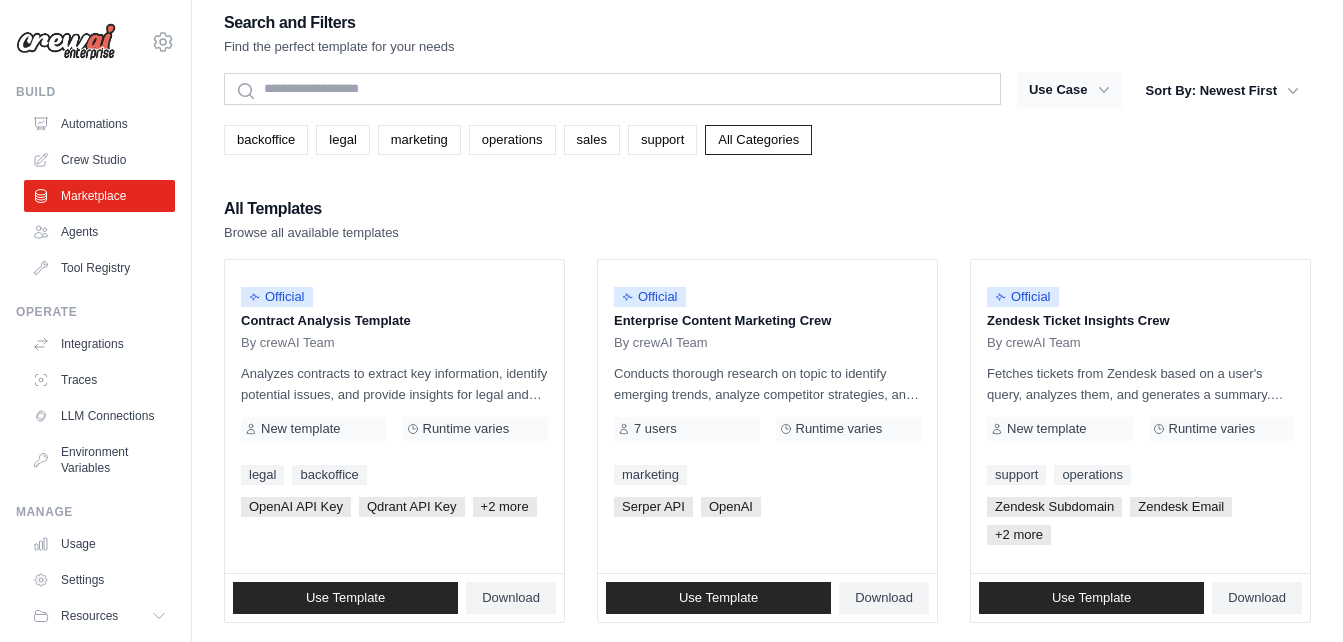click on "Use Case" at bounding box center (1069, 90) 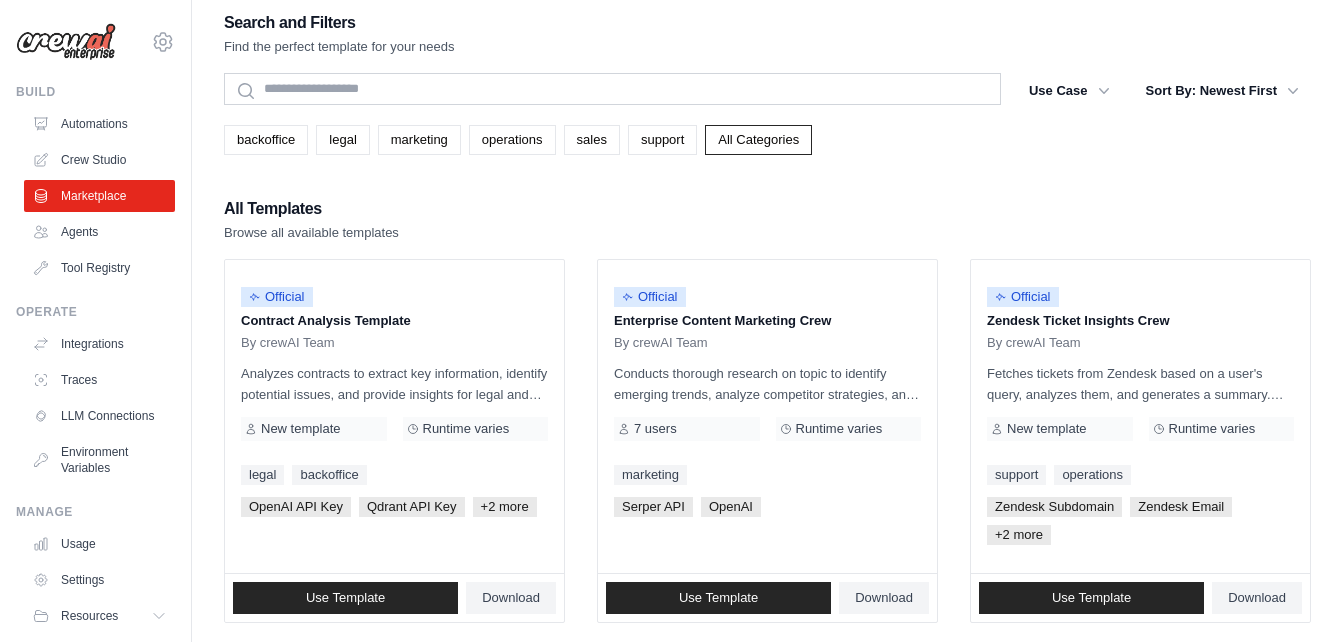 click on "All Templates
Browse all available templates
Official
Contract Analysis Template
By
crewAI Team
Analyzes contracts to extract key information, identify potential issues, and provide insights for legal and business decisions using a qdrant vector database.
New template
Runtime varies
legal" at bounding box center [767, 974] 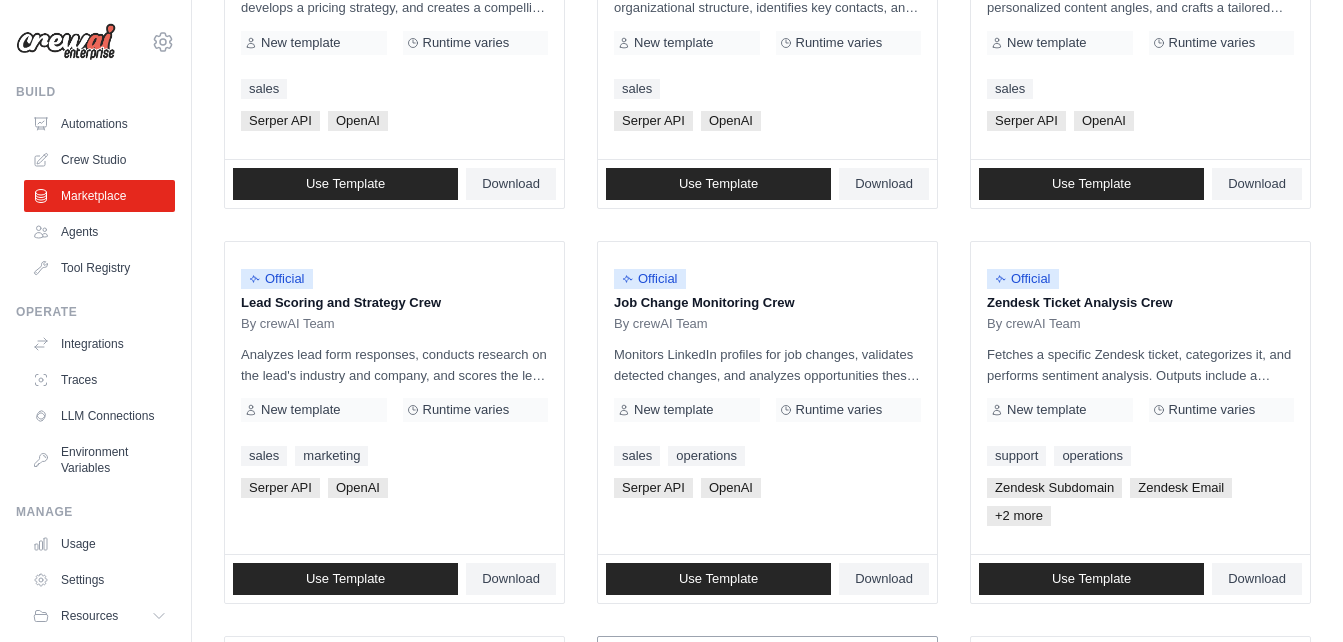 scroll, scrollTop: 0, scrollLeft: 0, axis: both 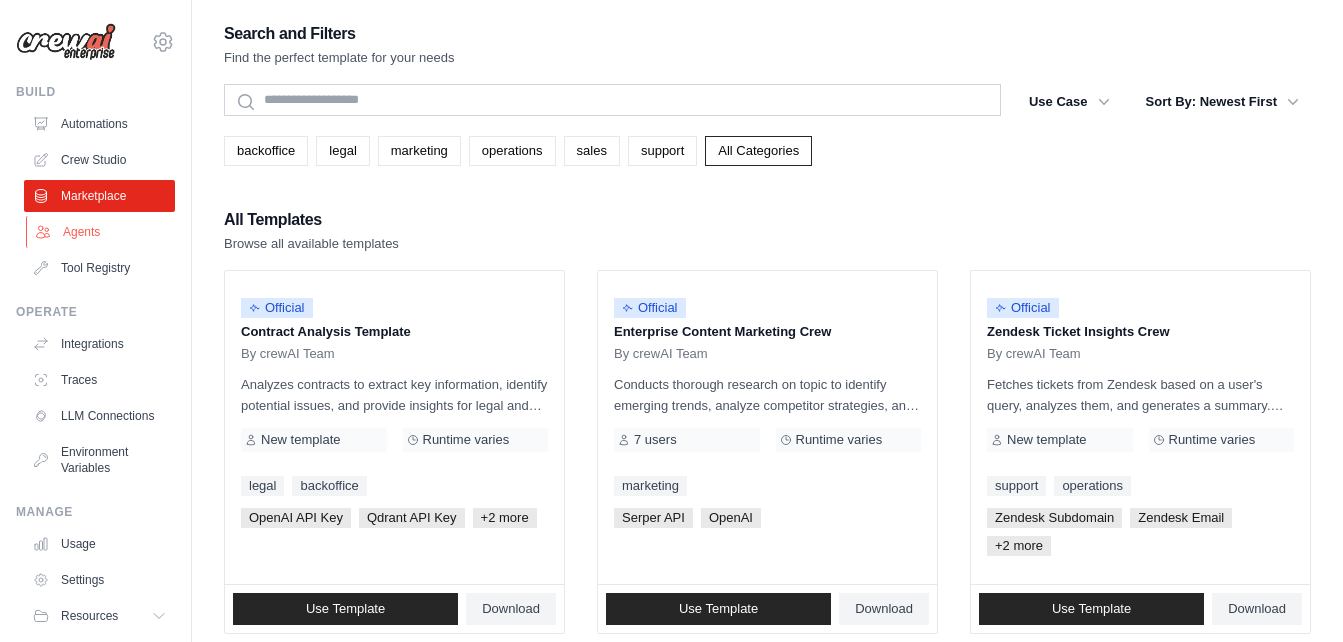 click on "Agents" at bounding box center [101, 232] 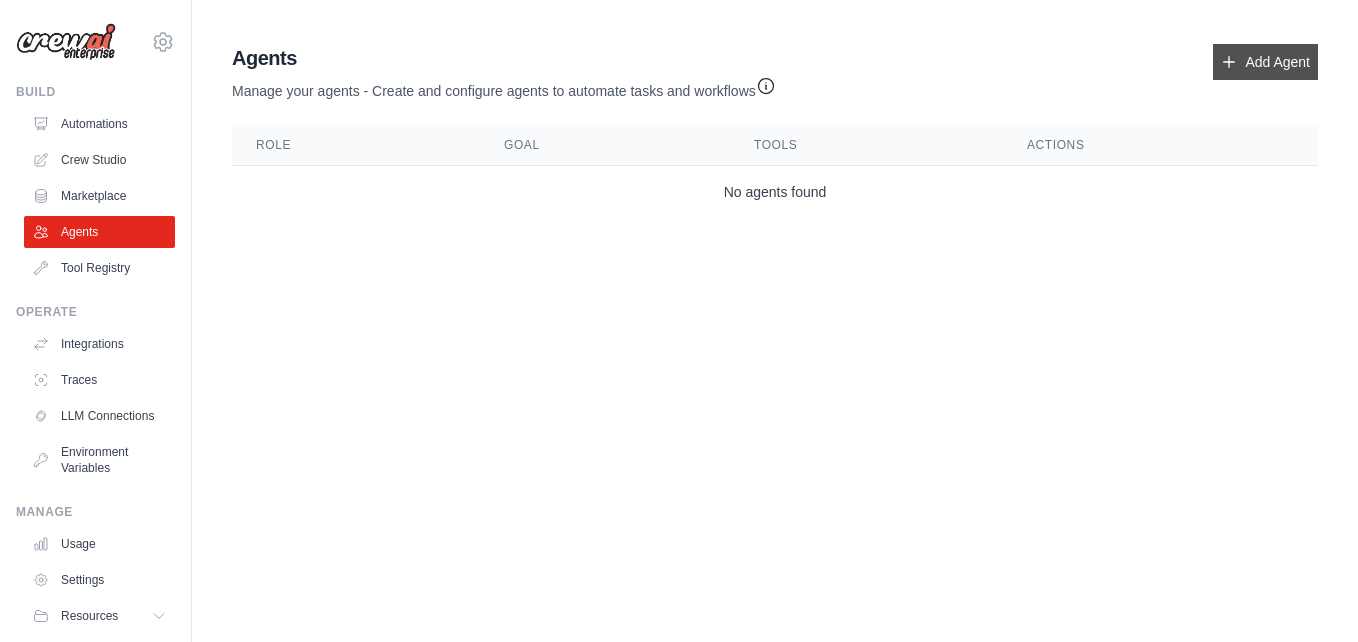 click on "Add Agent" at bounding box center (1265, 62) 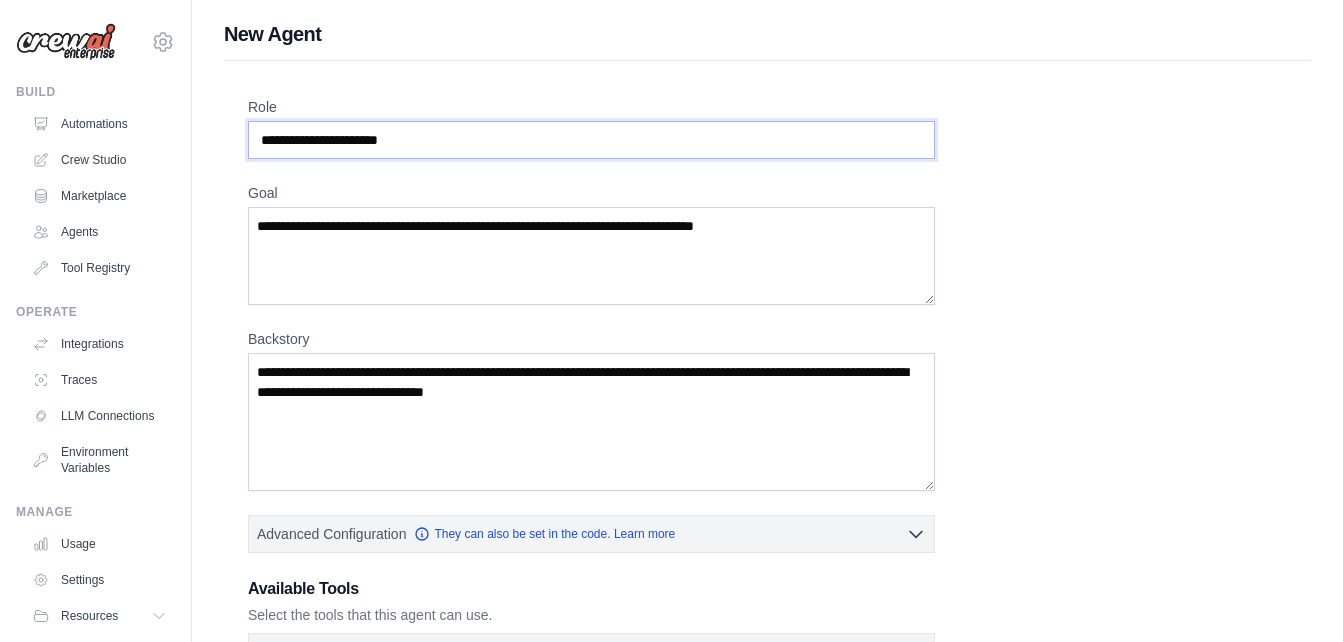 click on "Role" at bounding box center (591, 140) 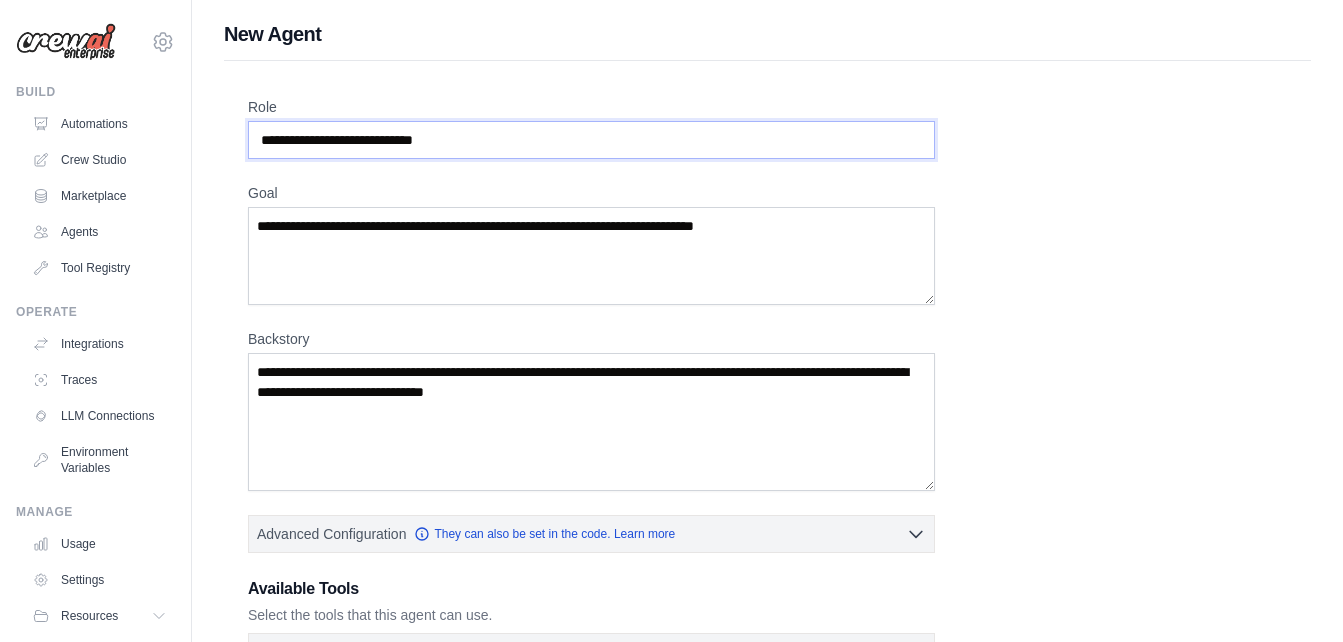 type on "**********" 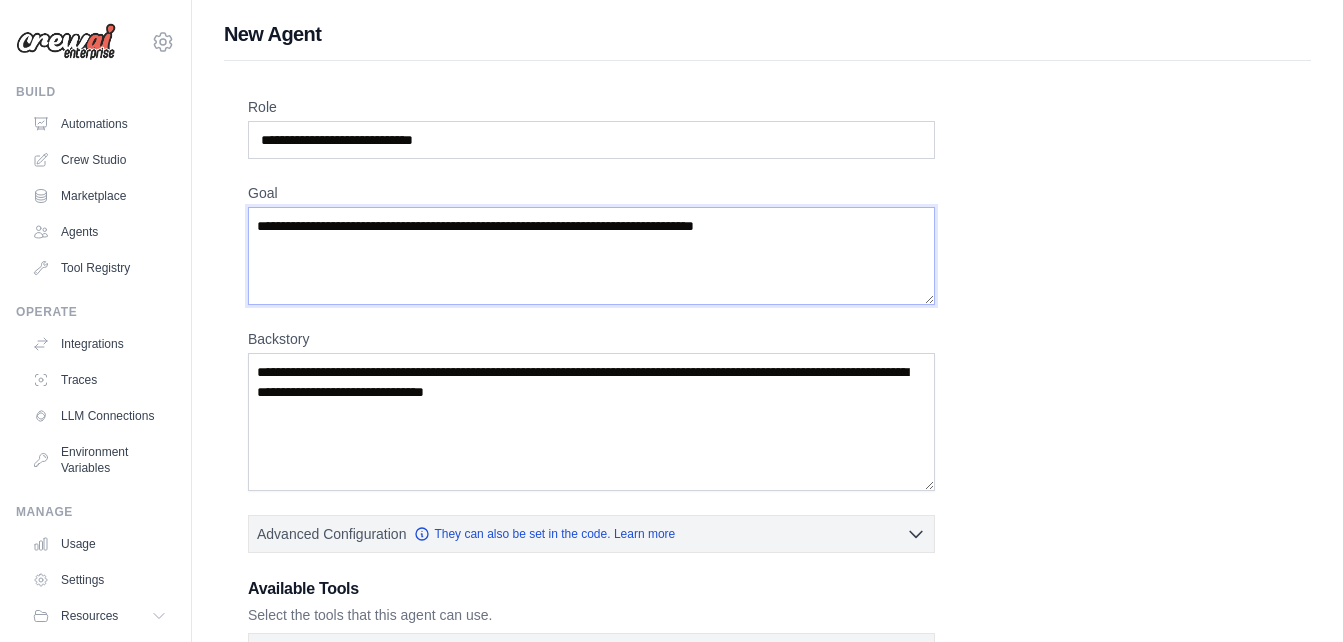 click on "Goal" at bounding box center (591, 256) 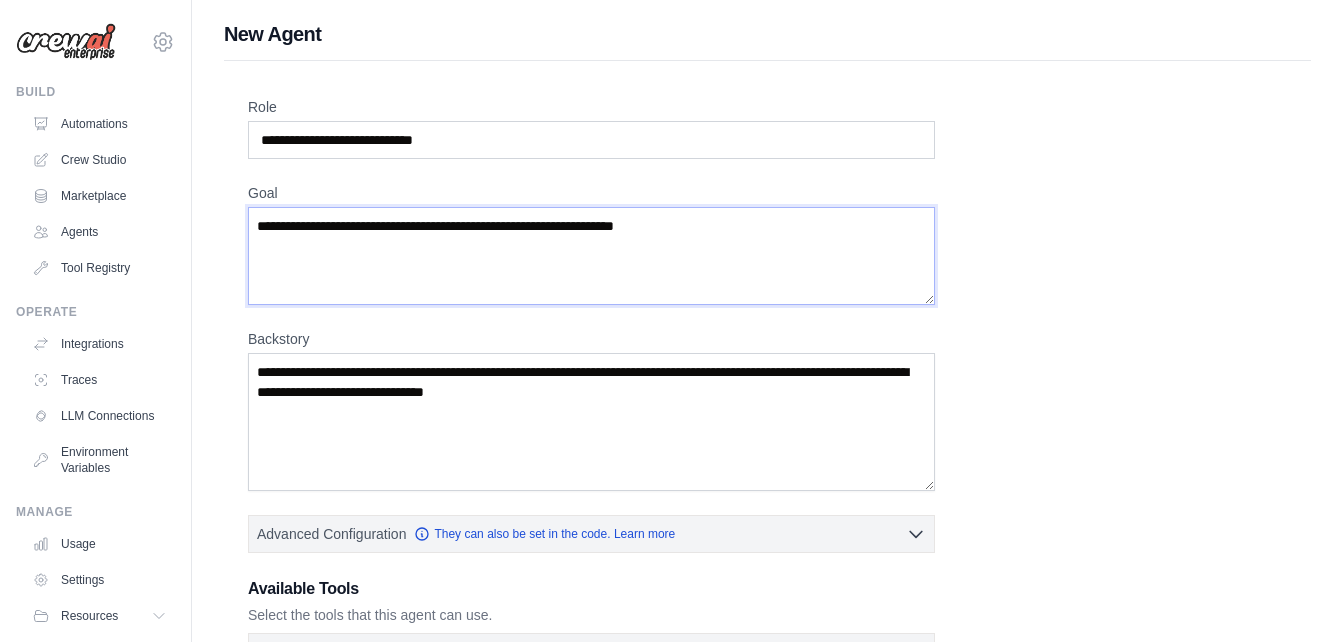 type on "**********" 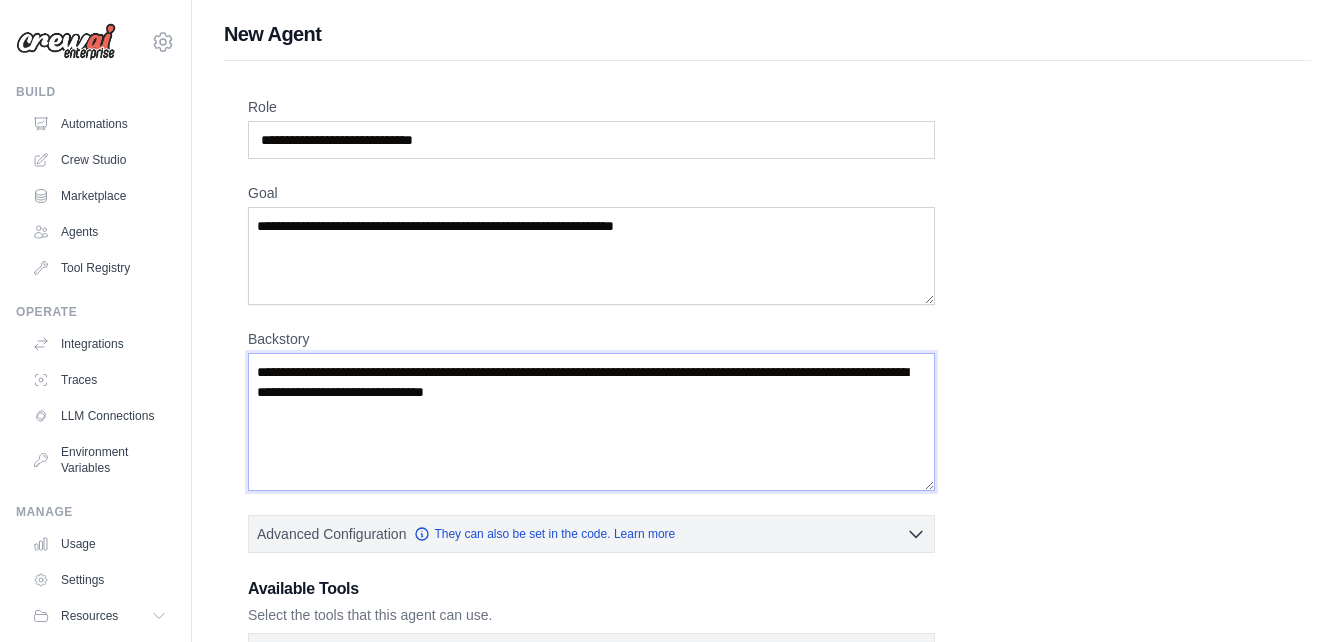 click on "Backstory" at bounding box center [591, 422] 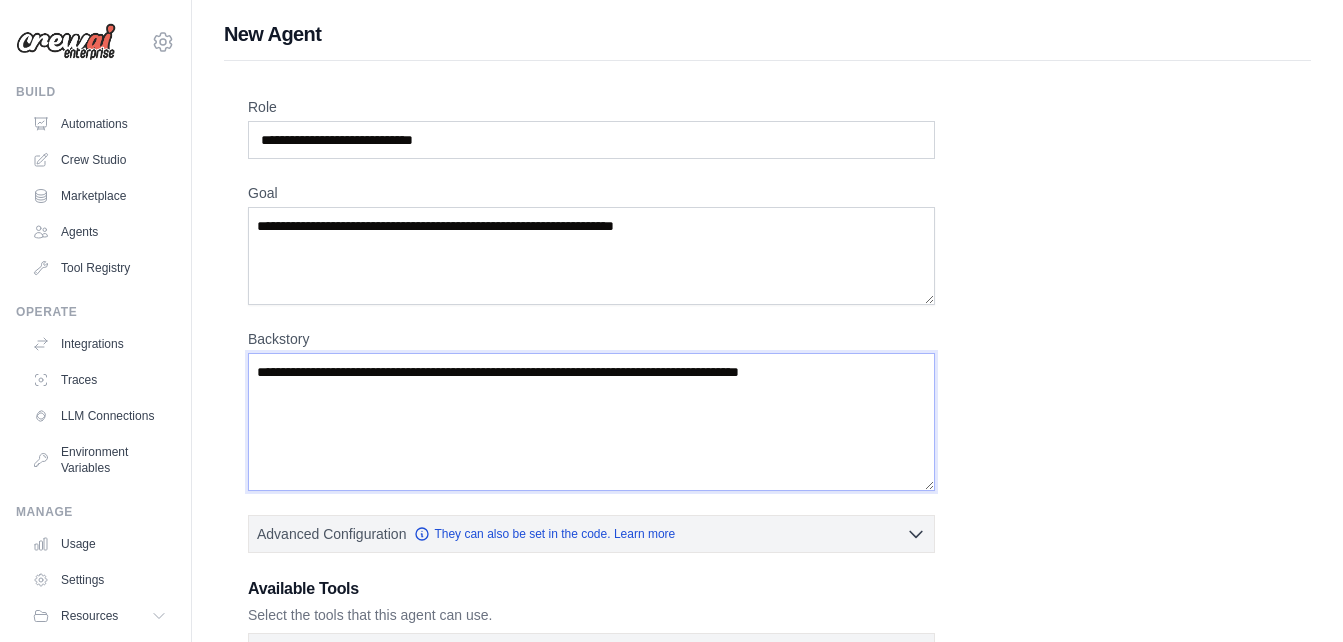 click on "**********" at bounding box center [591, 422] 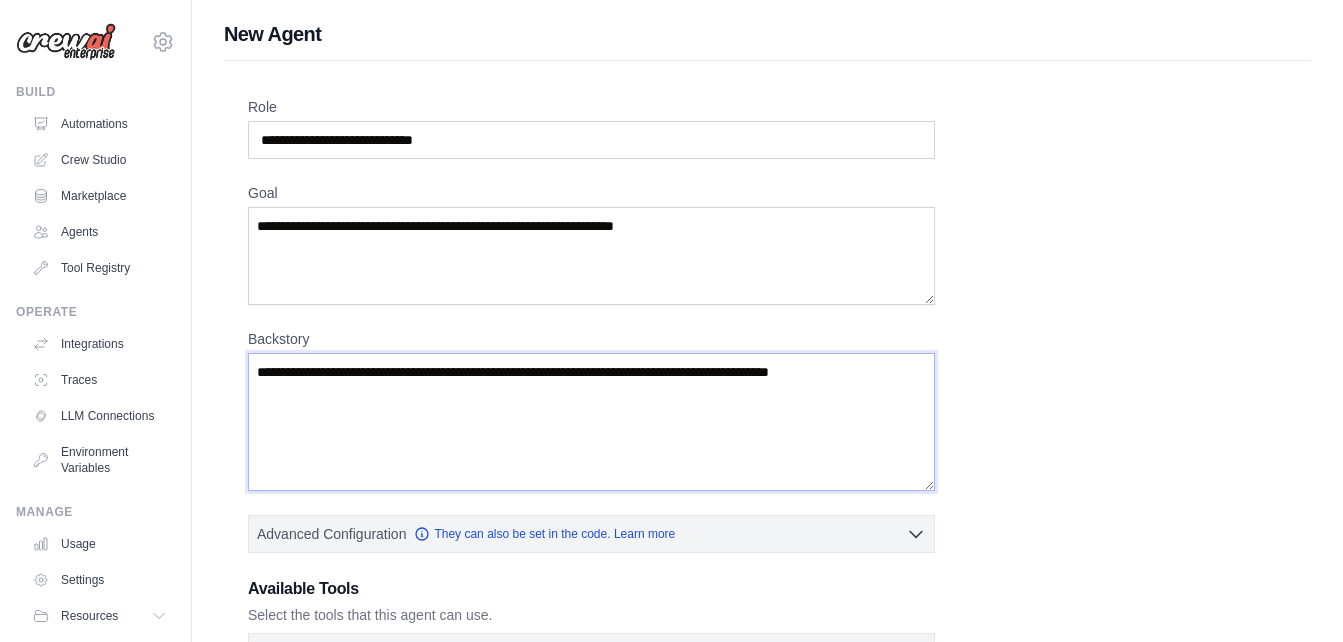 type on "**********" 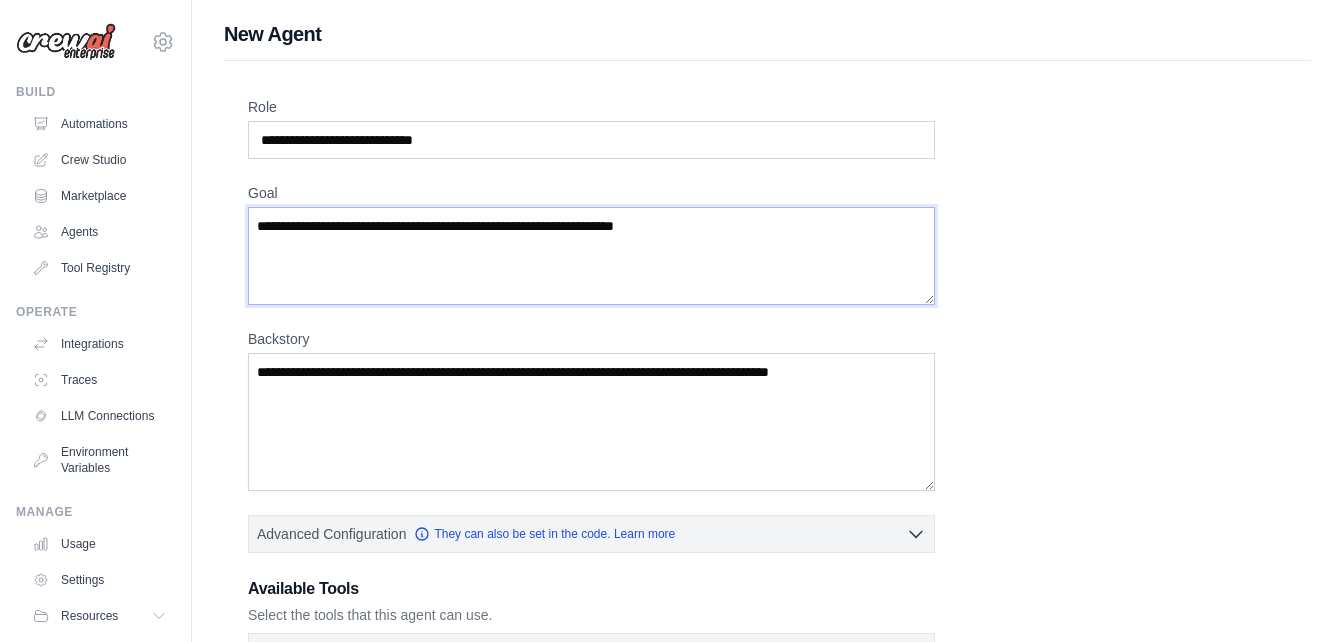click on "**********" at bounding box center (591, 256) 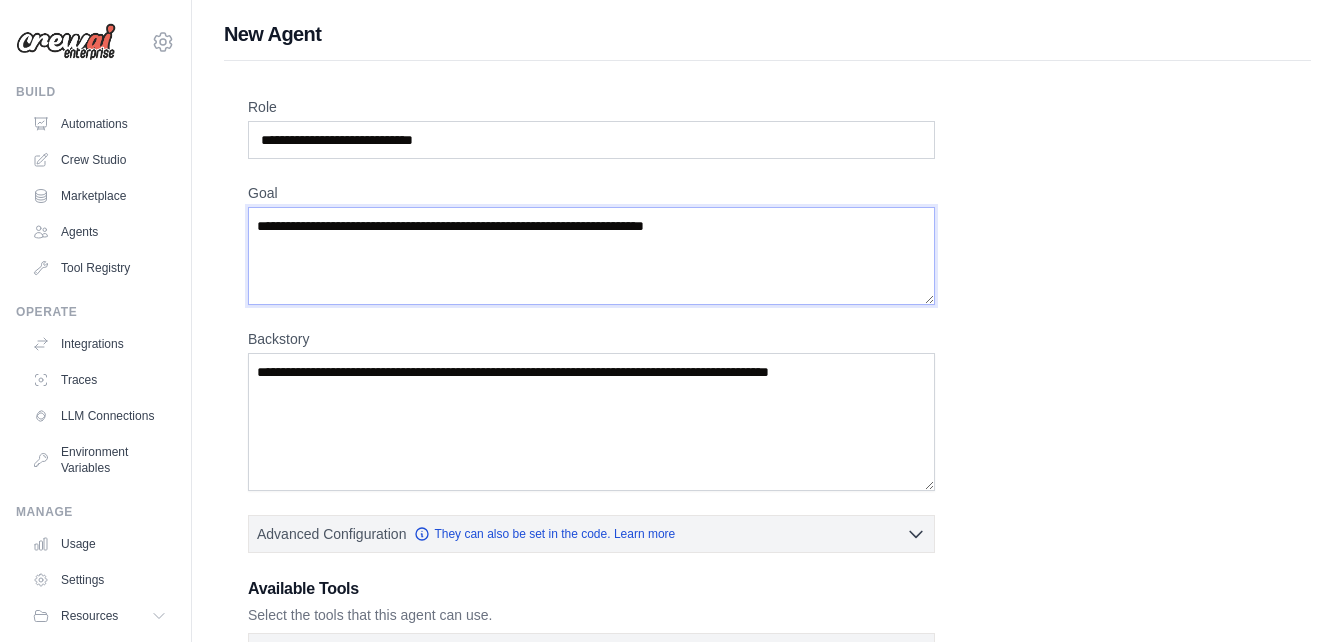 click on "**********" at bounding box center [591, 256] 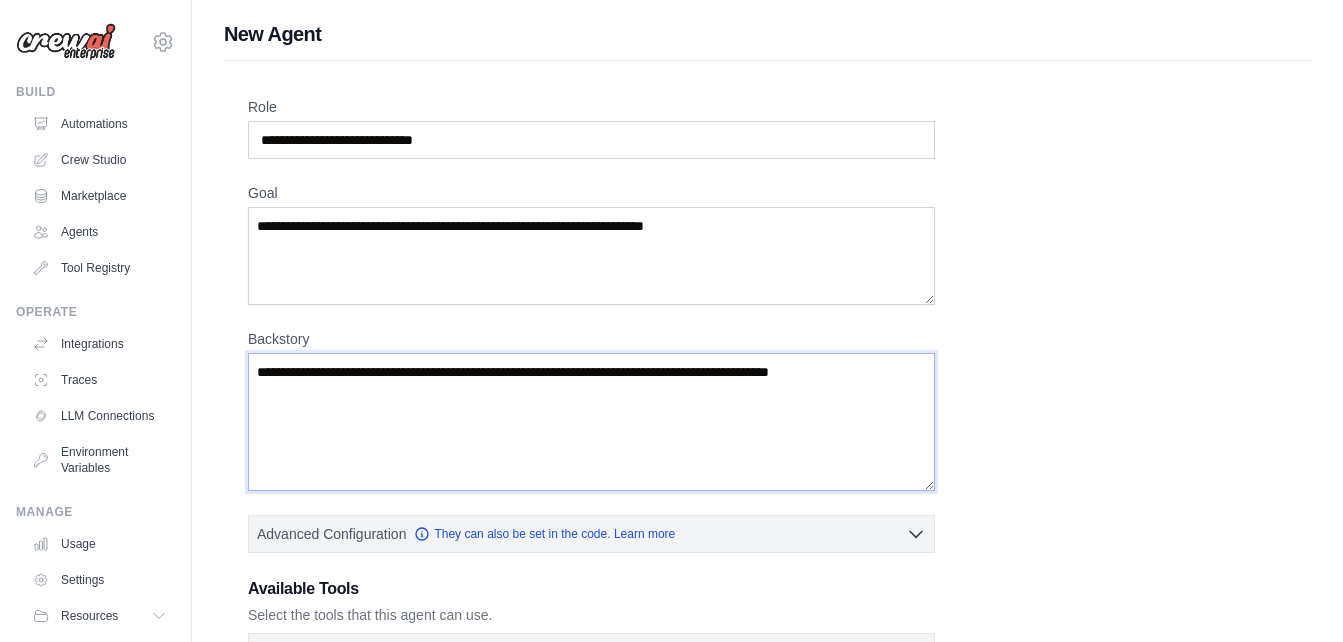 click on "**********" at bounding box center (591, 422) 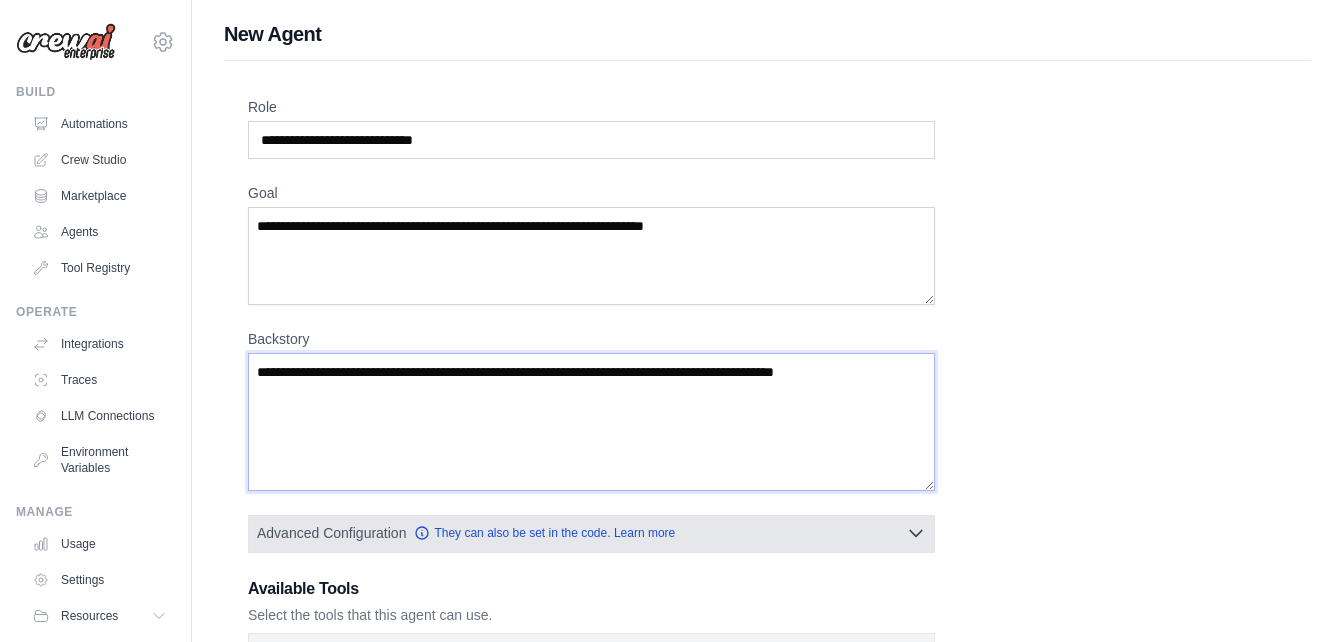 type on "**********" 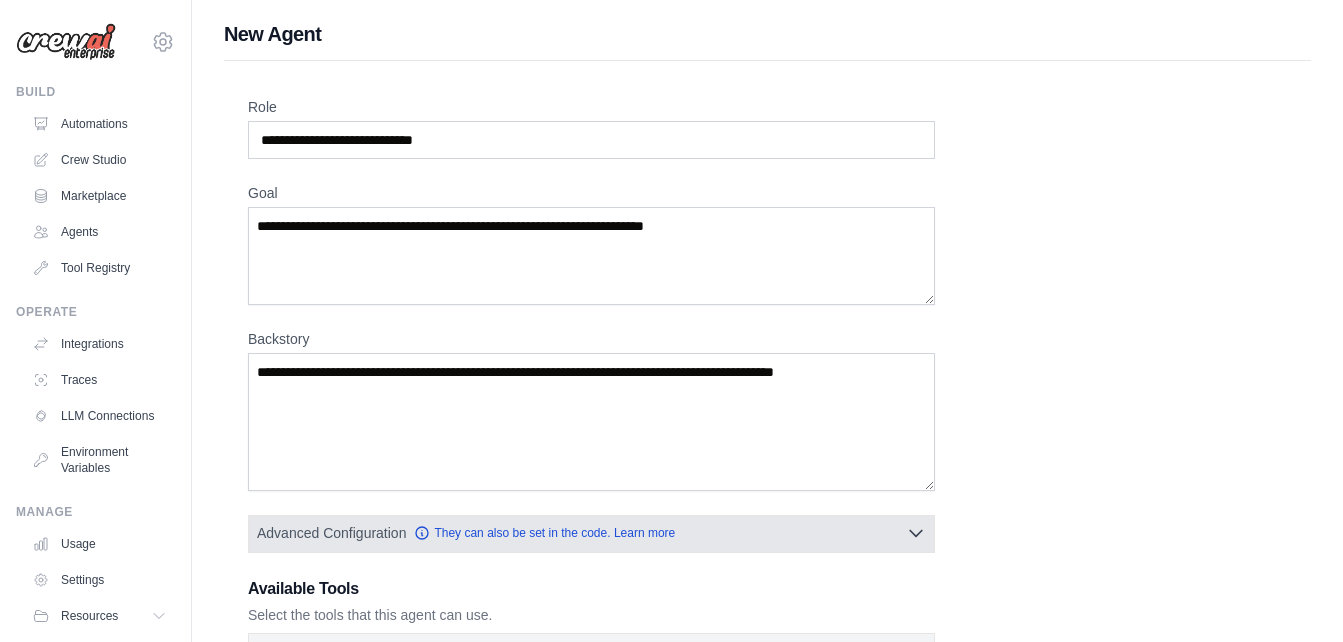 click 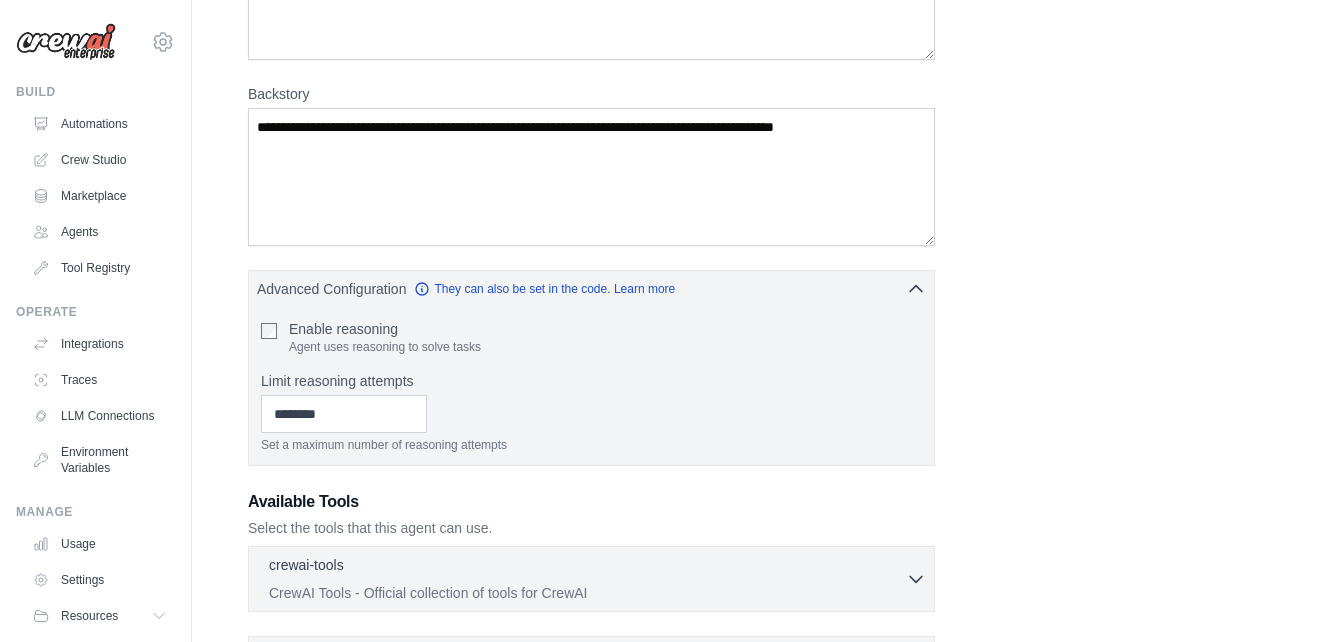 scroll, scrollTop: 270, scrollLeft: 0, axis: vertical 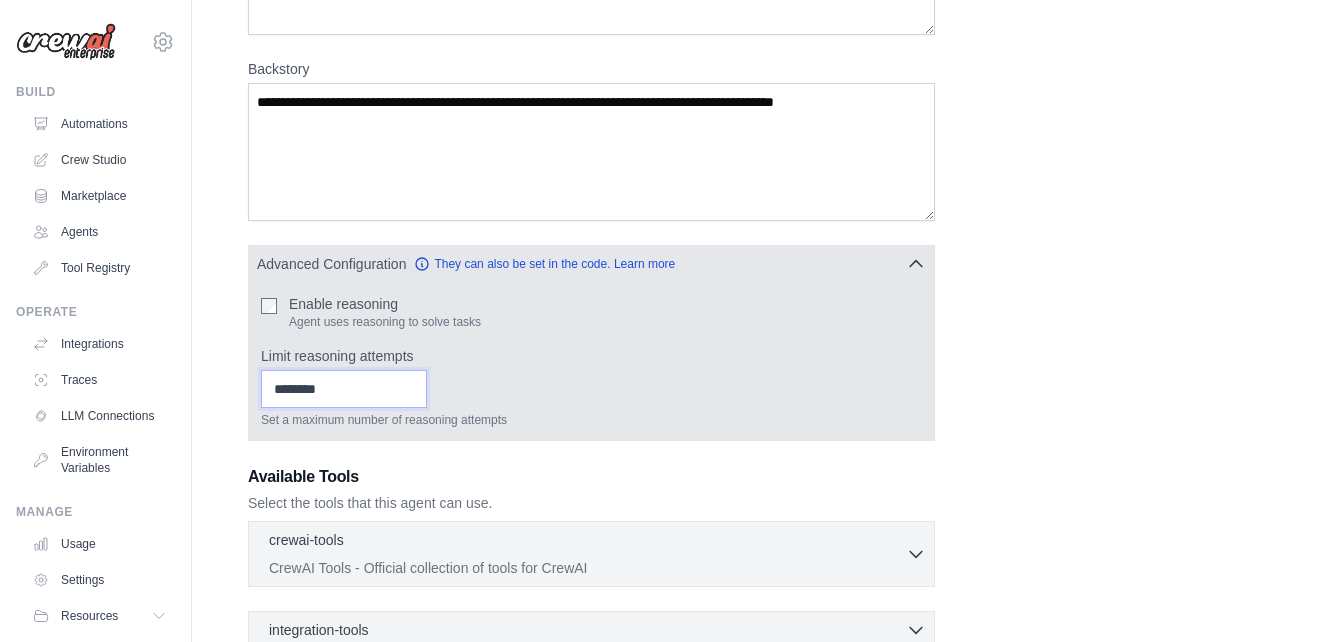 click on "Limit reasoning attempts" at bounding box center [344, 389] 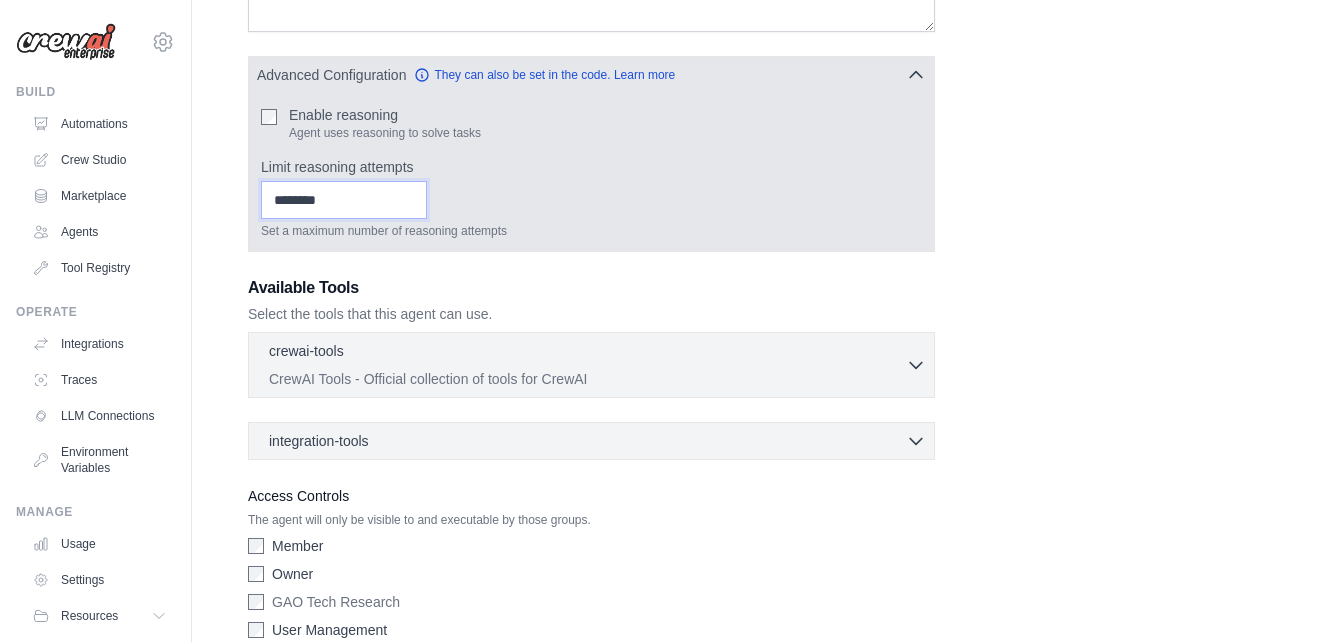 scroll, scrollTop: 548, scrollLeft: 0, axis: vertical 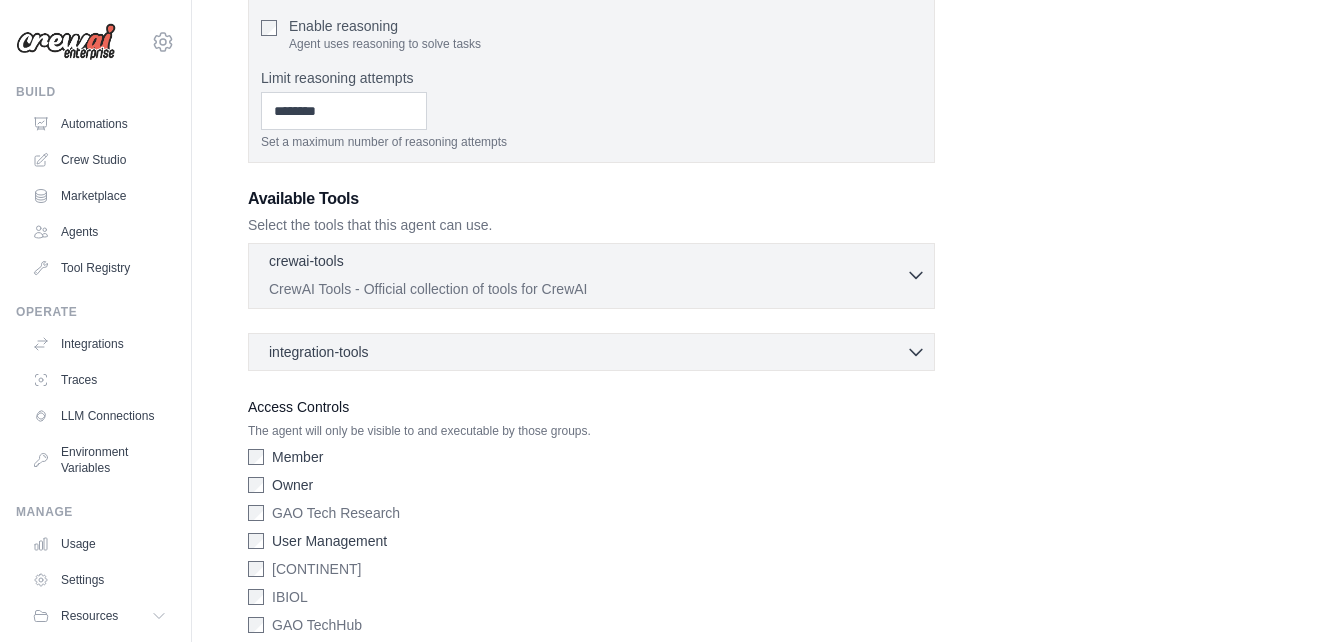 click 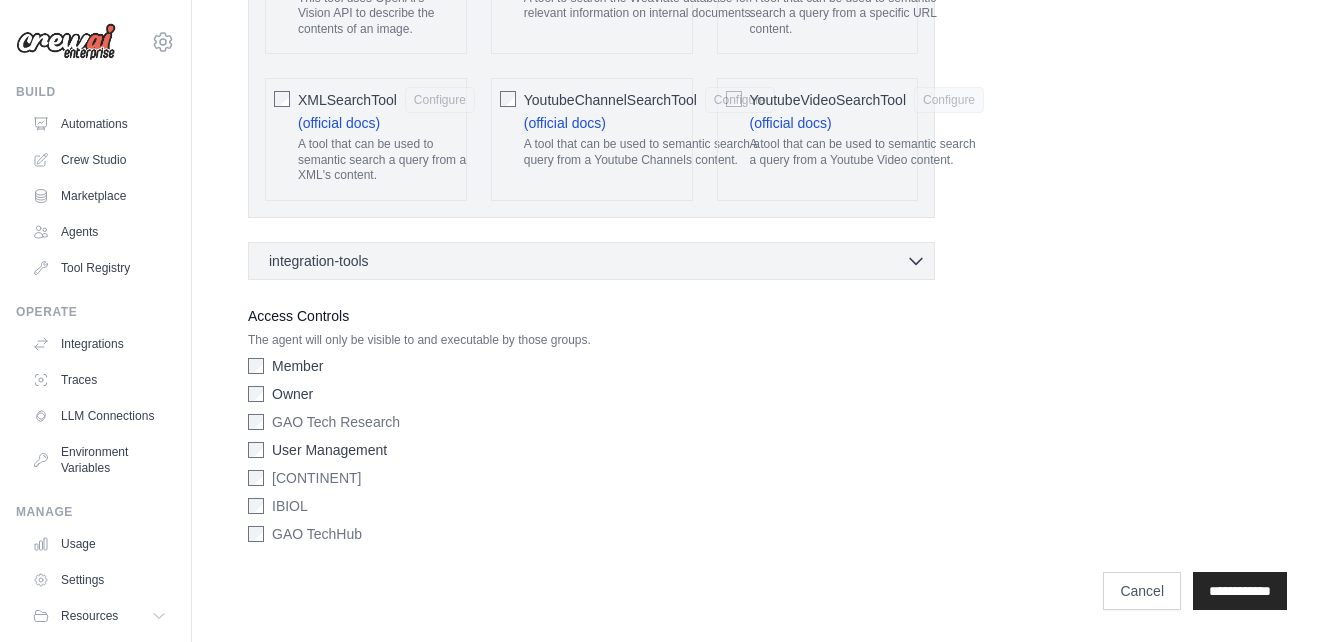 scroll, scrollTop: 4572, scrollLeft: 0, axis: vertical 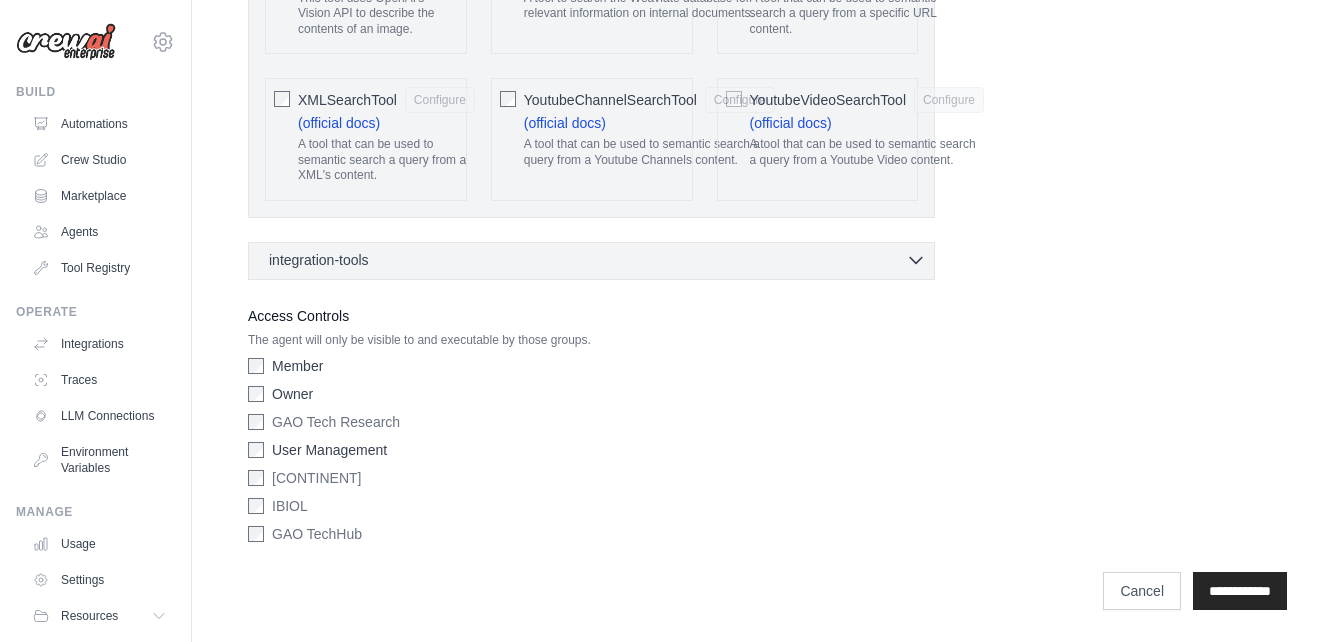 click 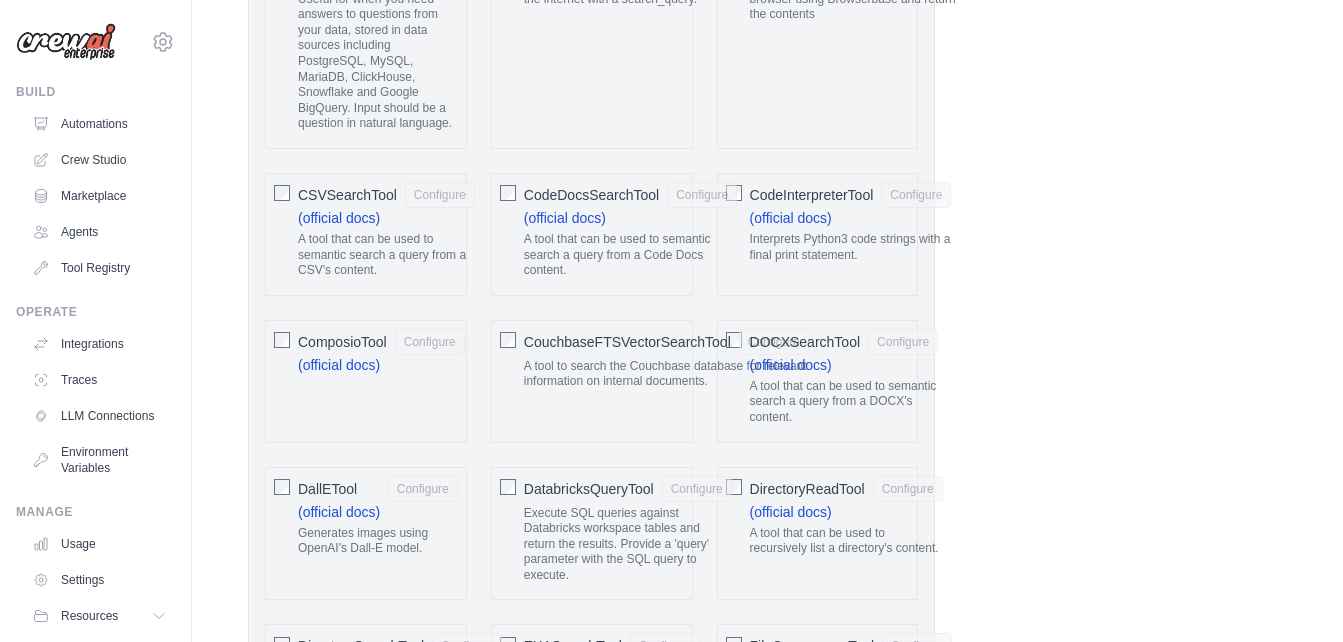 scroll, scrollTop: 1011, scrollLeft: 0, axis: vertical 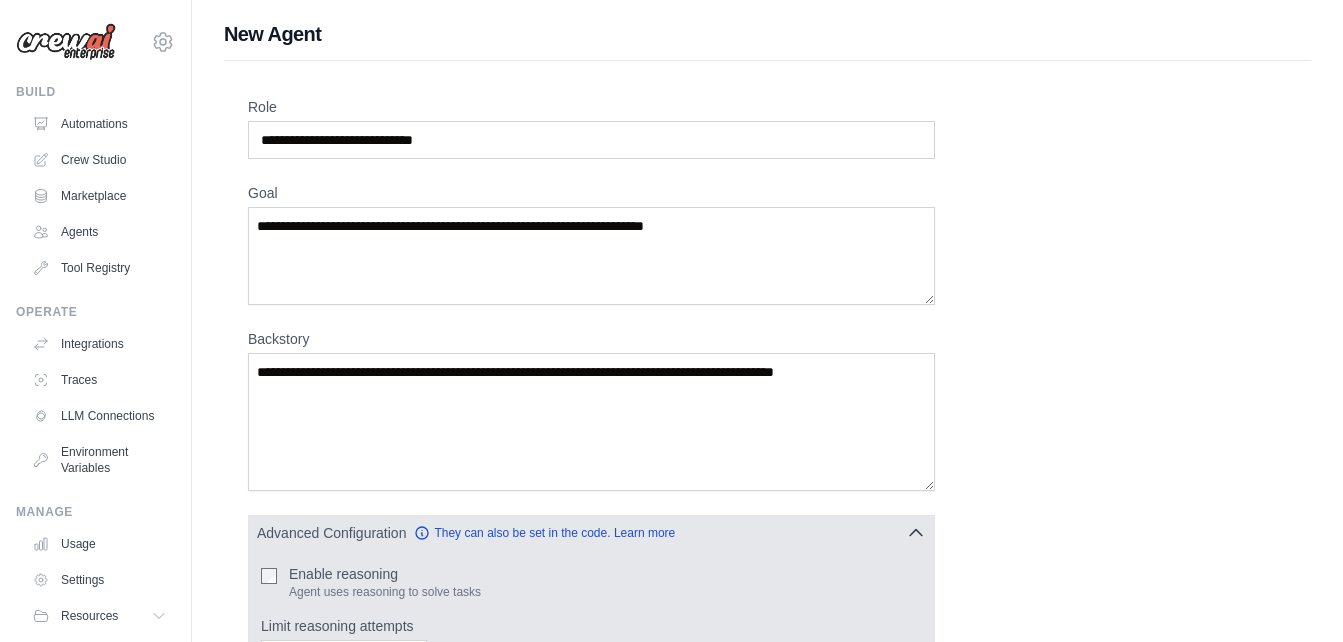 click 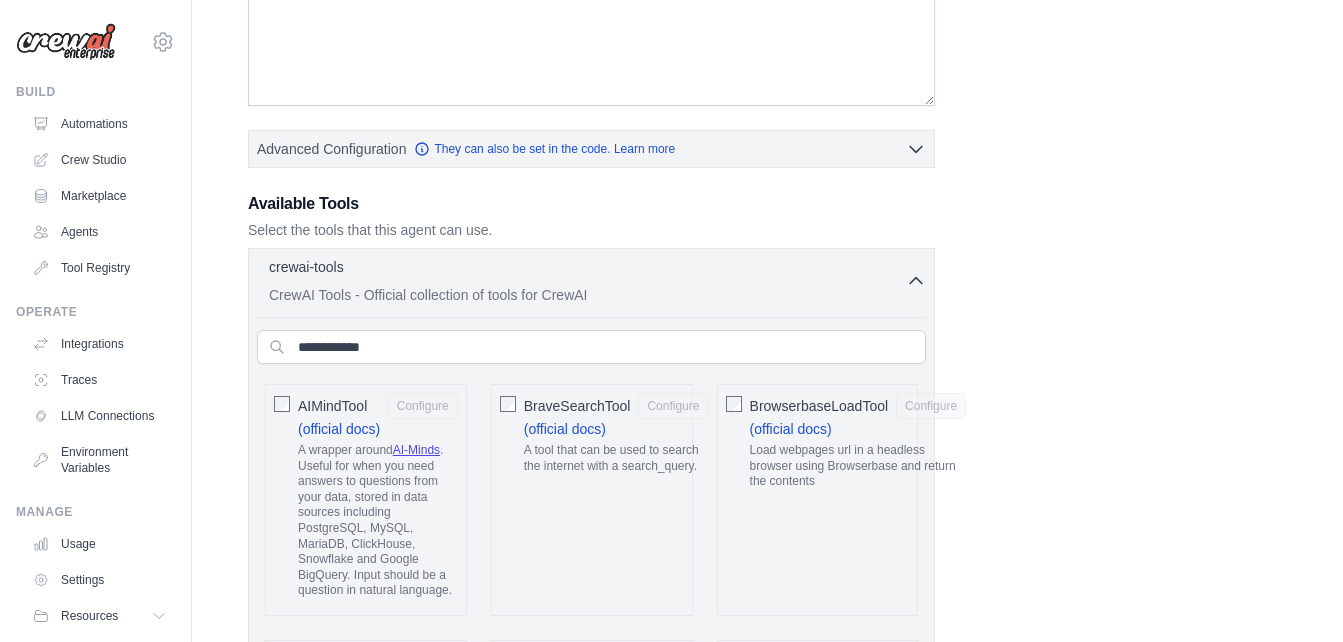 scroll, scrollTop: 388, scrollLeft: 0, axis: vertical 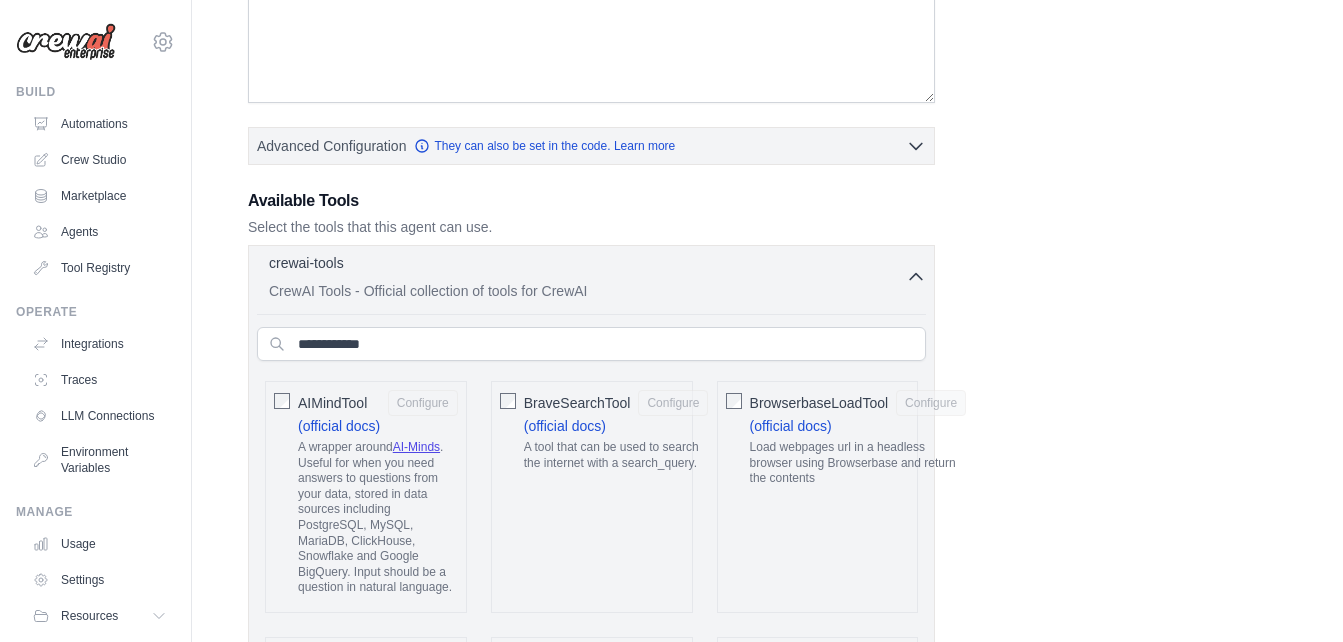 click 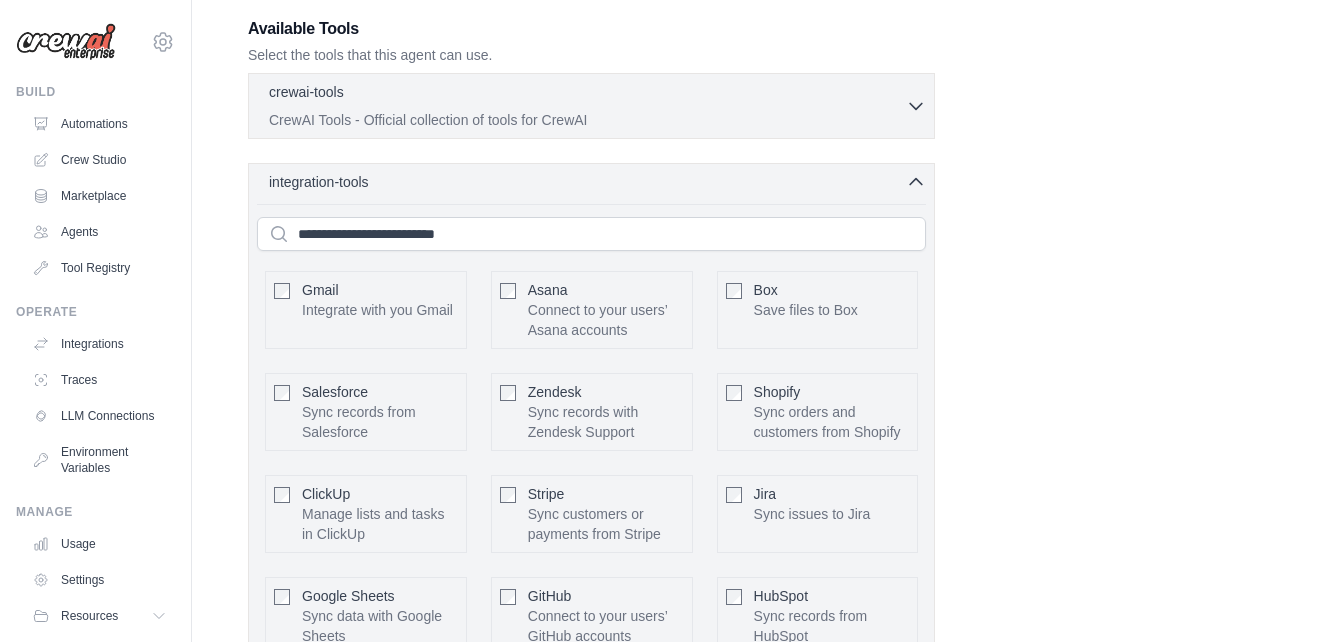 scroll, scrollTop: 561, scrollLeft: 0, axis: vertical 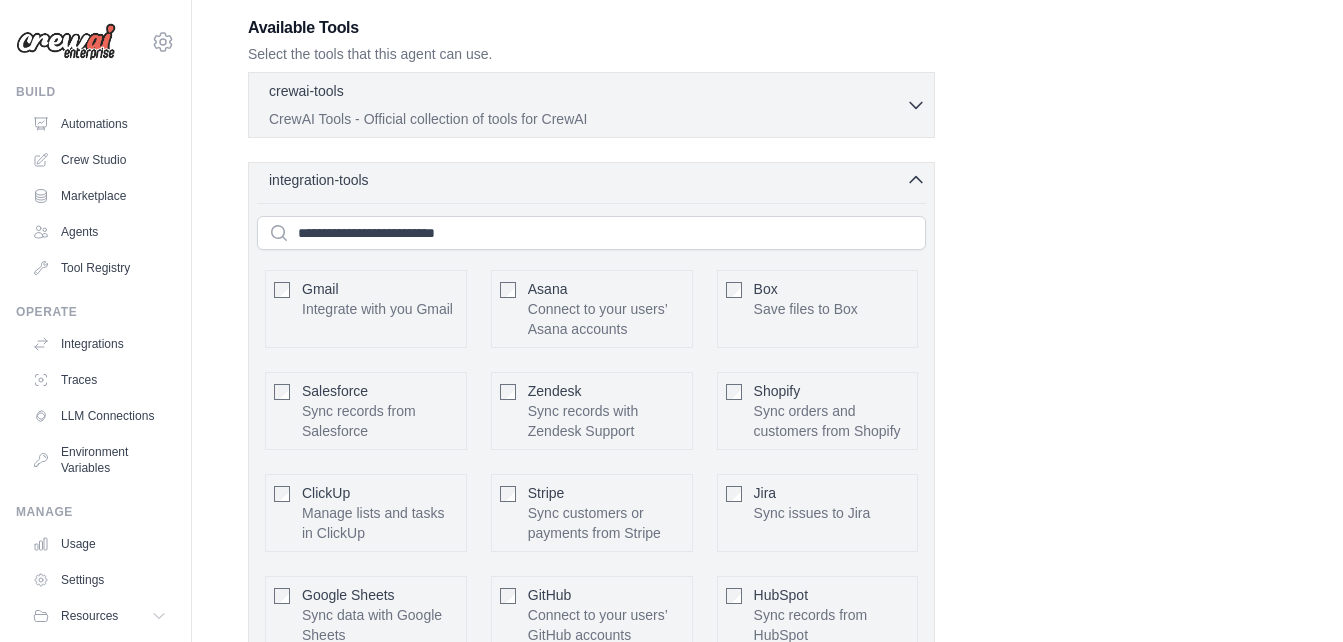click on "integration-tools
0 selected" at bounding box center [597, 180] 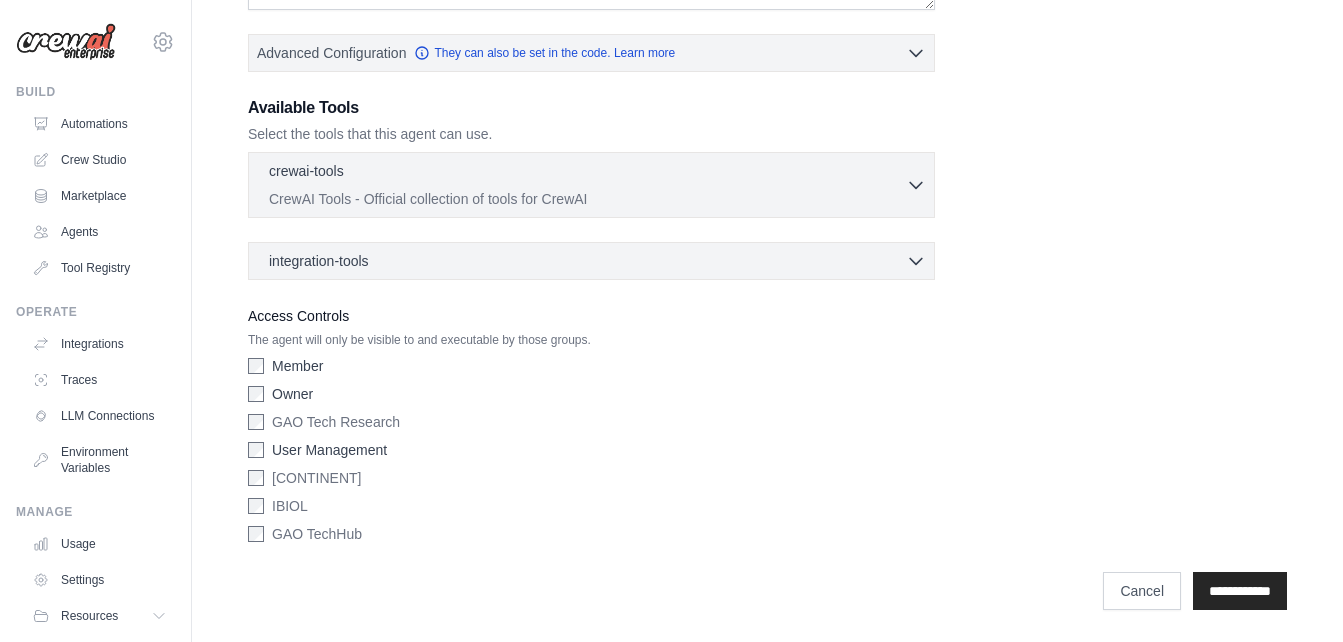 scroll, scrollTop: 481, scrollLeft: 0, axis: vertical 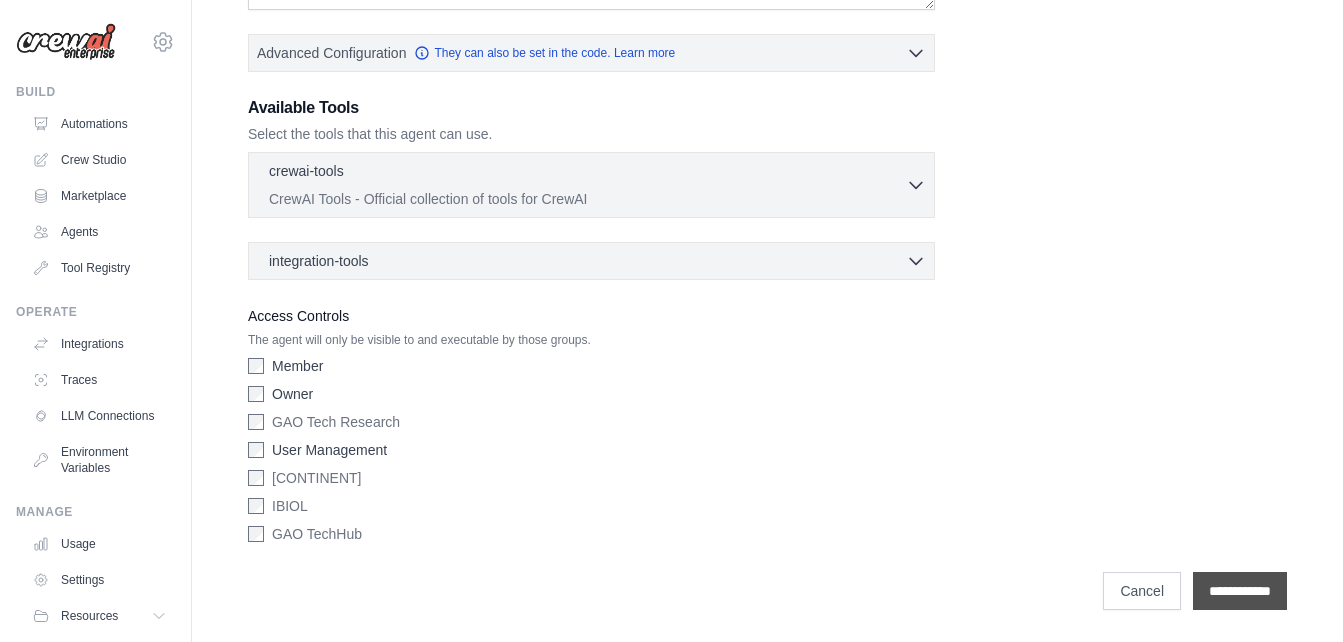 click on "**********" at bounding box center (1240, 591) 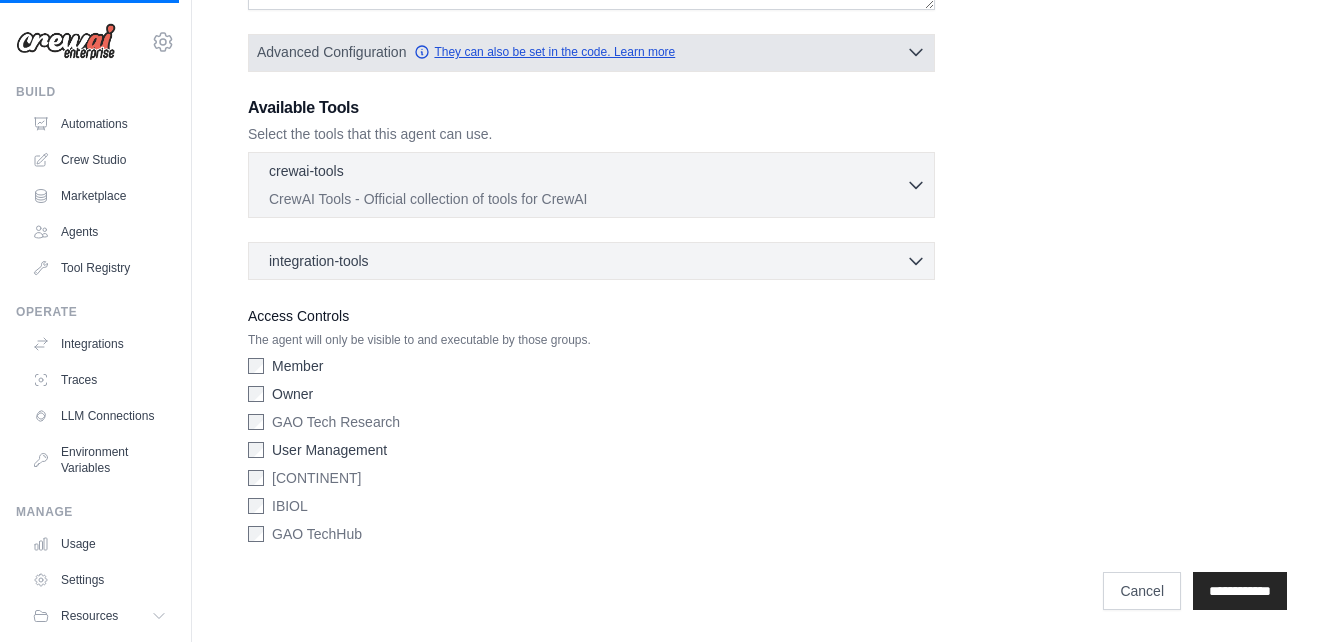 click on "They can also be set in the code. Learn more" at bounding box center (544, 52) 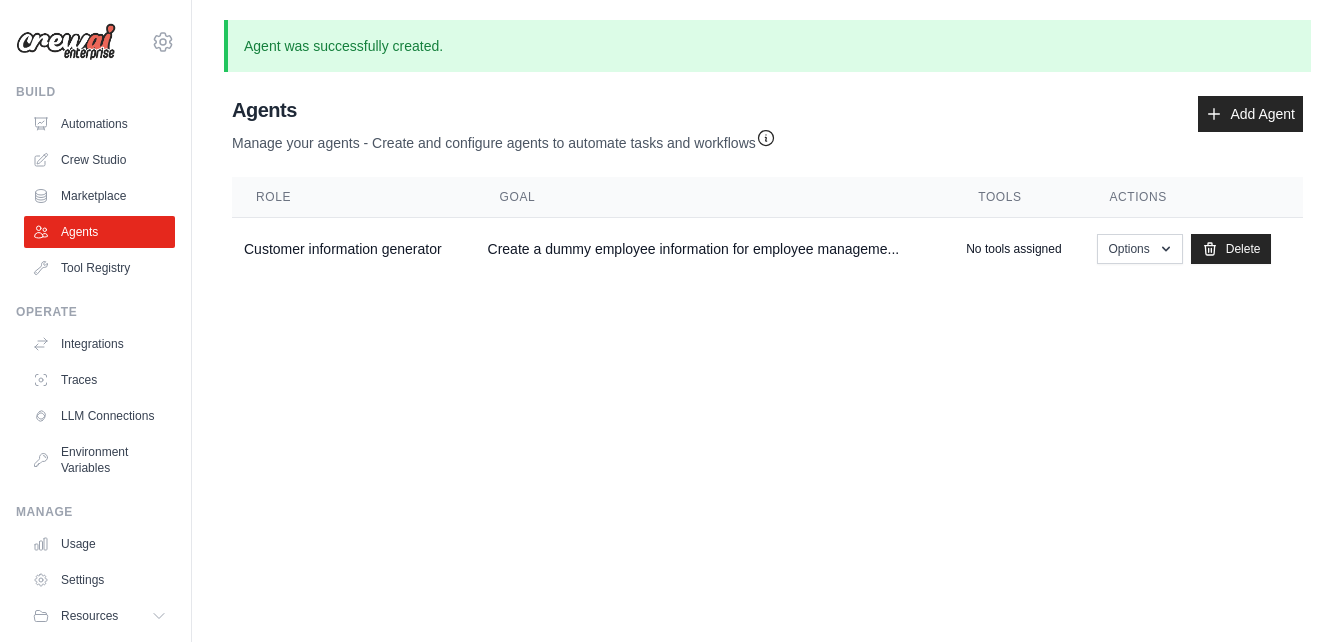 scroll, scrollTop: 0, scrollLeft: 0, axis: both 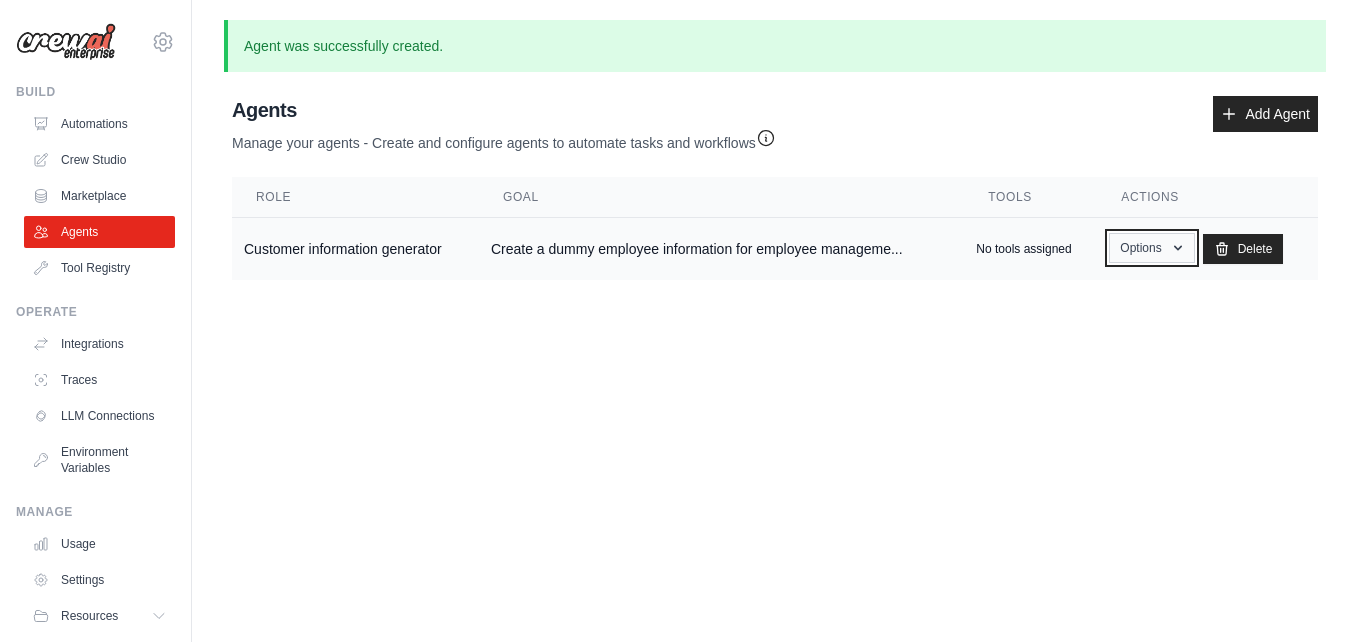 click on "Options" at bounding box center [1151, 248] 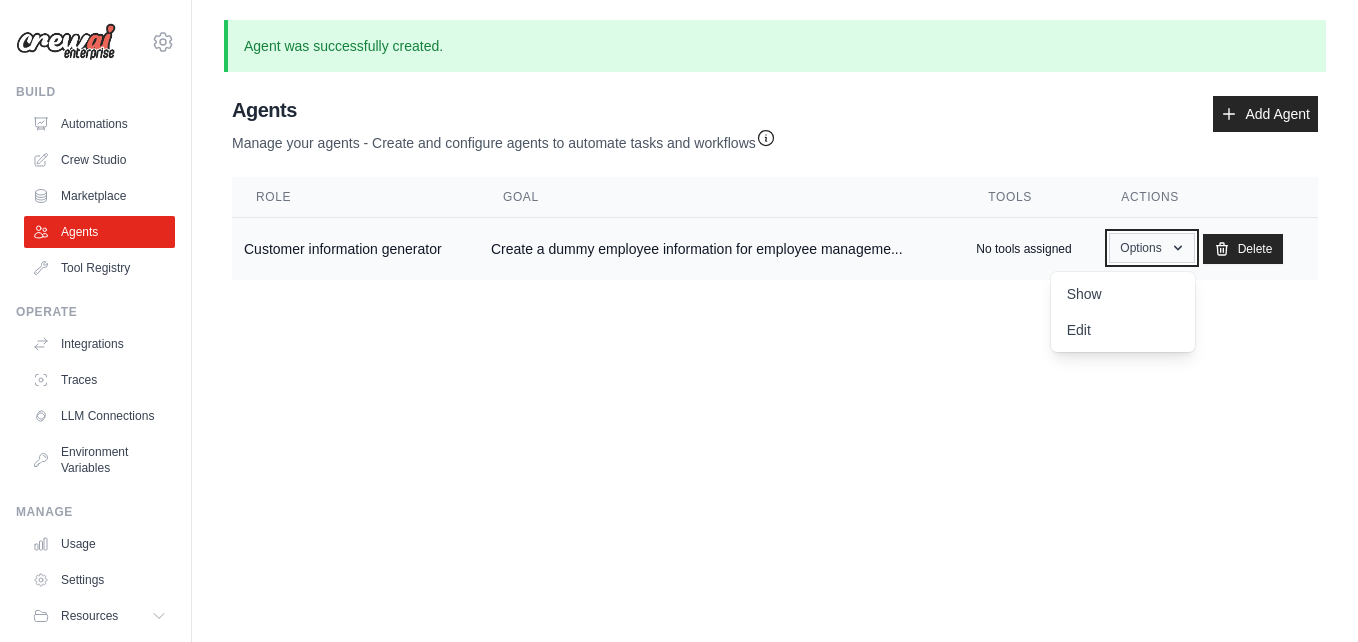 click on "Options" at bounding box center (1151, 248) 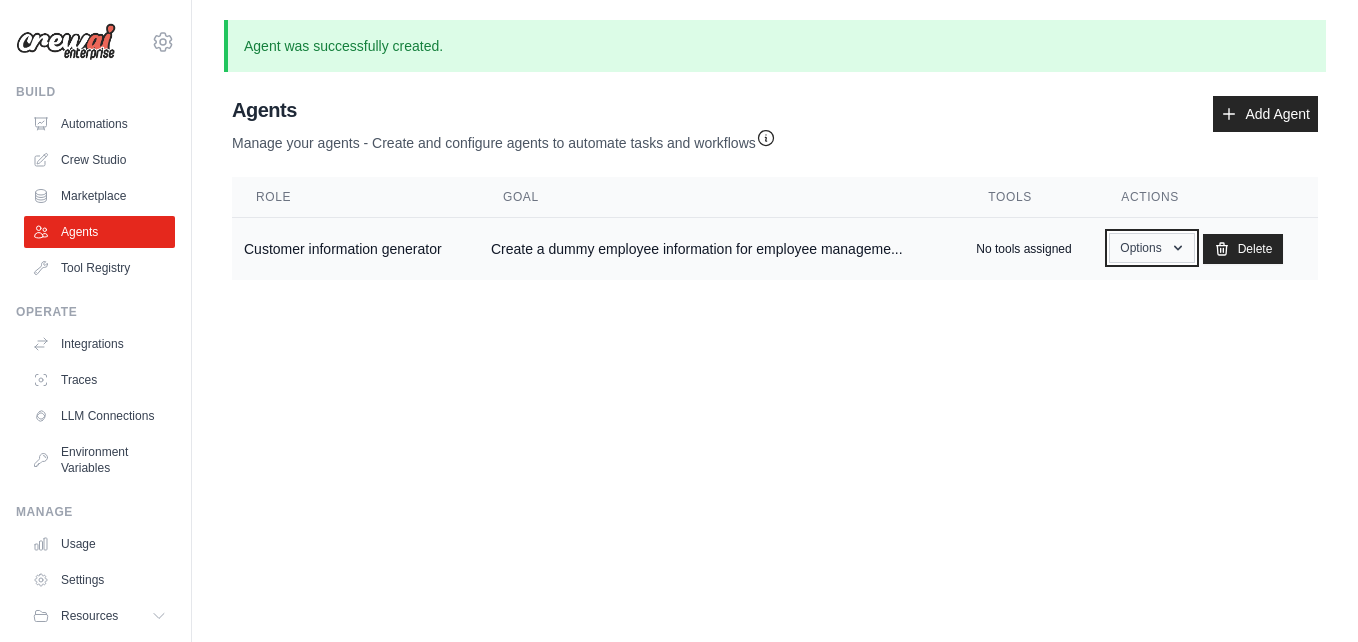 click on "Options" at bounding box center (1151, 248) 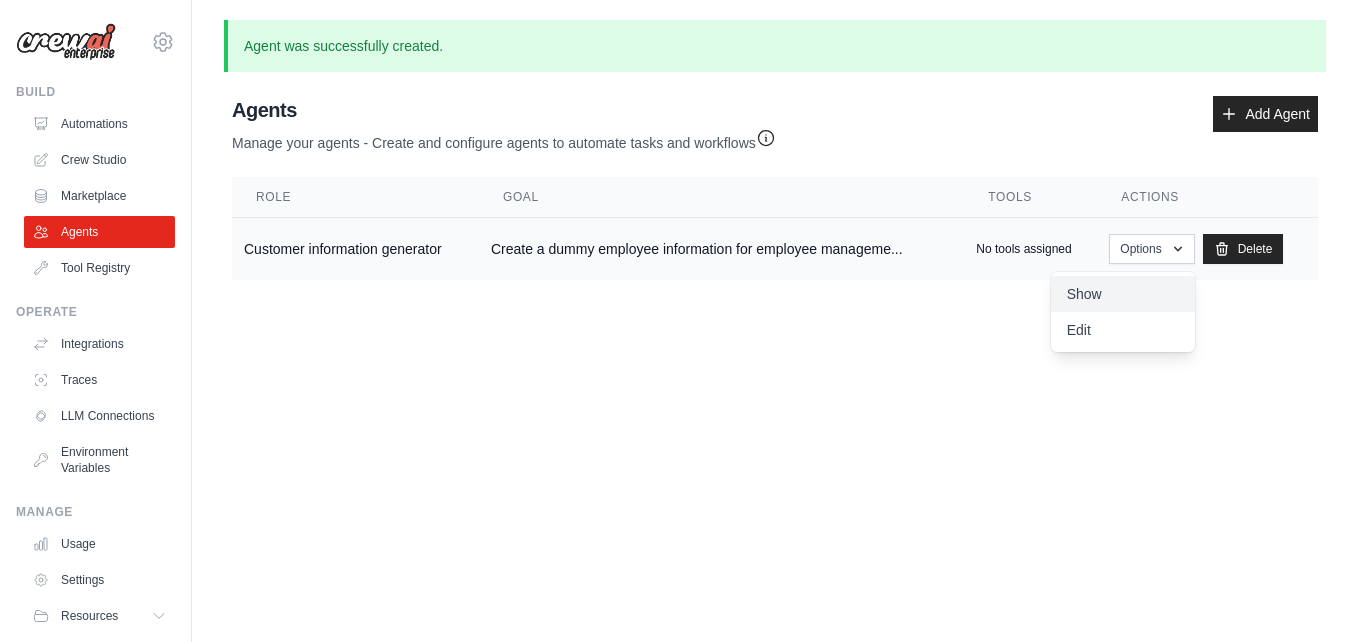 click on "Show" at bounding box center [1123, 294] 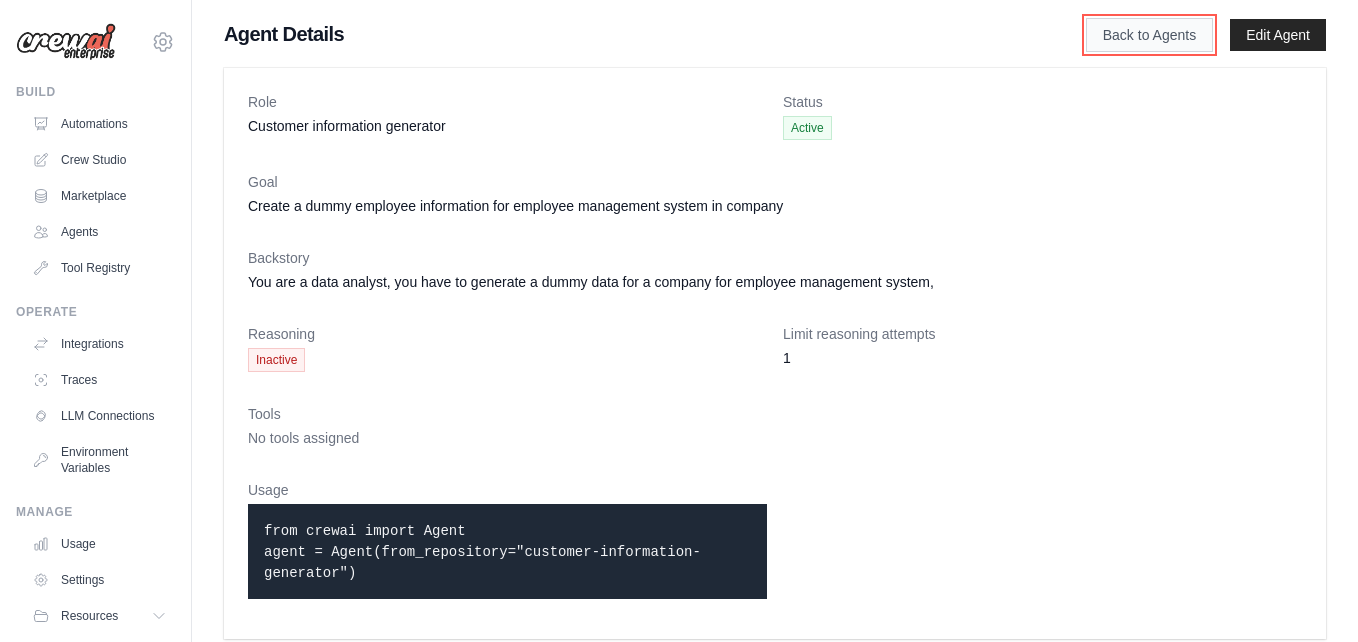 click on "Back to Agents" at bounding box center (1149, 35) 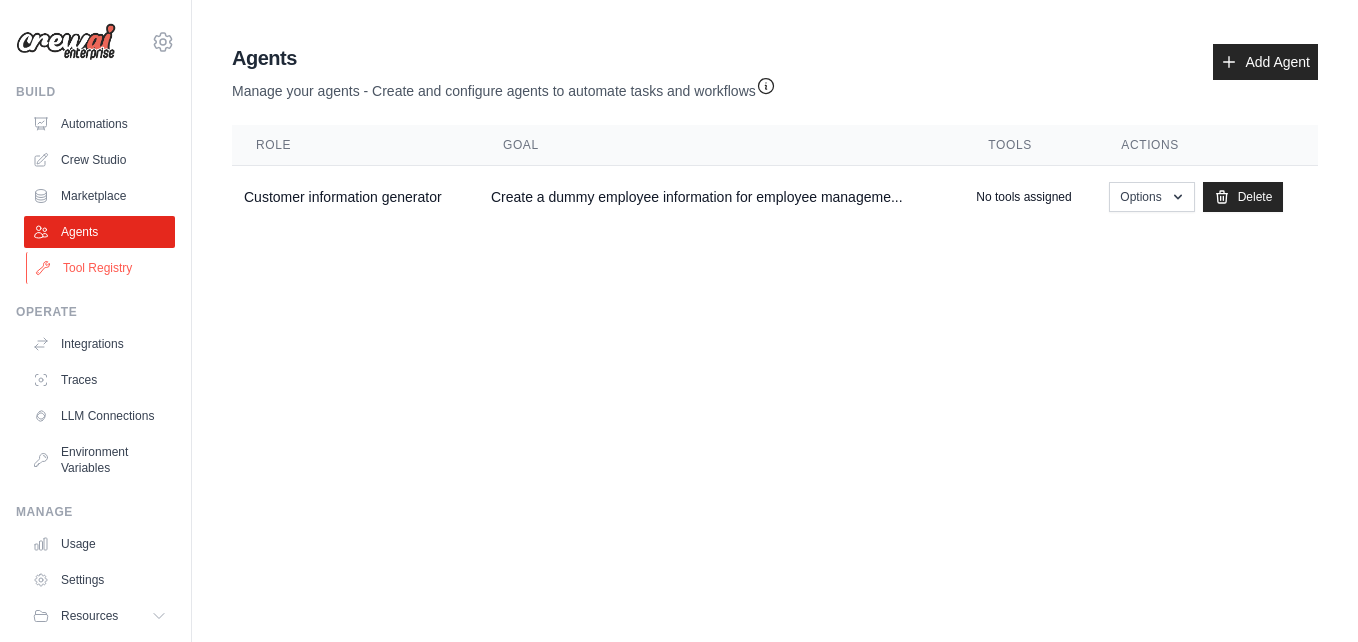 click on "Tool Registry" at bounding box center (101, 268) 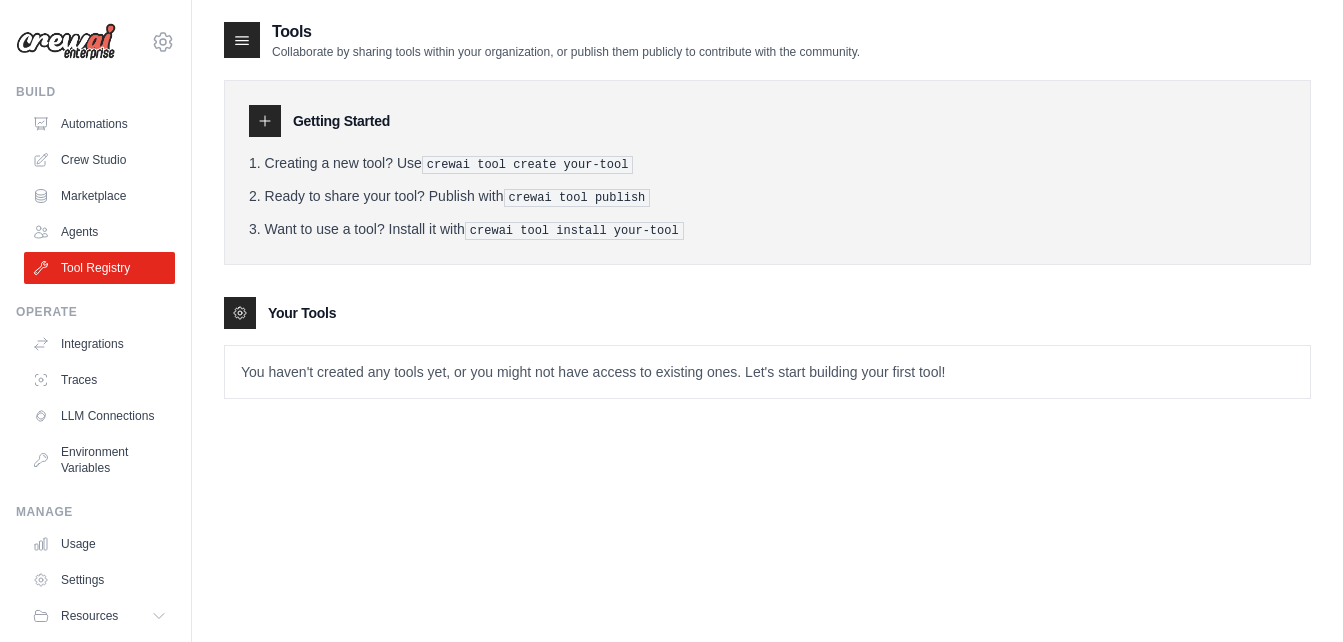 click on "Getting Started
Creating a new tool? Use
crewai tool create your-tool
Ready to share your tool? Publish with
crewai tool publish
Want to use a tool? Install it with
crewai tool install your-tool" at bounding box center (767, 172) 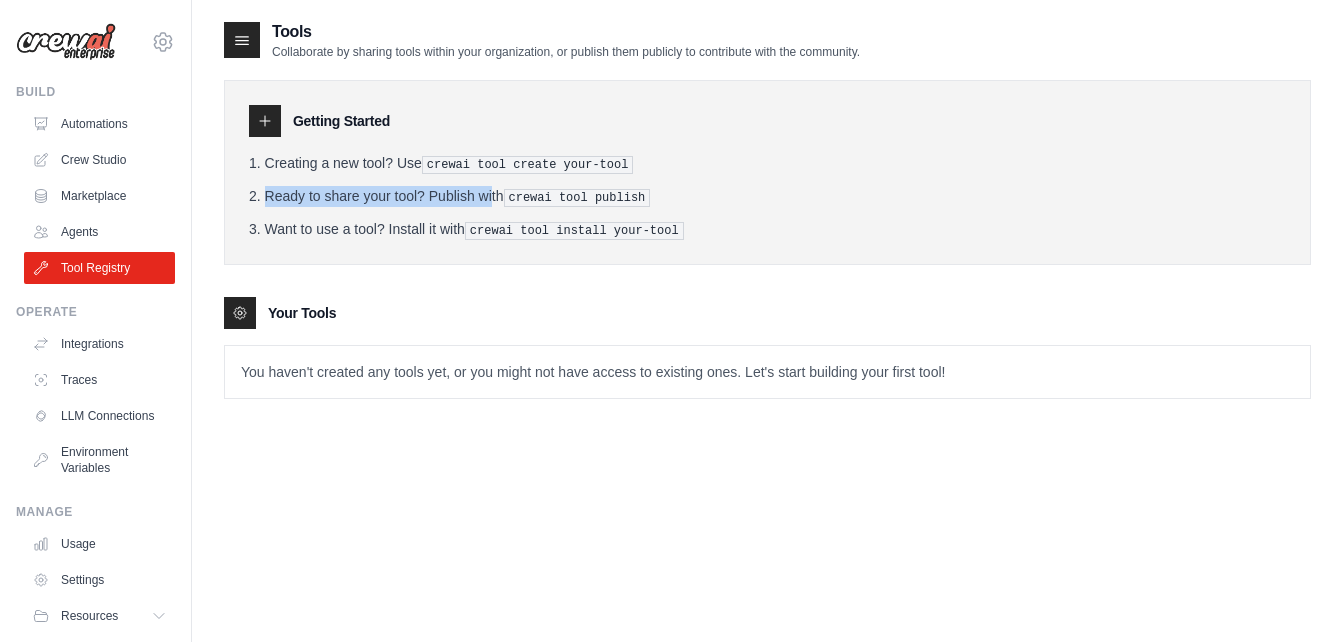 drag, startPoint x: 614, startPoint y: 168, endPoint x: 437, endPoint y: 174, distance: 177.10167 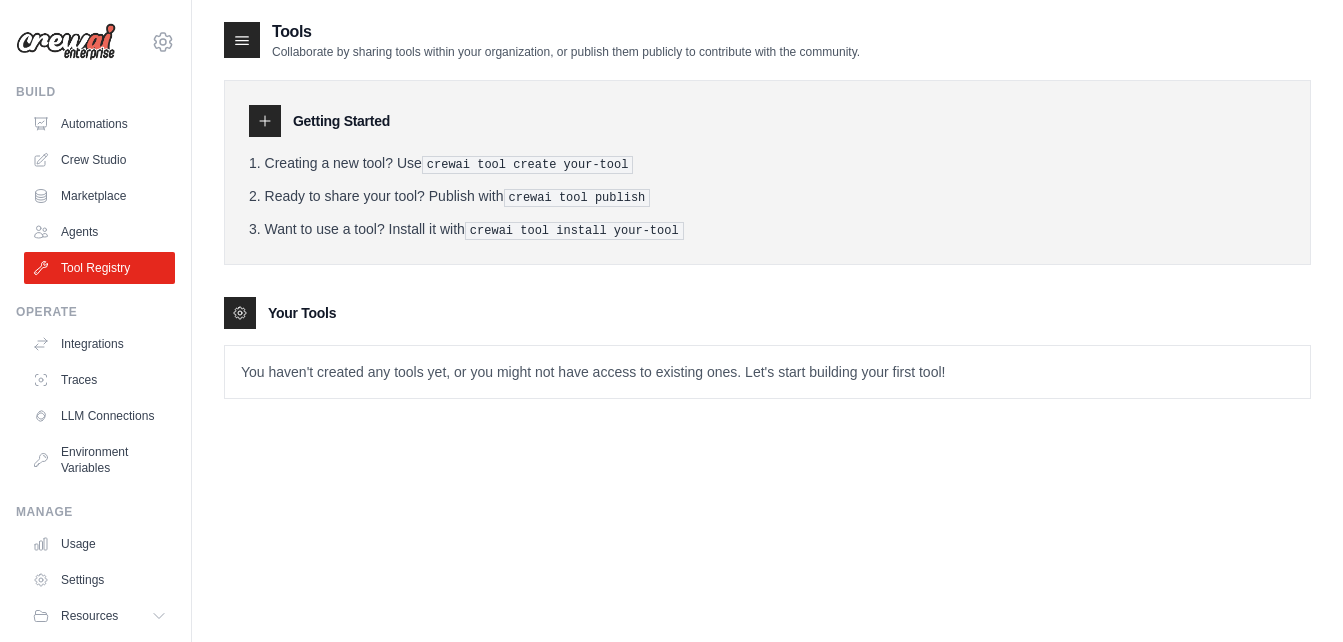 drag, startPoint x: 437, startPoint y: 174, endPoint x: 448, endPoint y: 172, distance: 11.18034 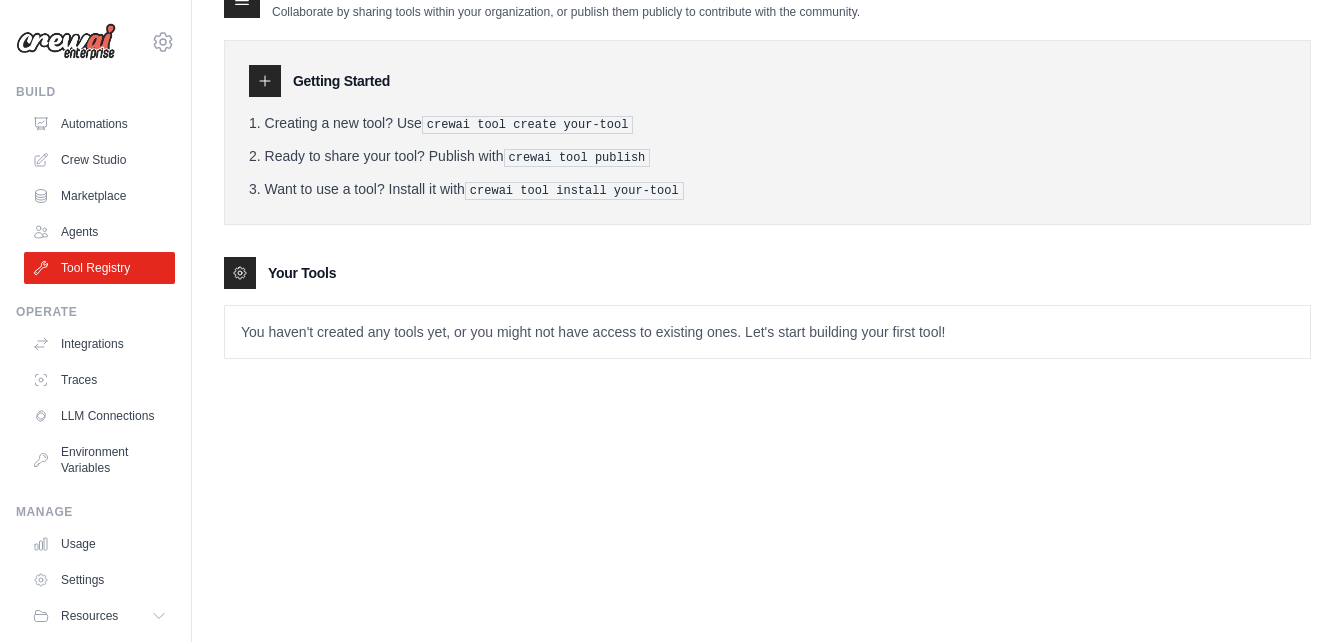 scroll, scrollTop: 0, scrollLeft: 0, axis: both 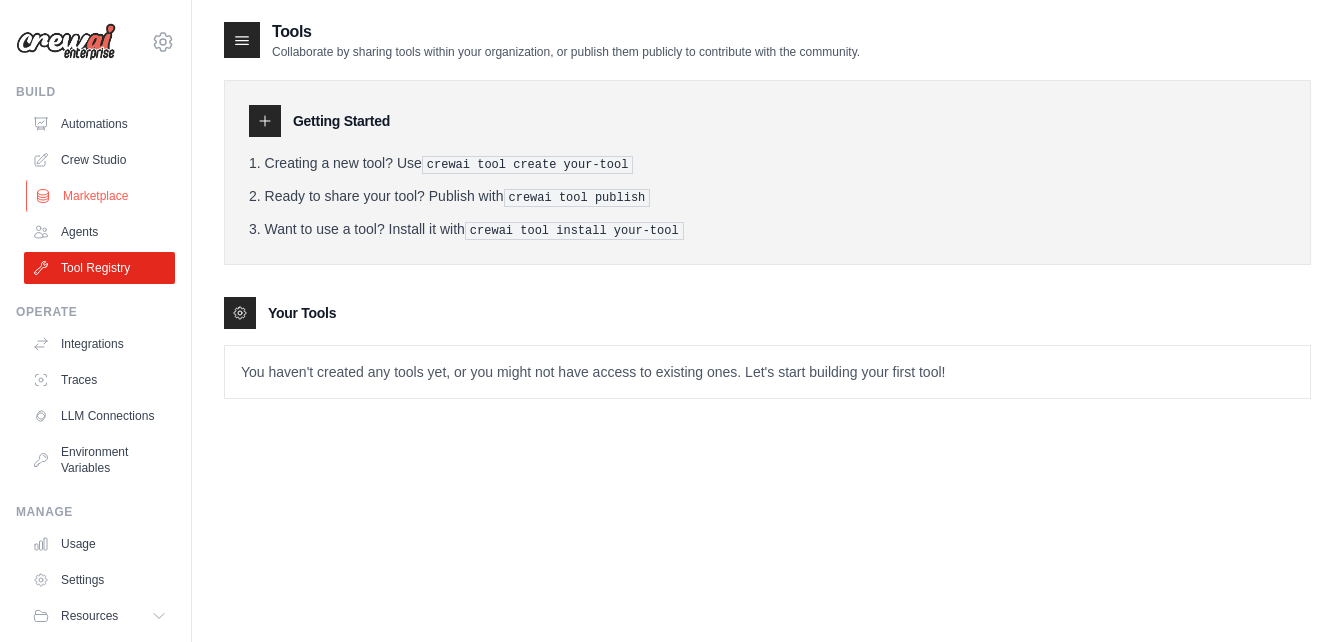 click on "Marketplace" at bounding box center [101, 196] 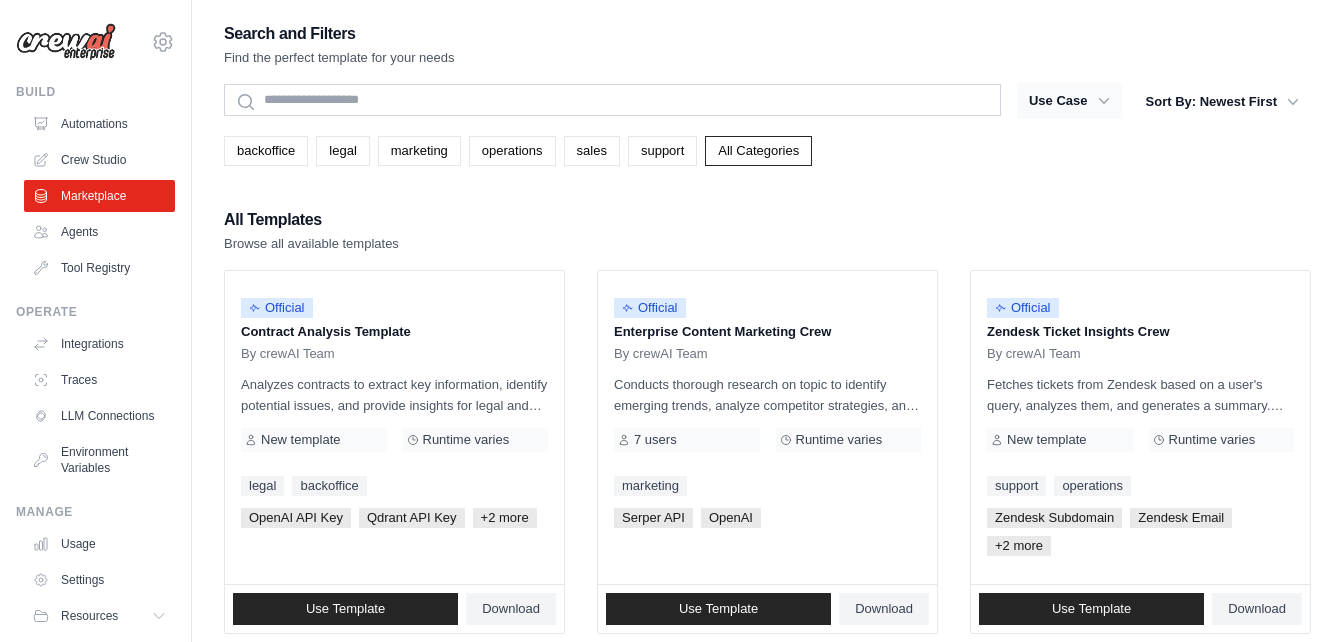 click on "Use Case" at bounding box center (1069, 101) 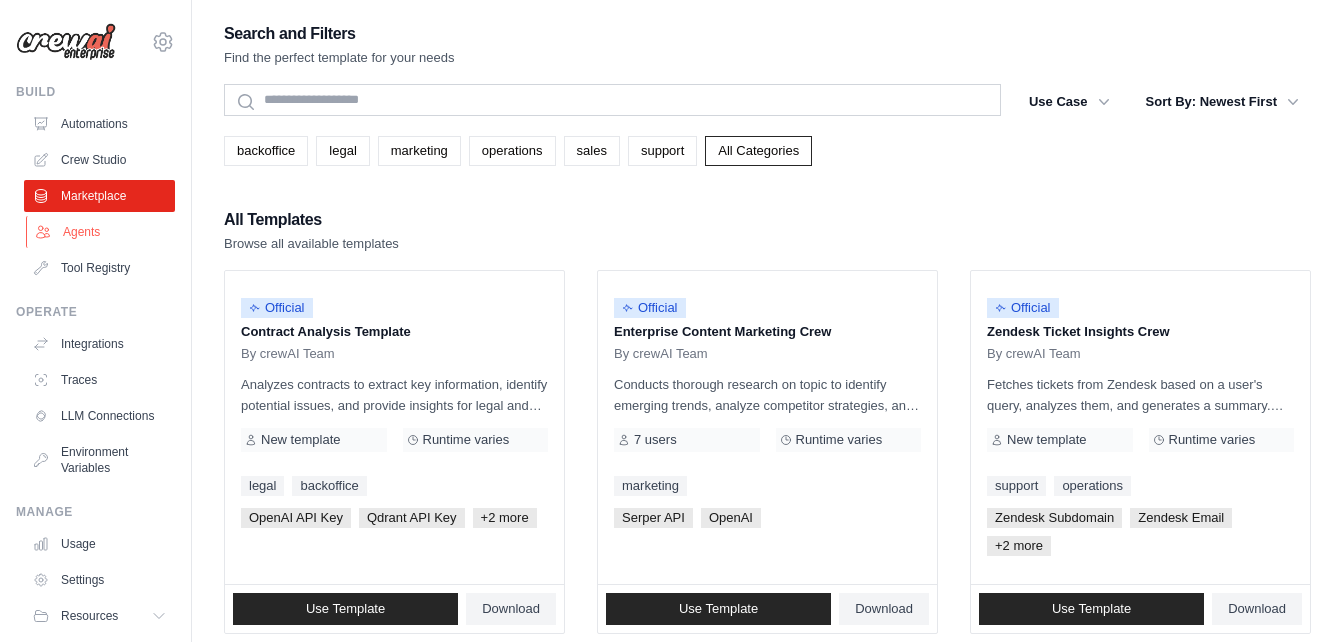 click on "Agents" at bounding box center [101, 232] 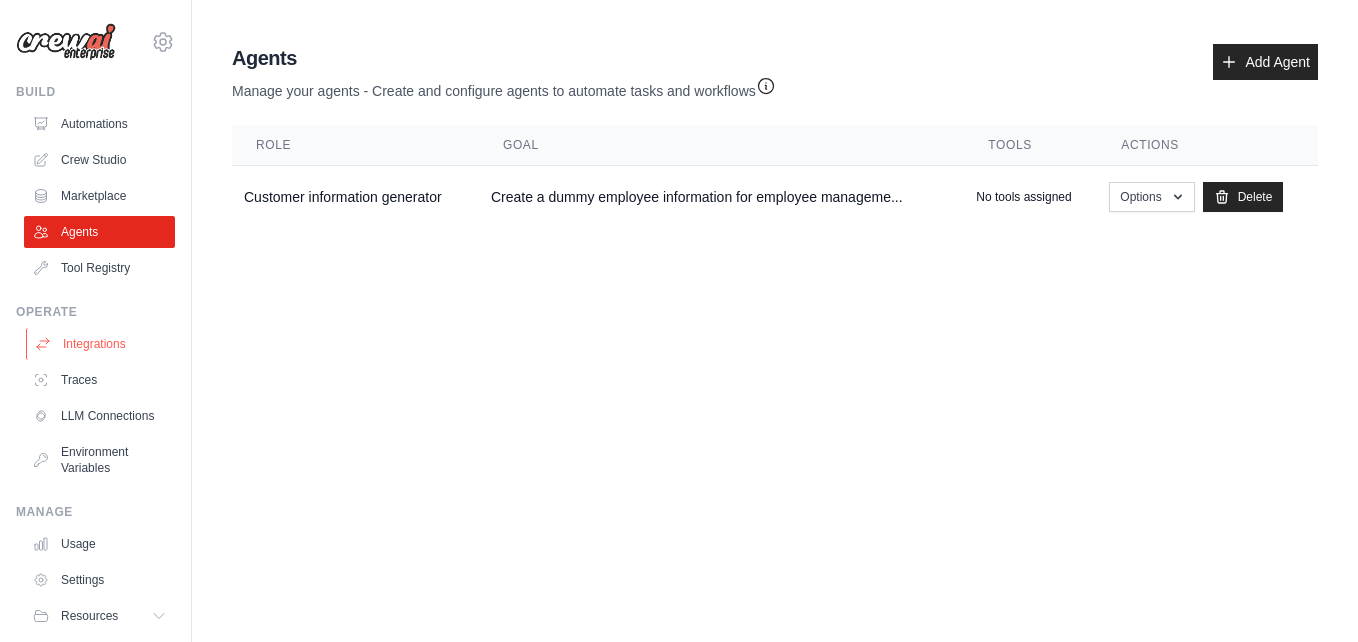click on "Integrations" at bounding box center (101, 344) 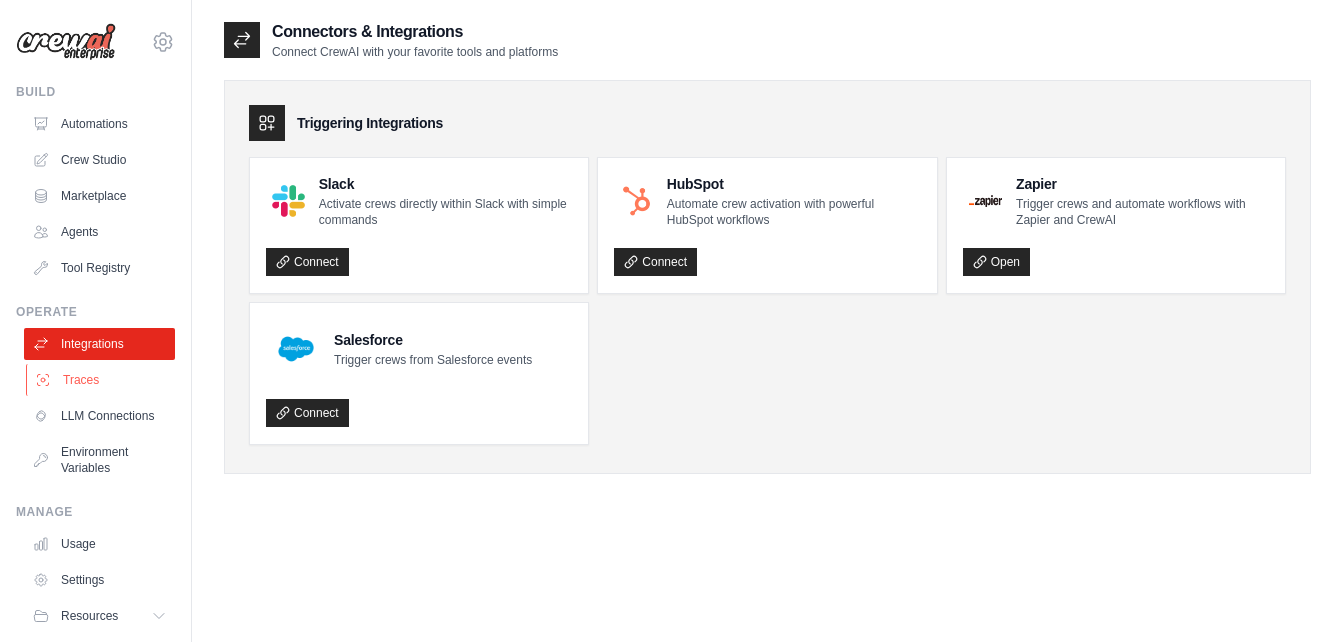 click on "Traces" at bounding box center [101, 380] 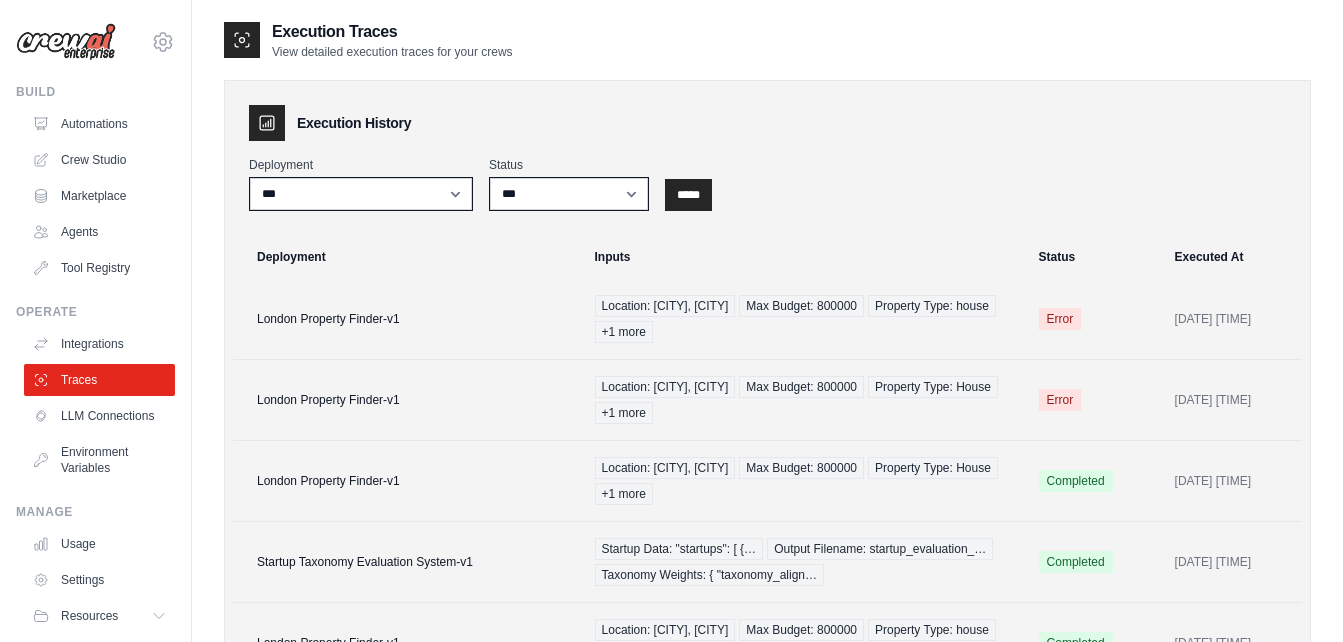 click on "LLM Connections" at bounding box center [99, 416] 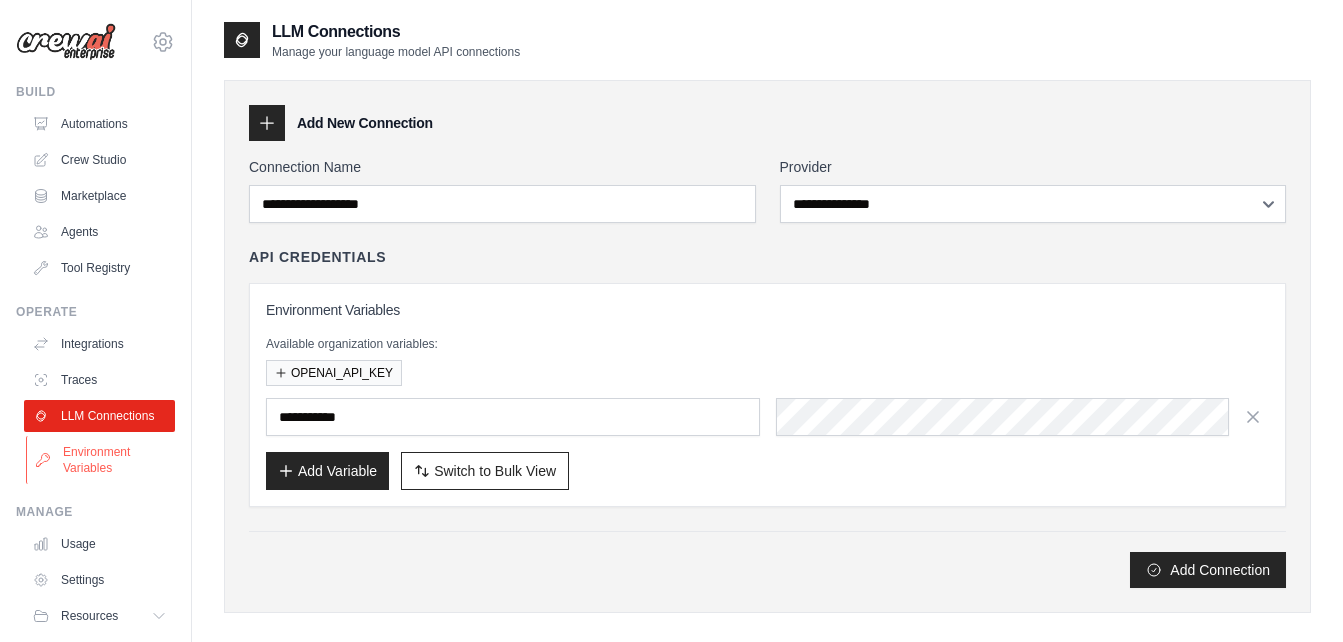 click on "Environment Variables" at bounding box center [101, 460] 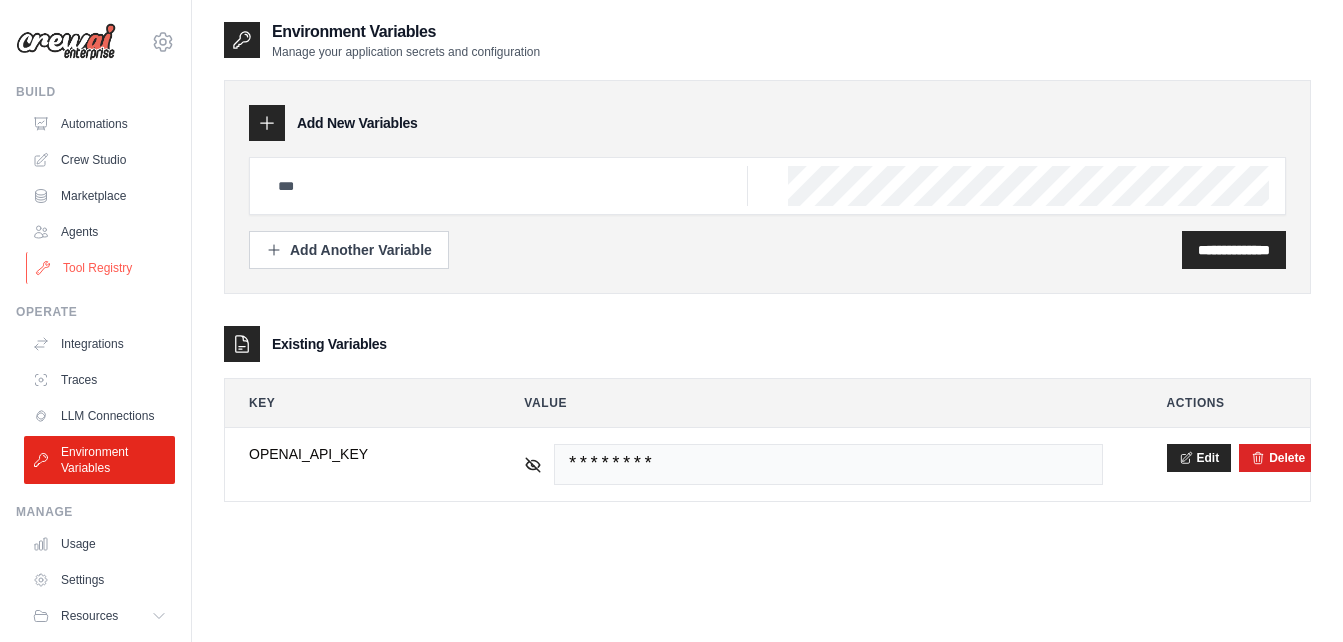 click on "Tool Registry" at bounding box center [101, 268] 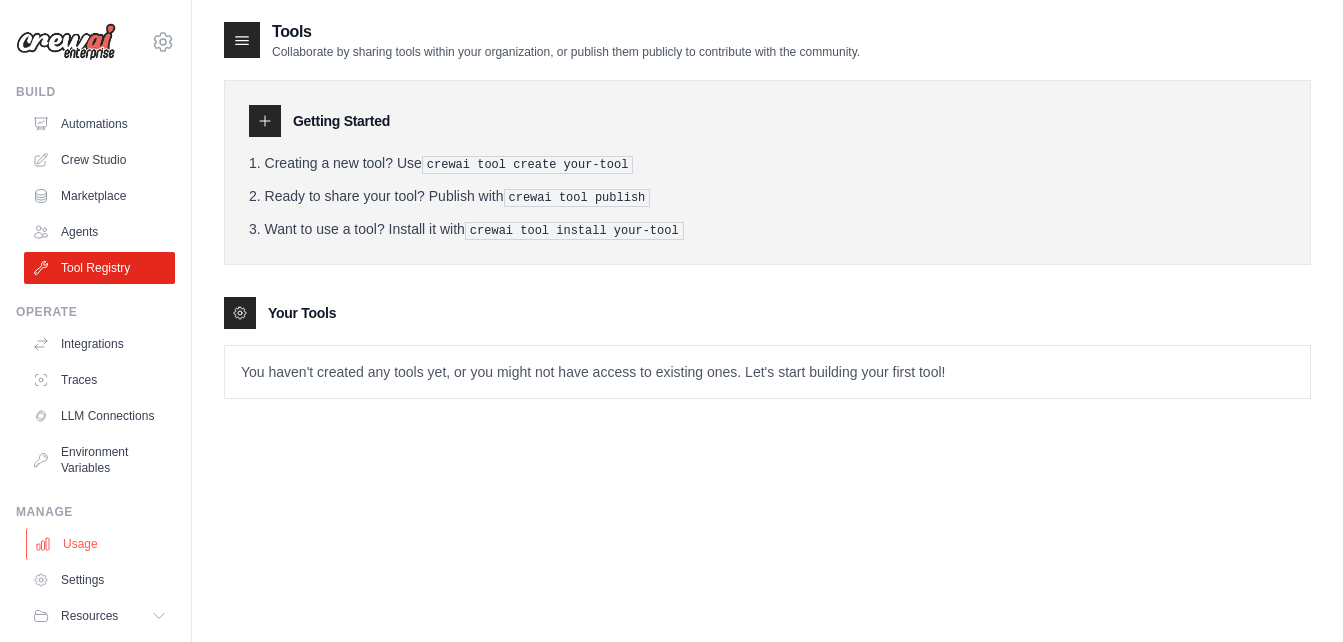 click on "Usage" at bounding box center [101, 544] 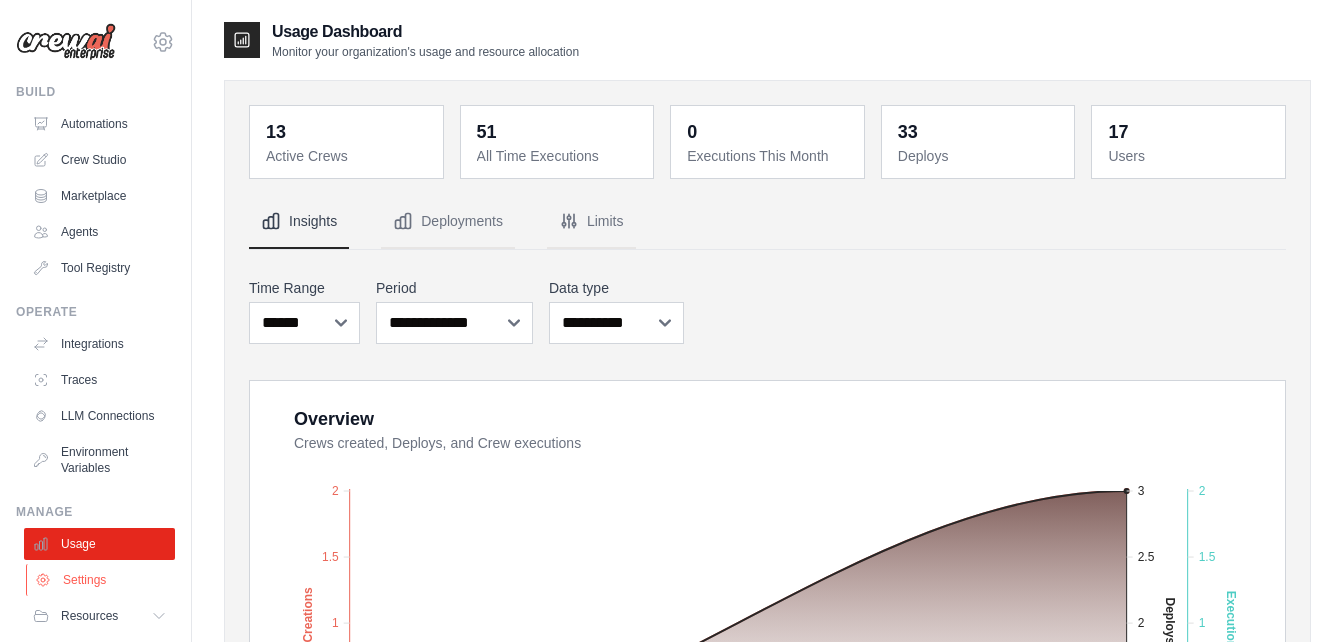 click on "Settings" at bounding box center [101, 580] 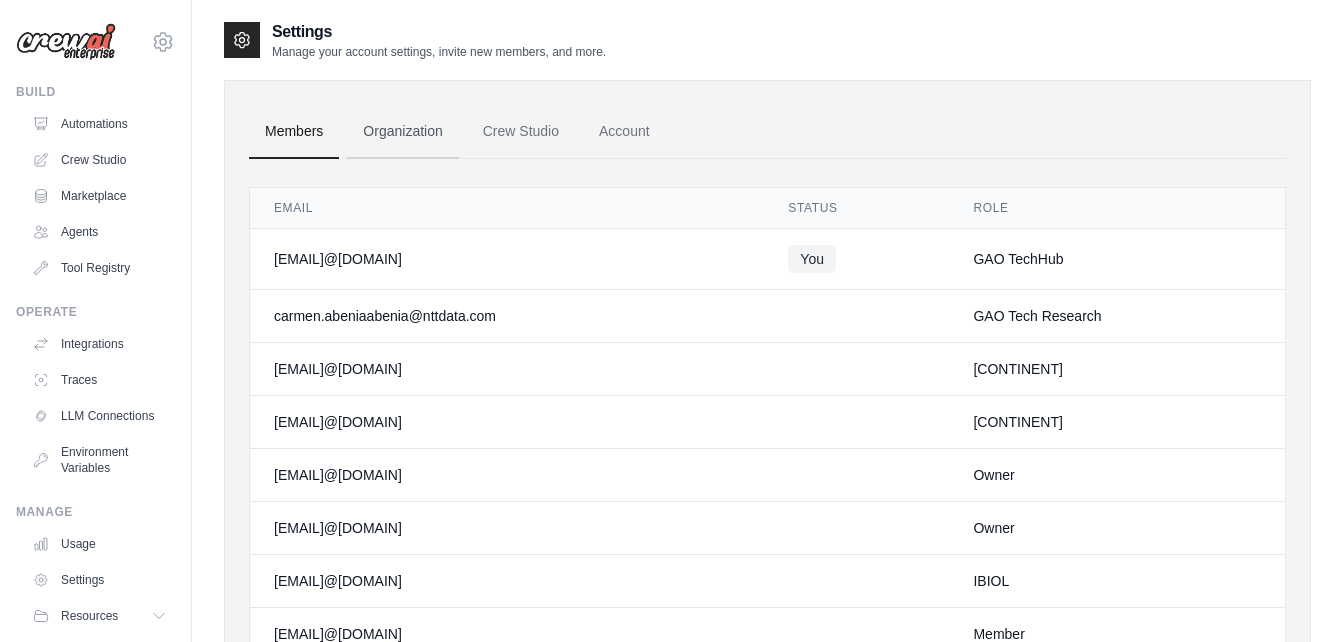 click on "Organization" at bounding box center [402, 132] 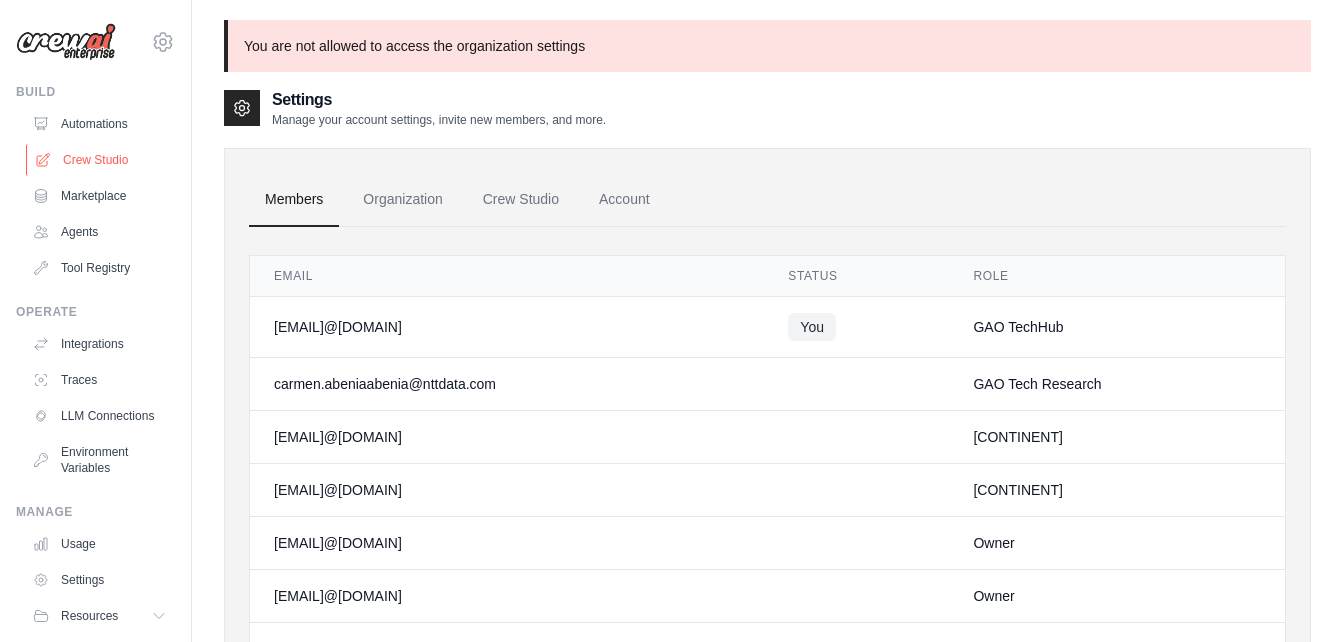 click on "Crew Studio" at bounding box center (101, 160) 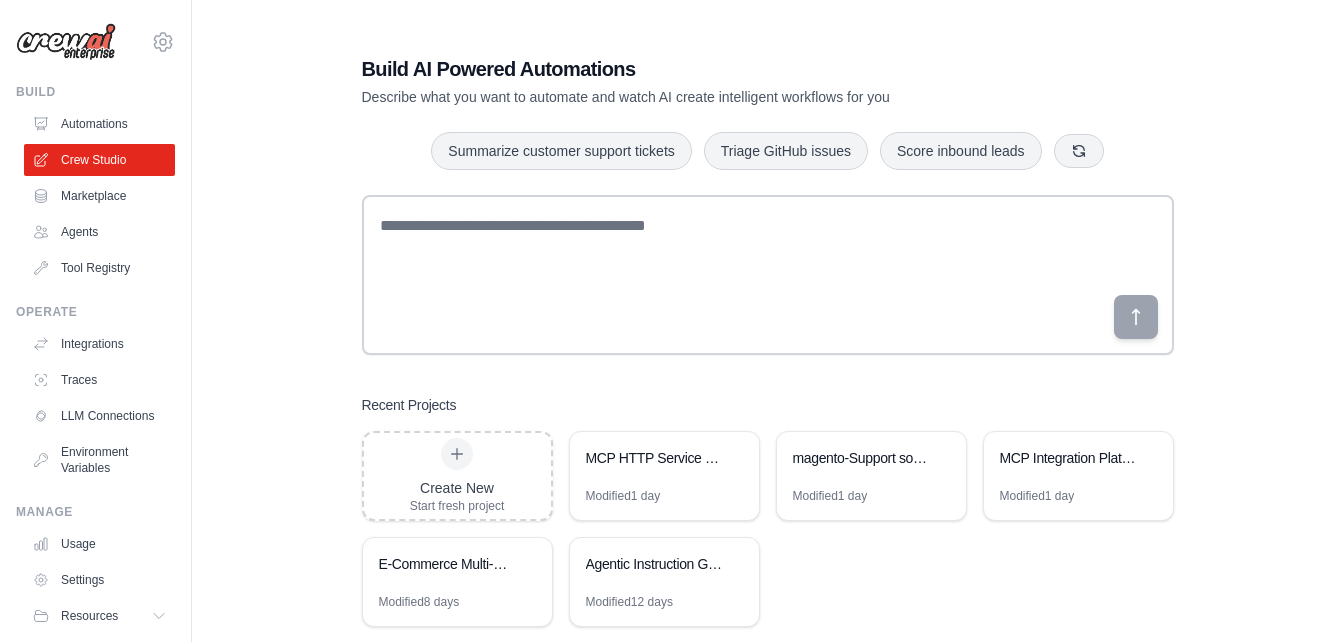 scroll, scrollTop: 0, scrollLeft: 0, axis: both 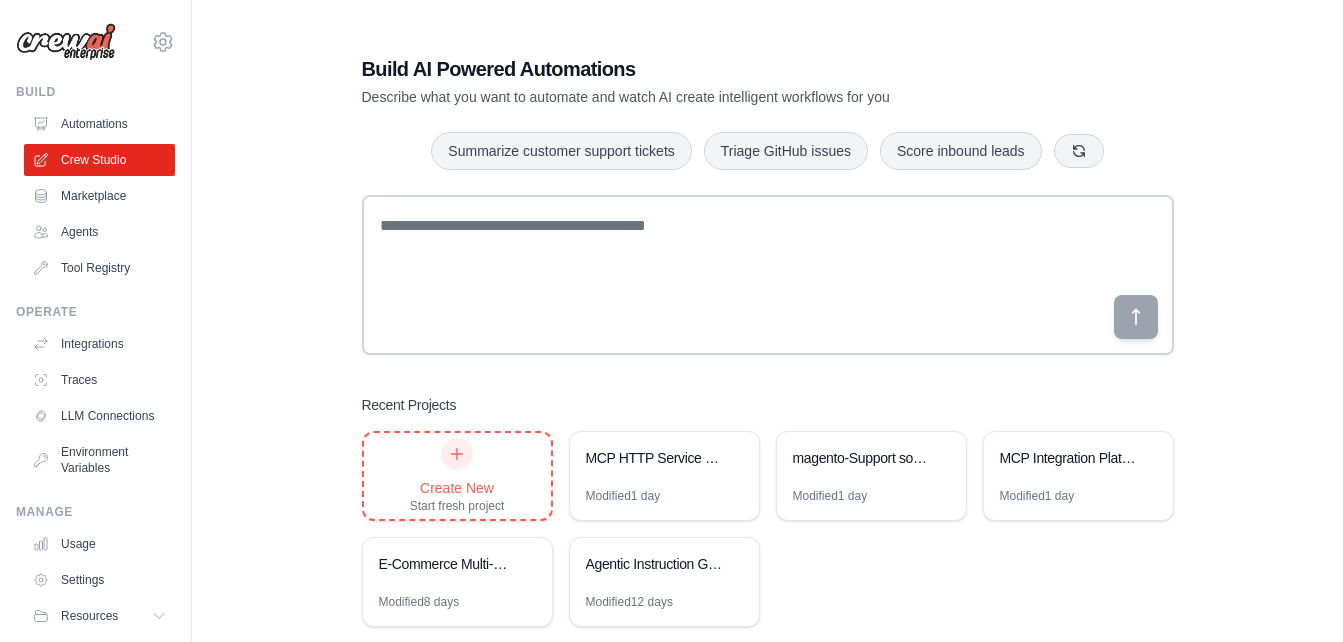 click on "Create New" at bounding box center [457, 488] 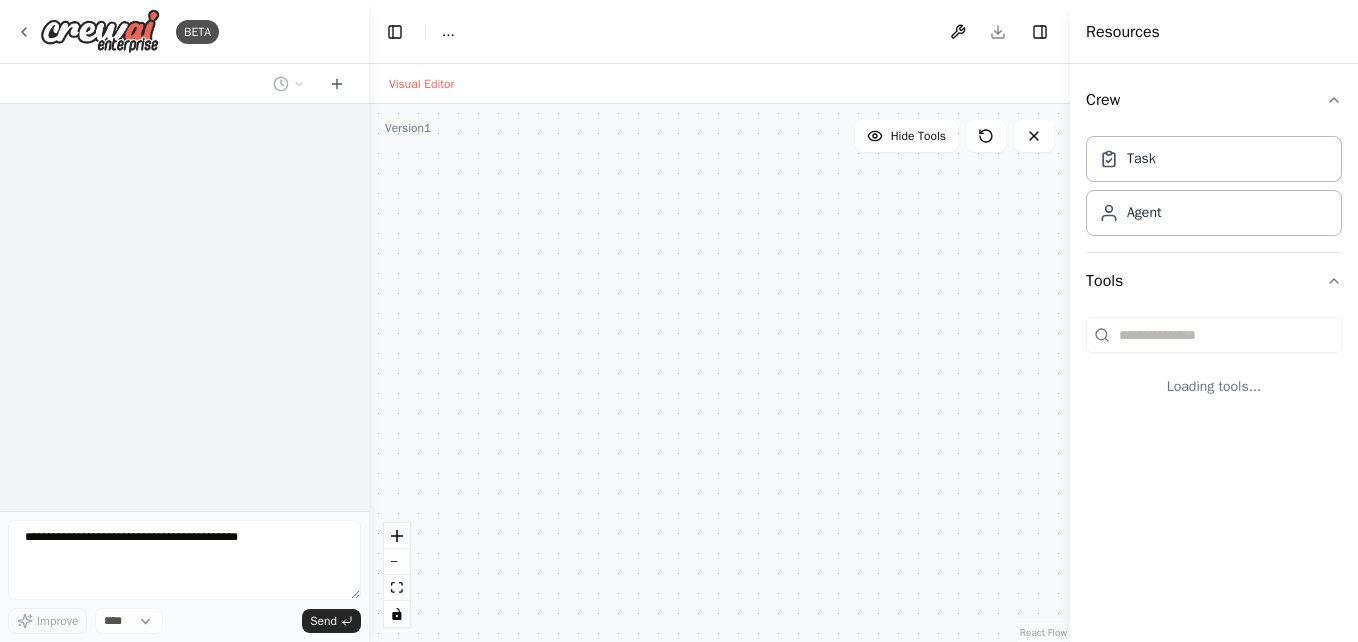 scroll, scrollTop: 0, scrollLeft: 0, axis: both 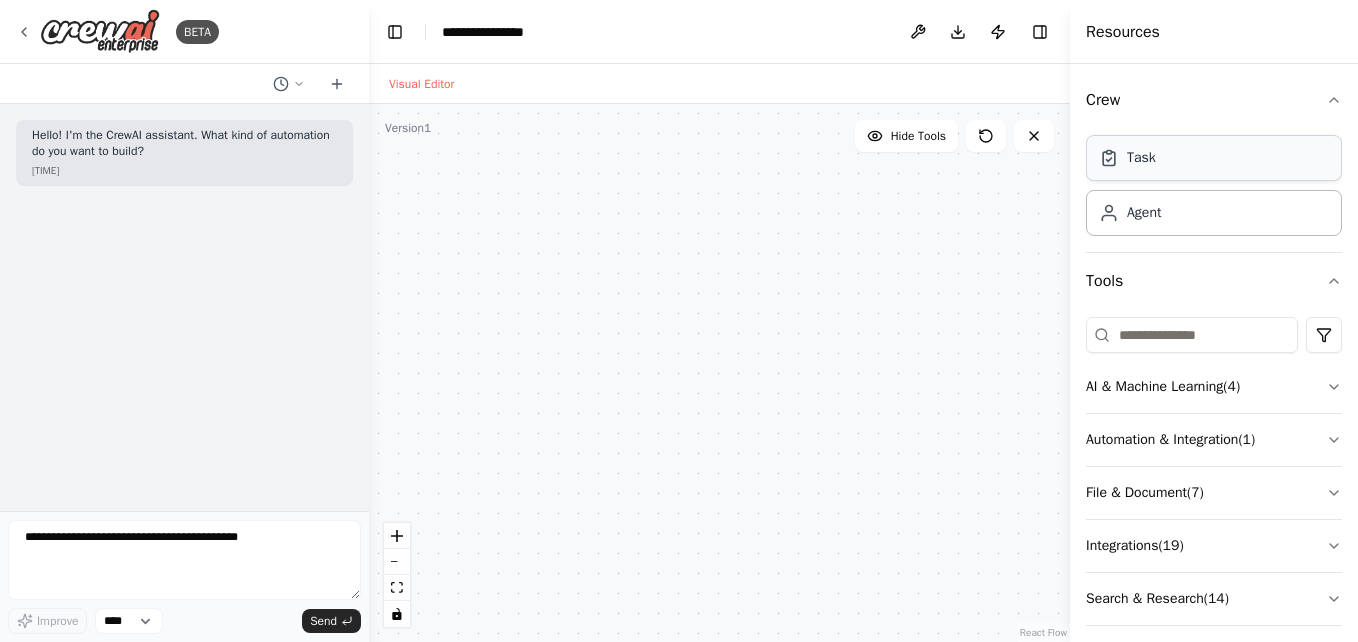click on "Task" at bounding box center [1214, 158] 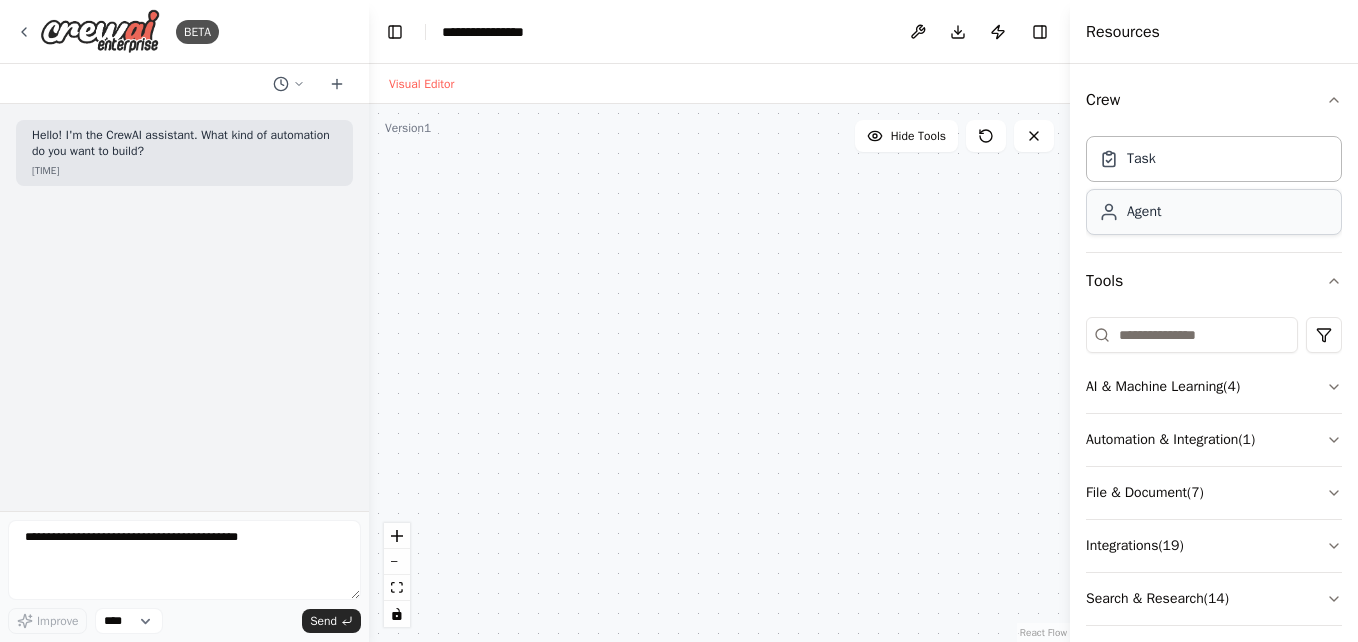 click on "Agent" at bounding box center [1214, 212] 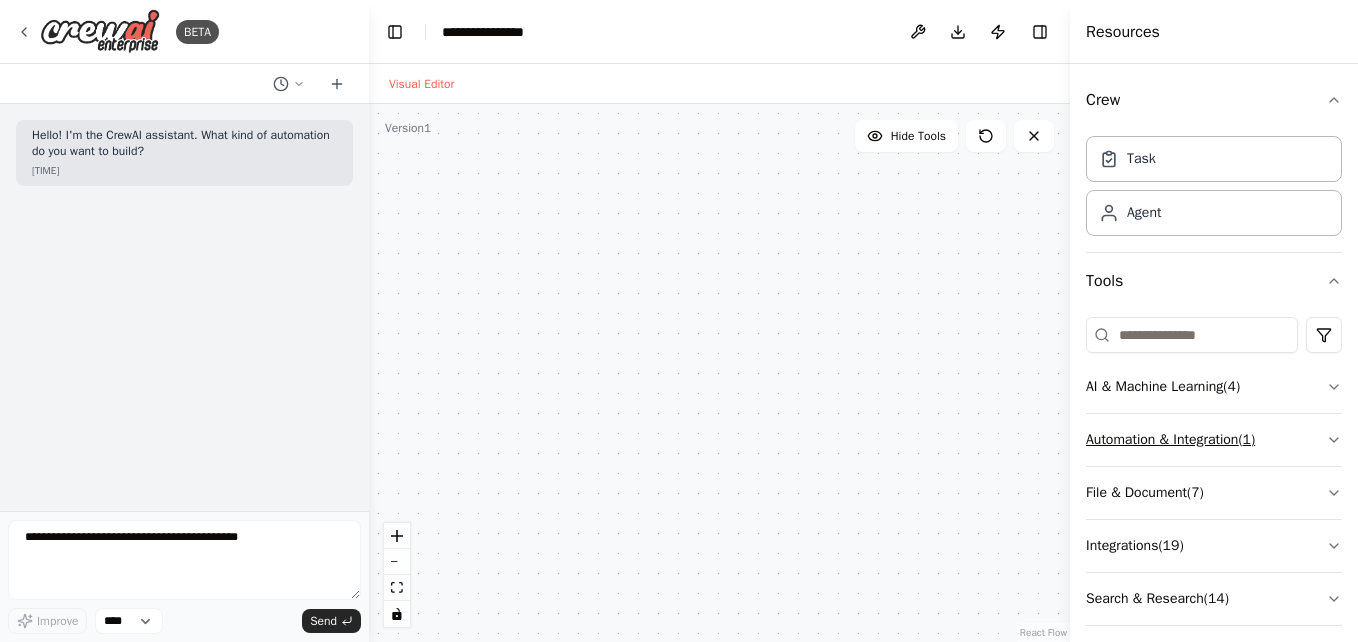scroll, scrollTop: 69, scrollLeft: 0, axis: vertical 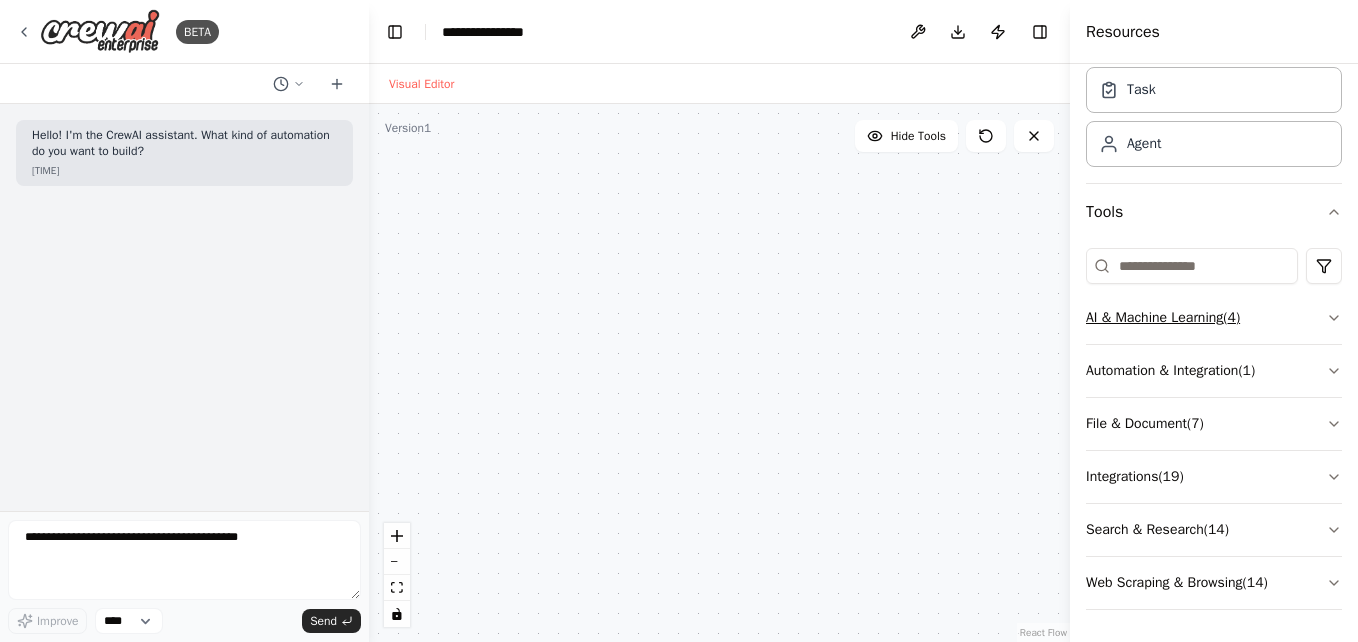 click 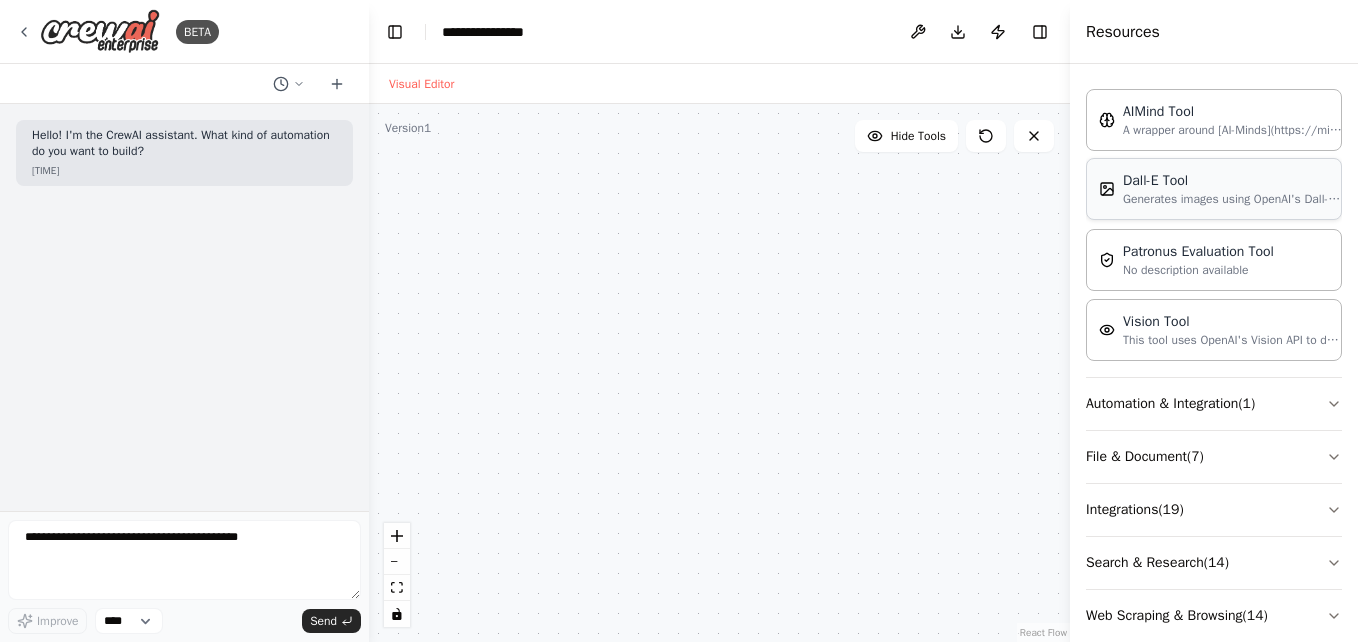 scroll, scrollTop: 365, scrollLeft: 0, axis: vertical 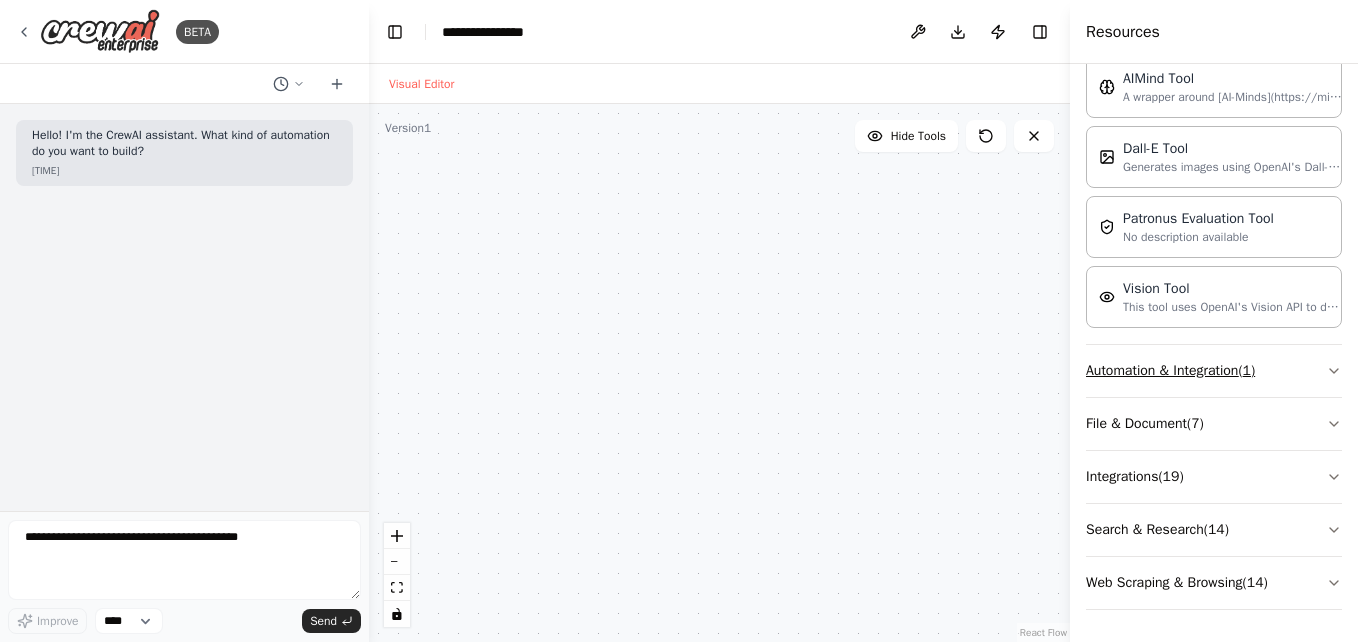 click 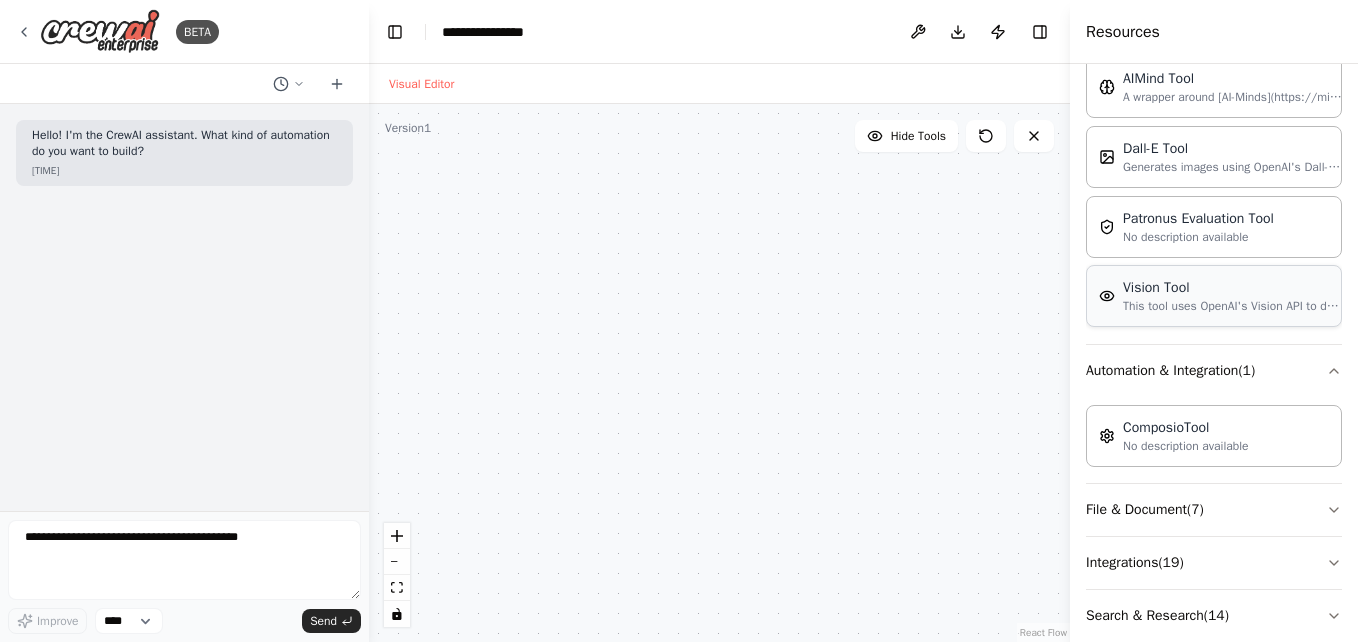 scroll, scrollTop: 0, scrollLeft: 0, axis: both 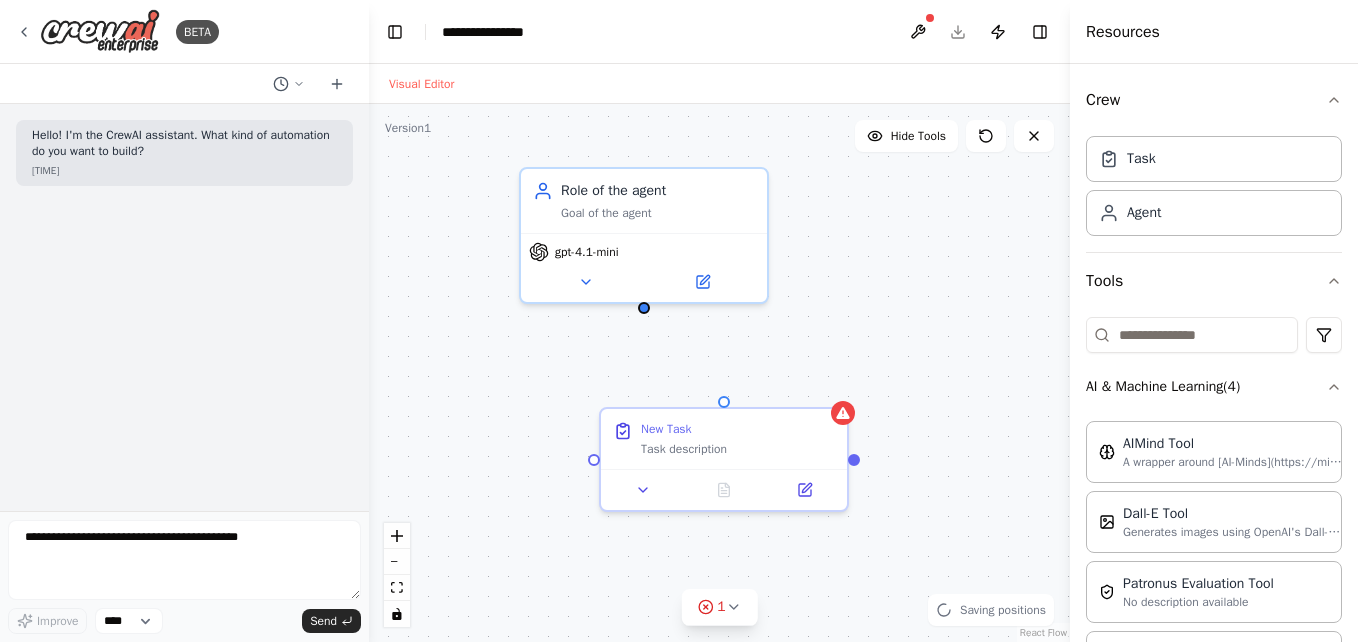drag, startPoint x: 639, startPoint y: 370, endPoint x: 646, endPoint y: 308, distance: 62.39391 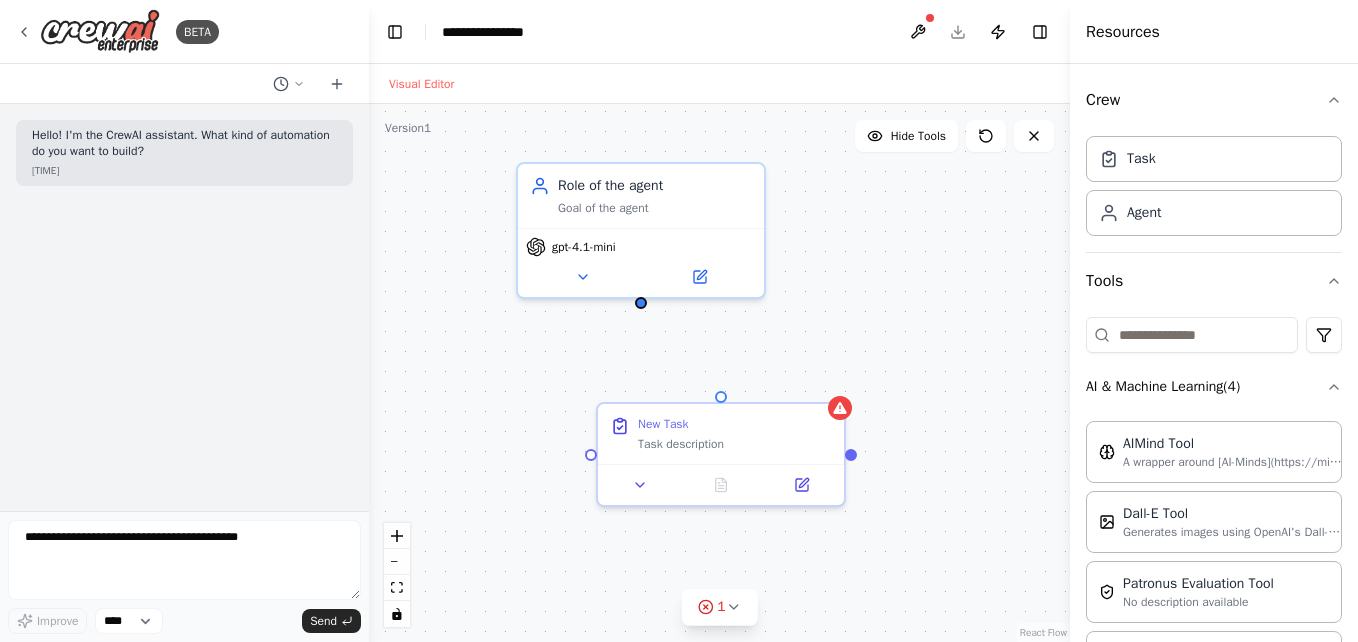 click on "Role of the agent Goal of the agent [MODEL] New Task Task description" at bounding box center (719, 373) 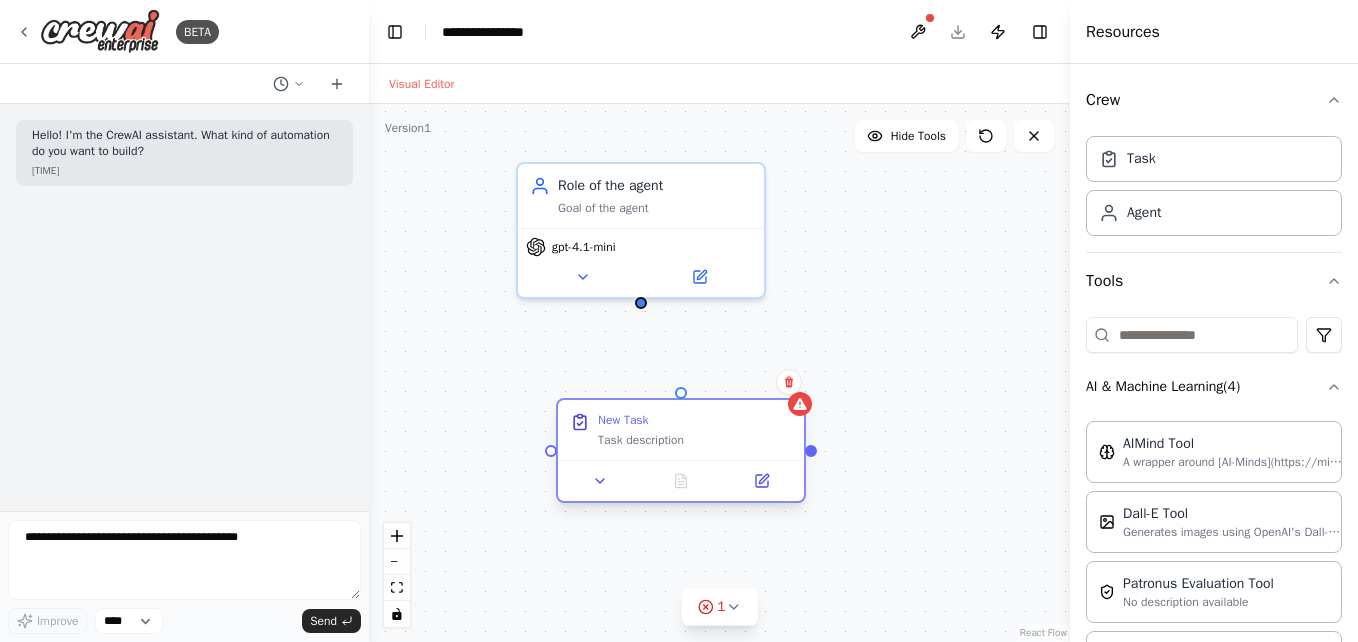 drag, startPoint x: 717, startPoint y: 409, endPoint x: 670, endPoint y: 410, distance: 47.010635 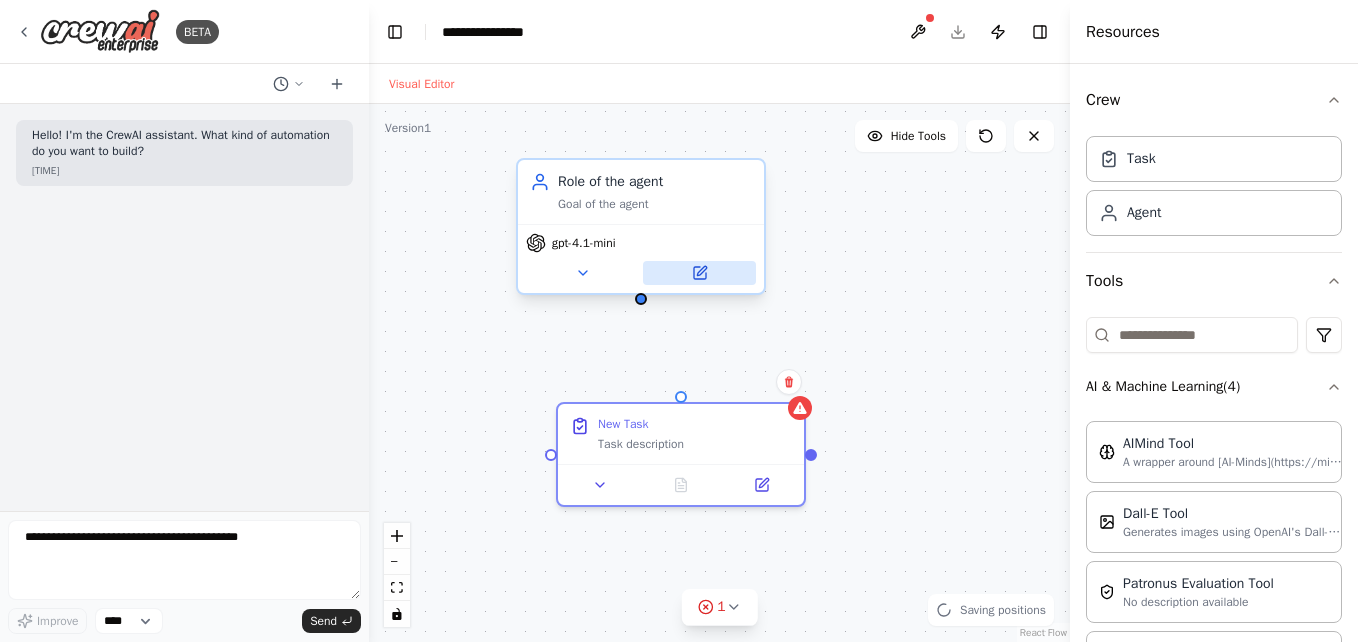 click 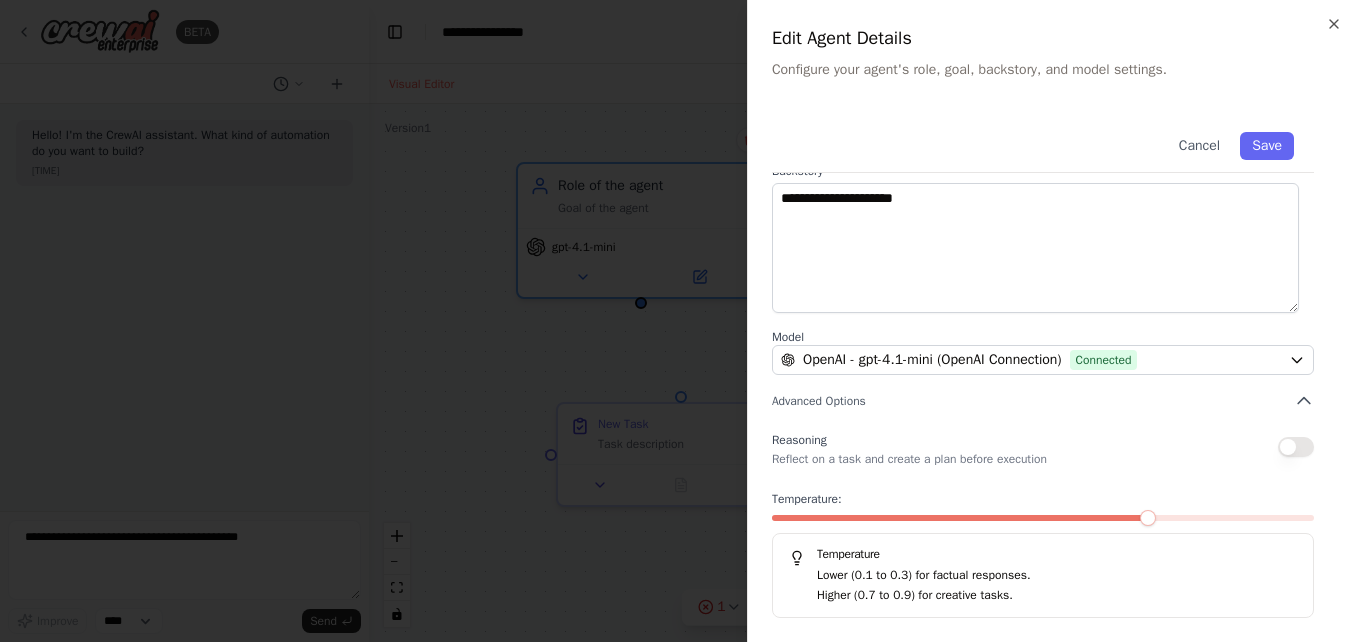 scroll, scrollTop: 0, scrollLeft: 0, axis: both 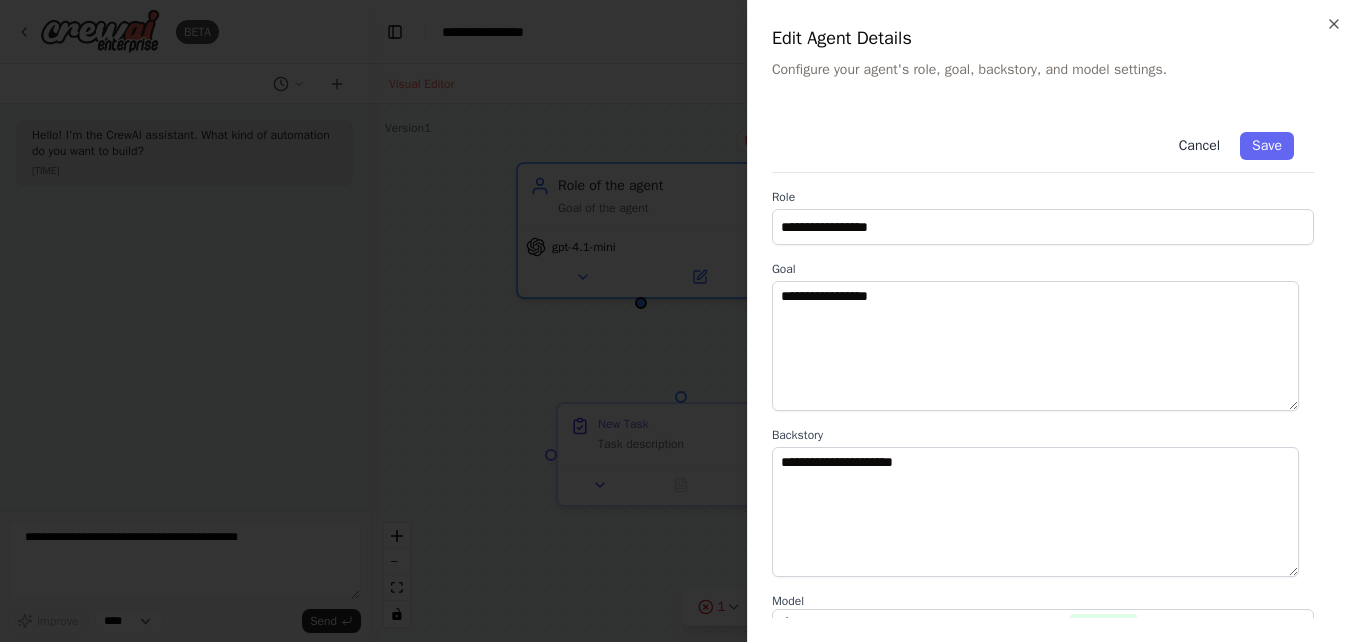 click on "Cancel" at bounding box center (1199, 146) 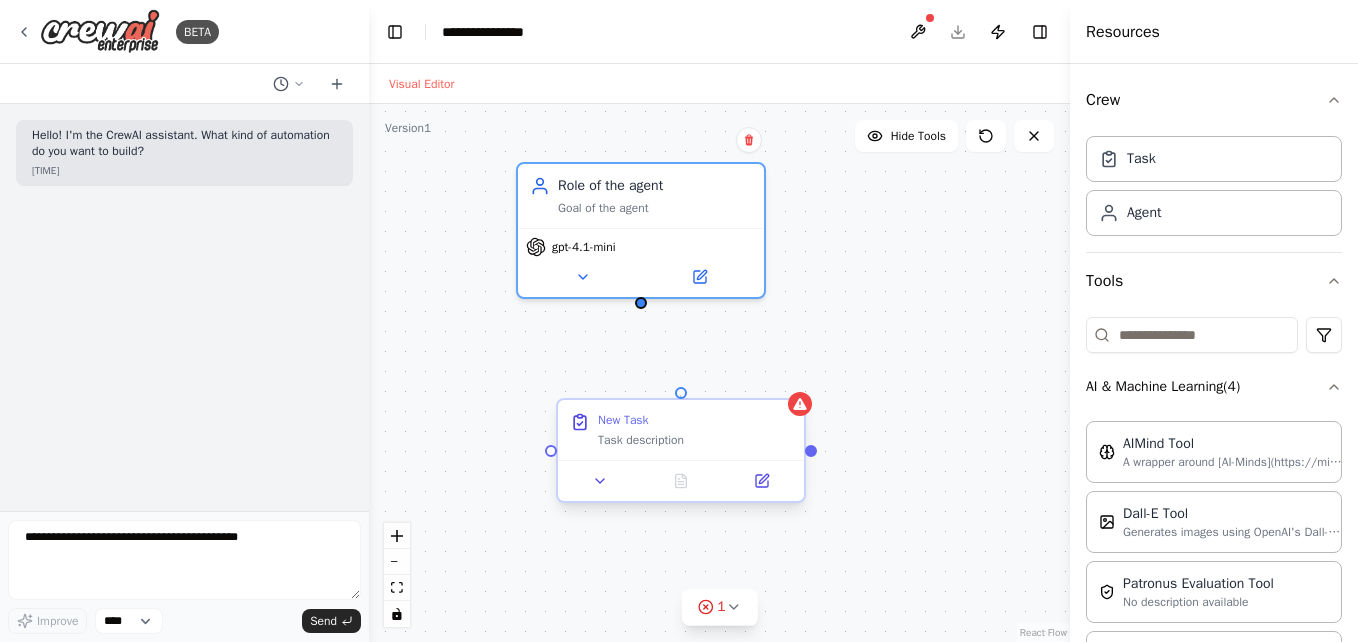 click at bounding box center (681, 393) 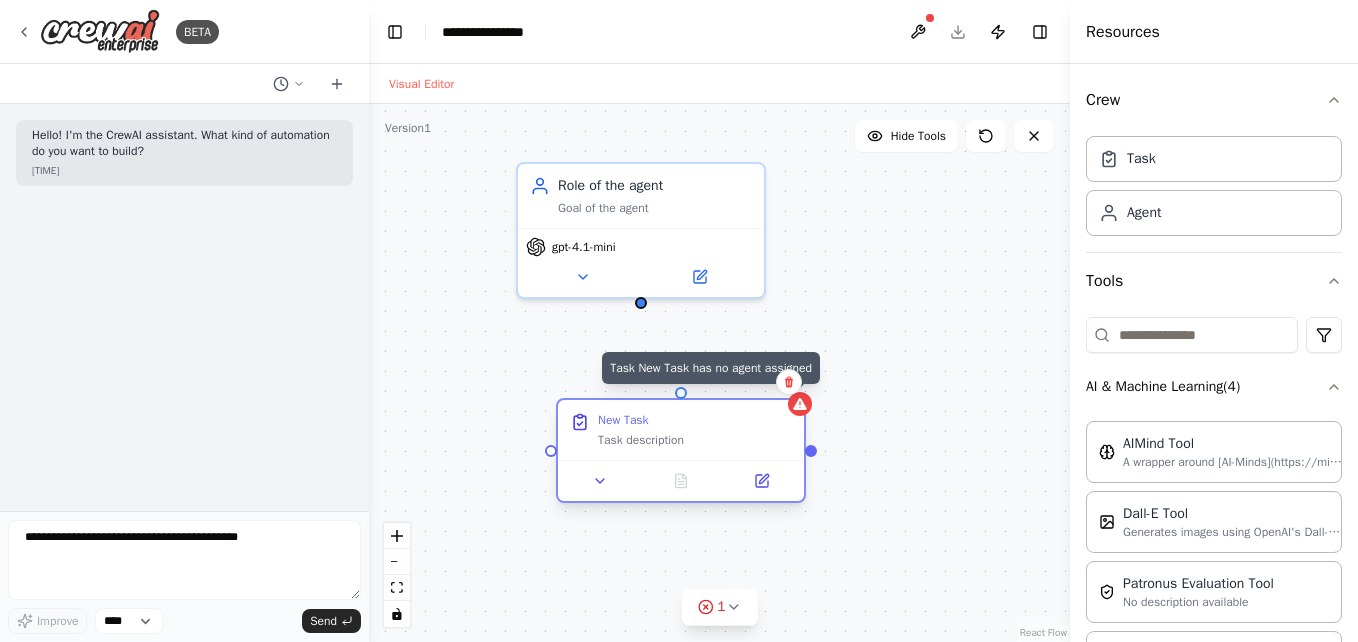 click 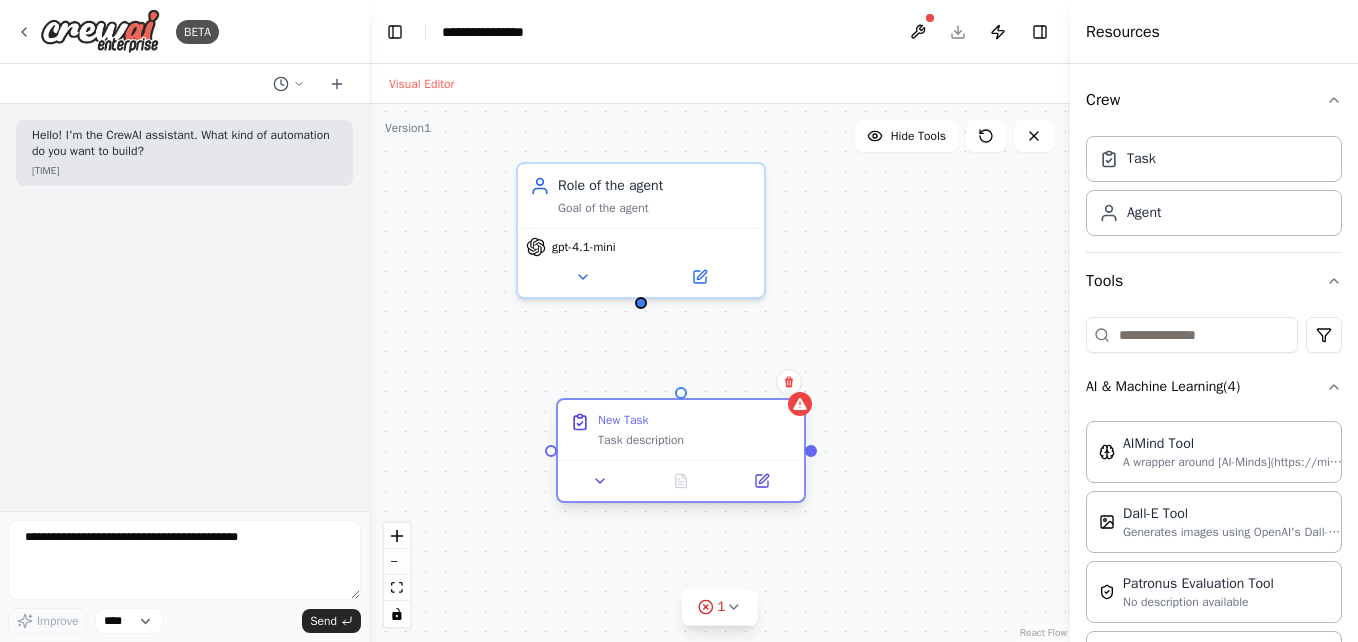 click on "Task description" at bounding box center [695, 440] 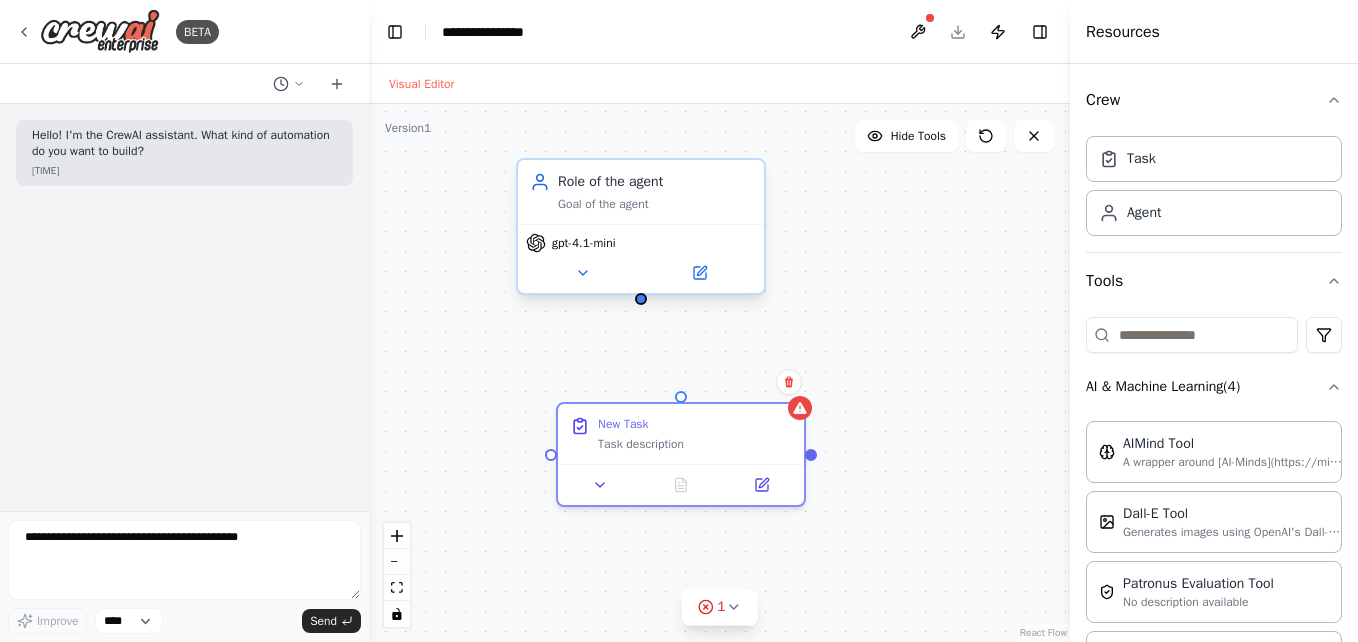 click on "gpt-4.1-mini" at bounding box center [641, 258] 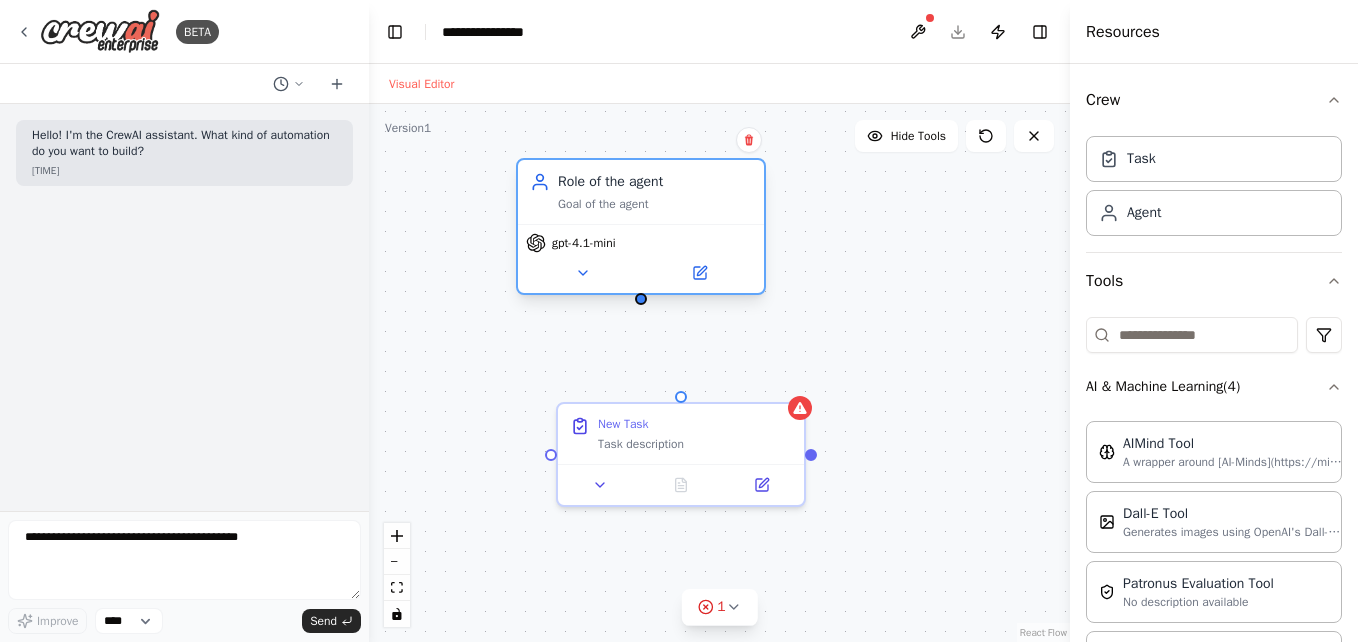 click at bounding box center (641, 299) 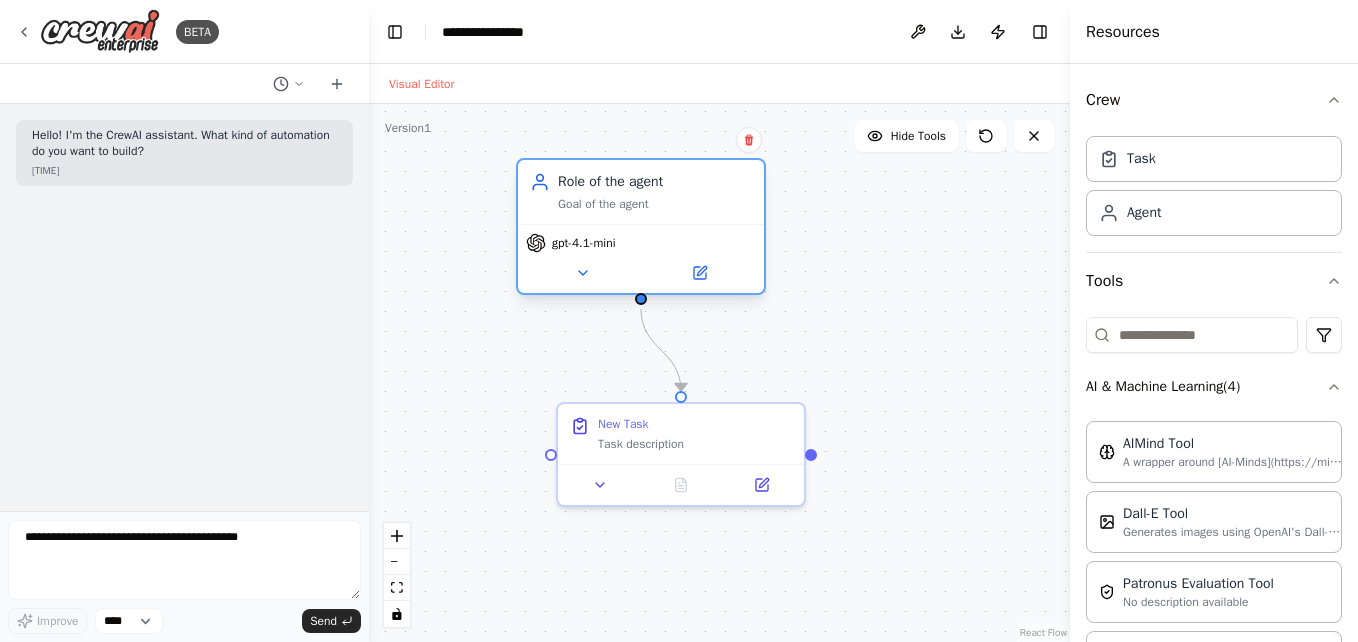 click at bounding box center [641, 299] 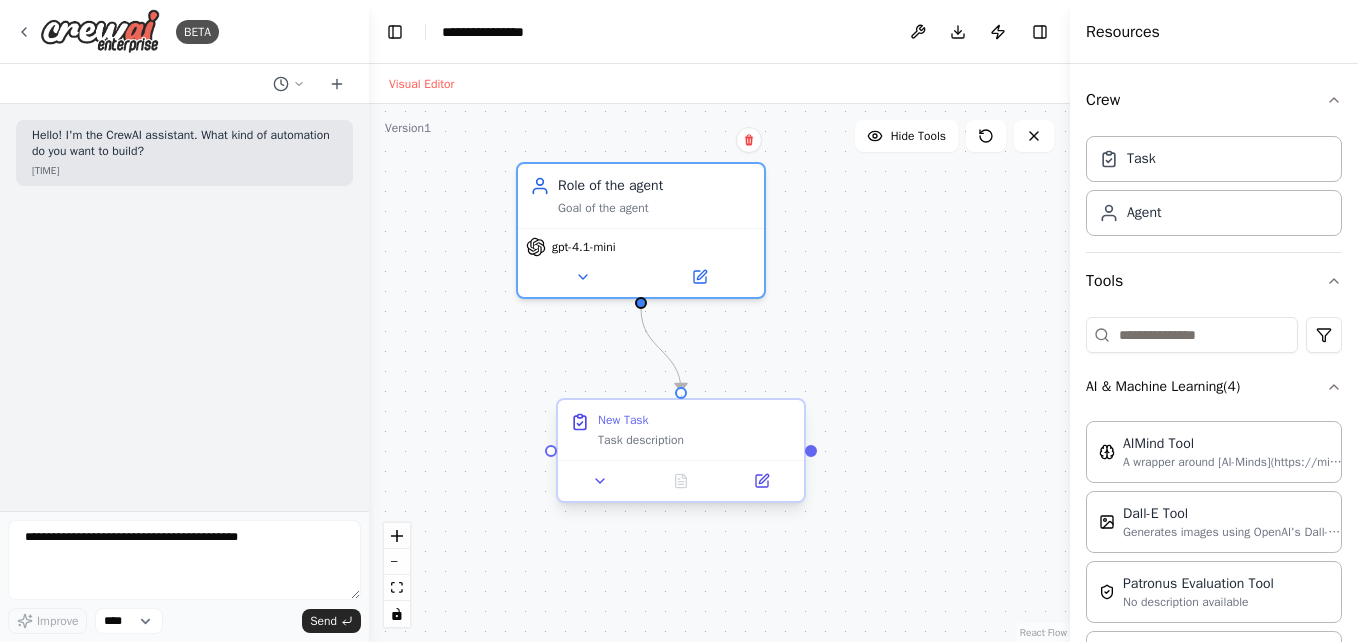 click at bounding box center (681, 393) 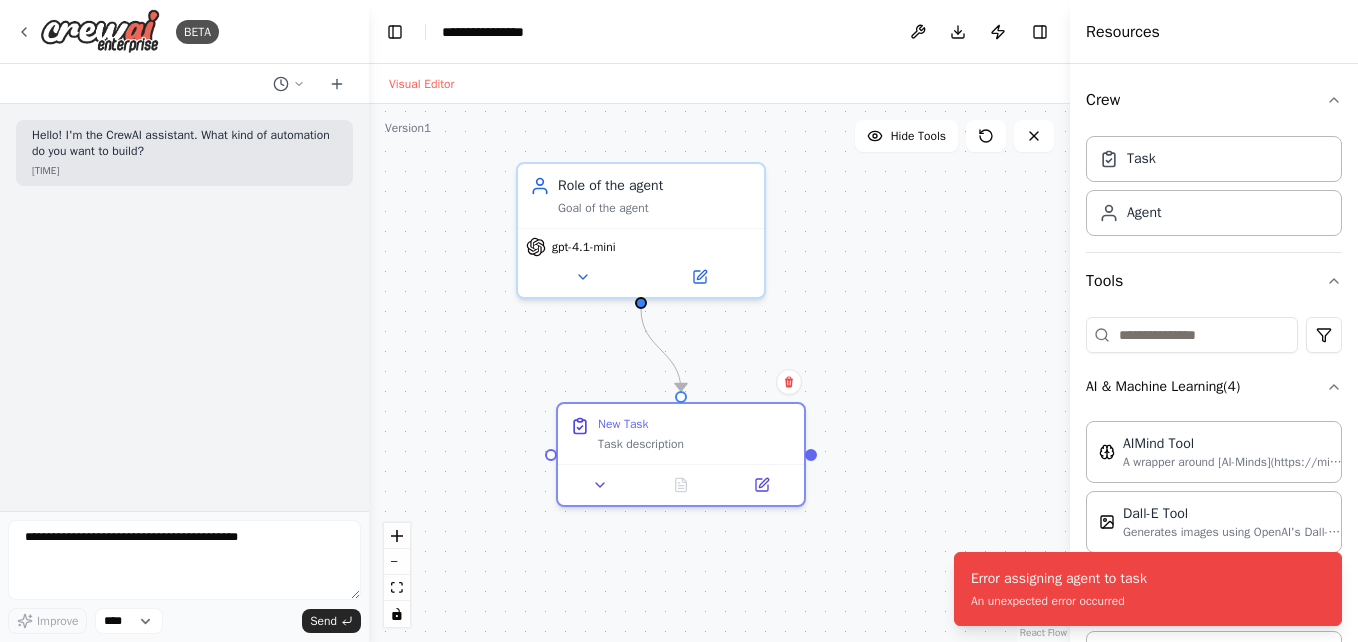 click on ".deletable-edge-delete-btn {
width: 20px;
height: 20px;
border: 0px solid #ffffff;
color: #6b7280;
background-color: #f8fafc;
cursor: pointer;
border-radius: 50%;
font-size: 12px;
padding: 3px;
display: flex;
align-items: center;
justify-content: center;
transition: all 0.2s cubic-bezier(0.4, 0, 0.2, 1);
box-shadow: 0 2px 4px rgba(0, 0, 0, 0.1);
}
.deletable-edge-delete-btn:hover {
background-color: #ef4444;
color: #ffffff;
border-color: #dc2626;
transform: scale(1.1);
box-shadow: 0 4px 12px rgba(239, 68, 68, 0.4);
}
.deletable-edge-delete-btn:active {
transform: scale(0.95);
box-shadow: 0 2px 4px rgba(239, 68, 68, 0.3);
}
Role of the agent Goal of the agent [MODEL] New Task" at bounding box center [719, 373] 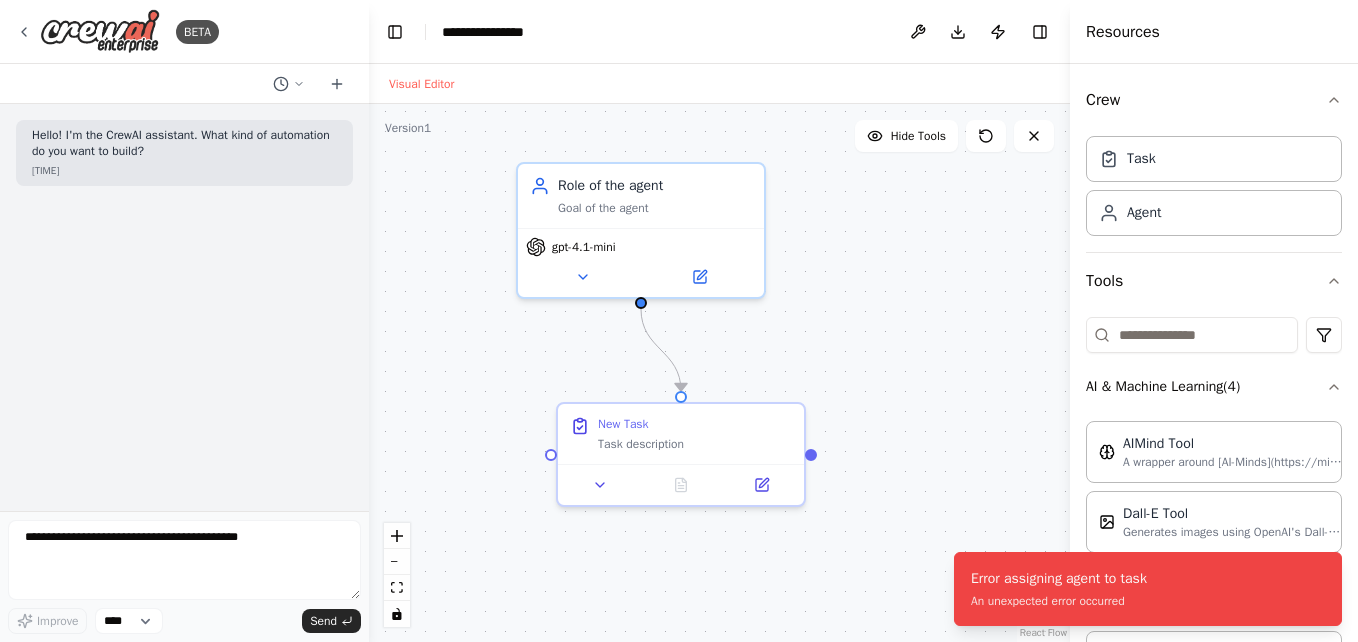 click on ".deletable-edge-delete-btn {
width: 20px;
height: 20px;
border: 0px solid #ffffff;
color: #6b7280;
background-color: #f8fafc;
cursor: pointer;
border-radius: 50%;
font-size: 12px;
padding: 3px;
display: flex;
align-items: center;
justify-content: center;
transition: all 0.2s cubic-bezier(0.4, 0, 0.2, 1);
box-shadow: 0 2px 4px rgba(0, 0, 0, 0.1);
}
.deletable-edge-delete-btn:hover {
background-color: #ef4444;
color: #ffffff;
border-color: #dc2626;
transform: scale(1.1);
box-shadow: 0 4px 12px rgba(239, 68, 68, 0.4);
}
.deletable-edge-delete-btn:active {
transform: scale(0.95);
box-shadow: 0 2px 4px rgba(239, 68, 68, 0.3);
}
Role of the agent Goal of the agent [MODEL] New Task" at bounding box center (719, 373) 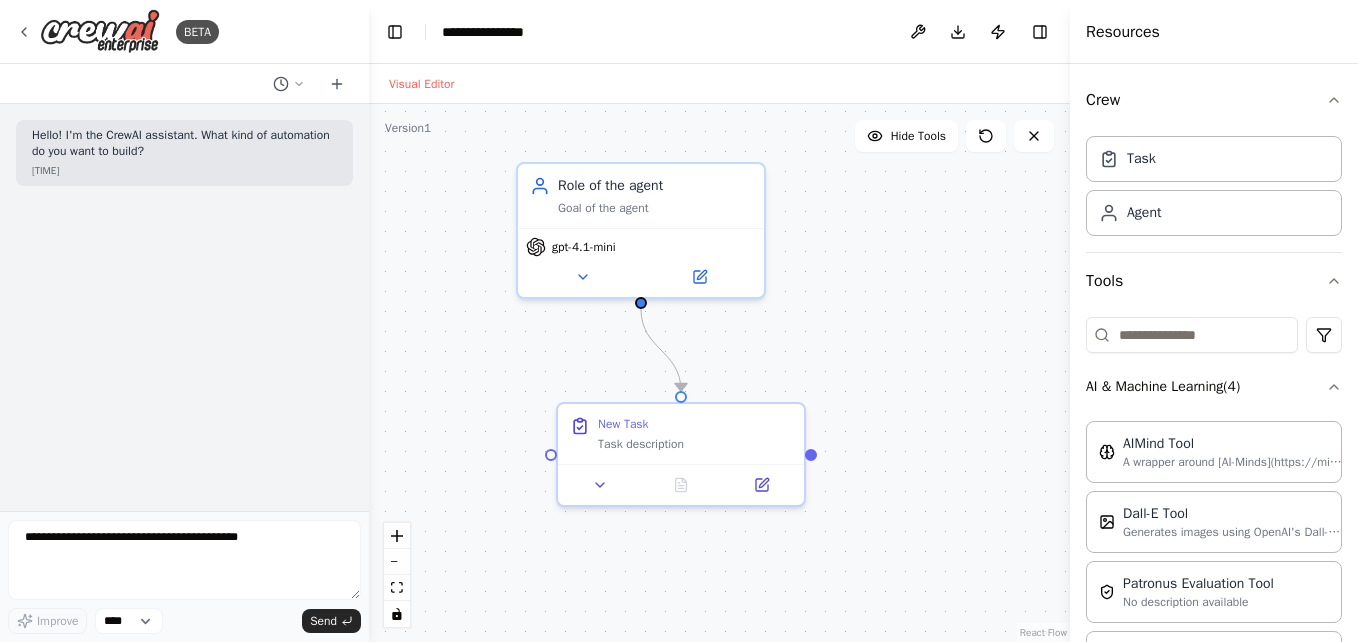 click on "**********" at bounding box center (719, 32) 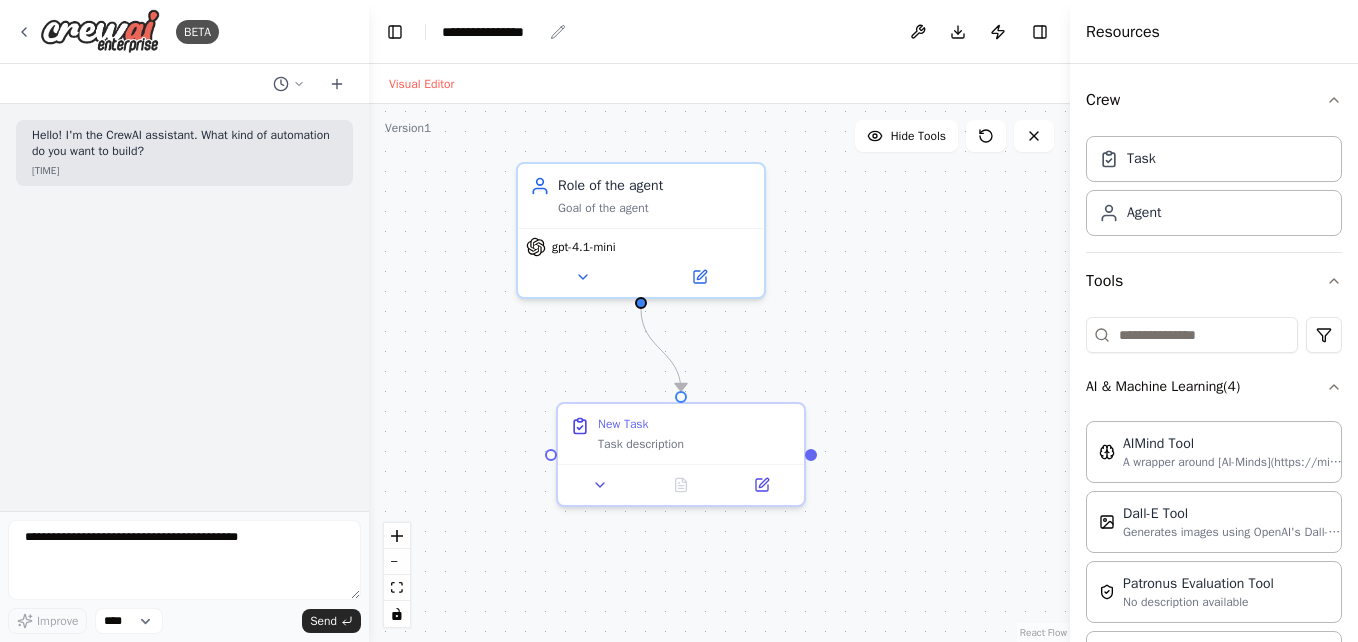 click on "**********" at bounding box center [492, 32] 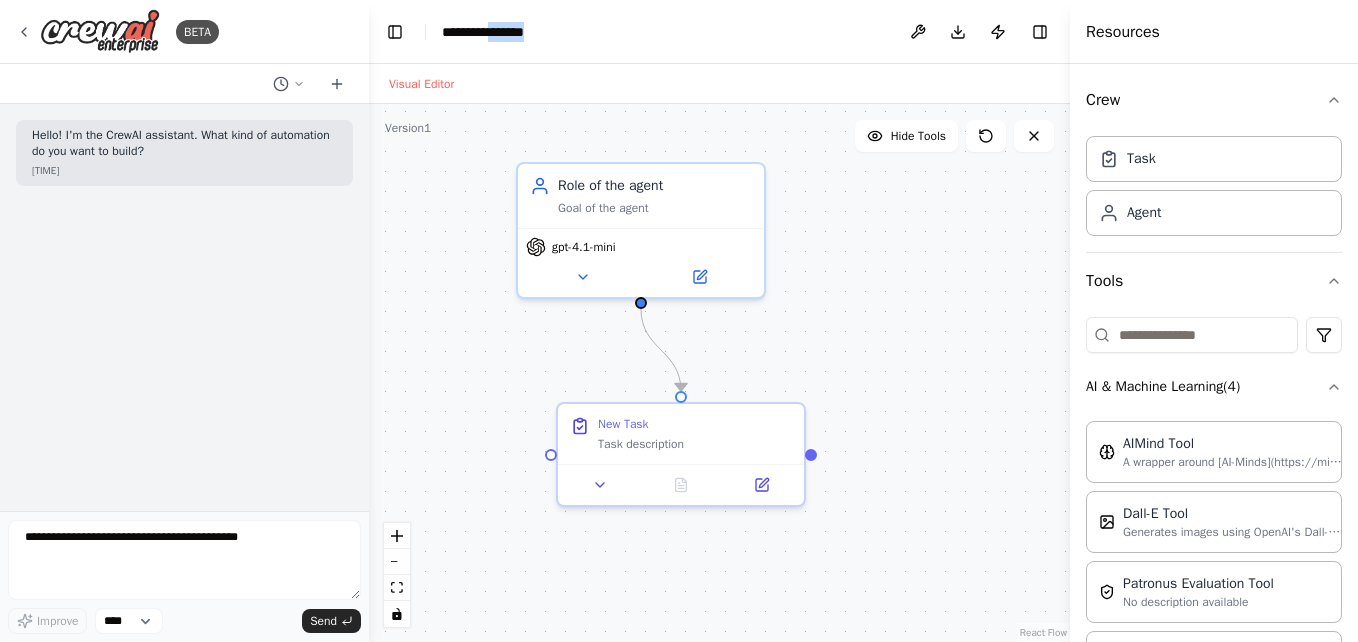 click on "**********" at bounding box center [517, 32] 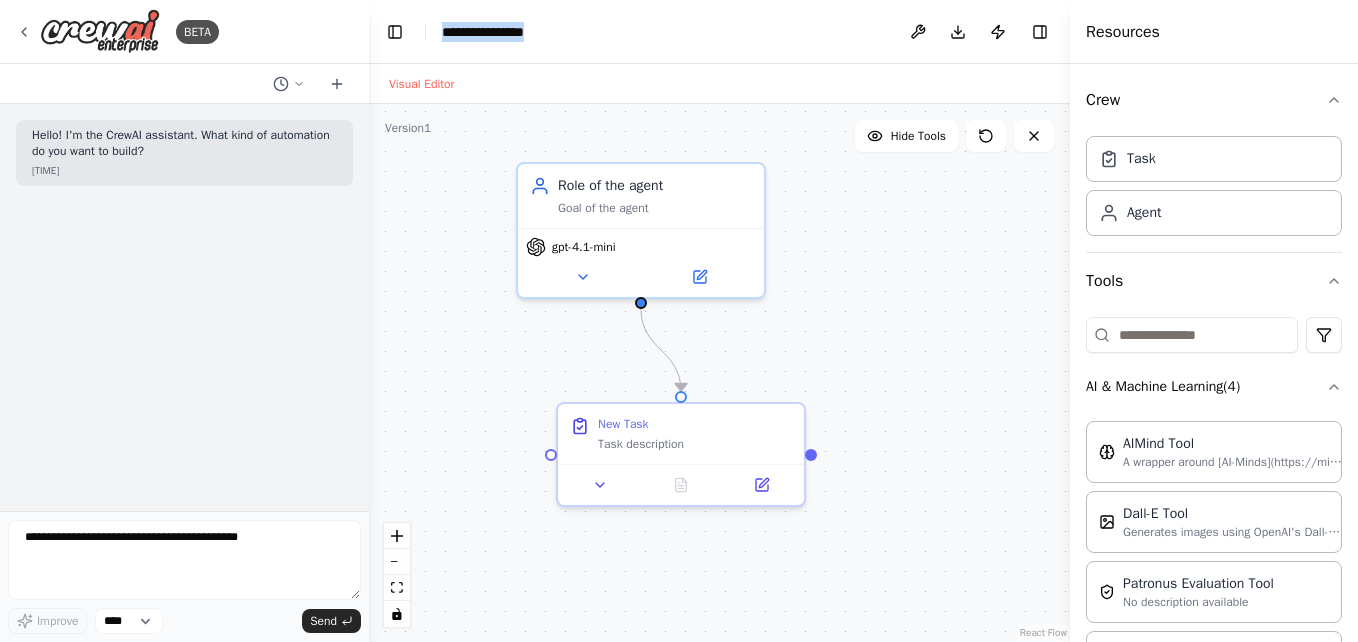 click on "**********" at bounding box center (517, 32) 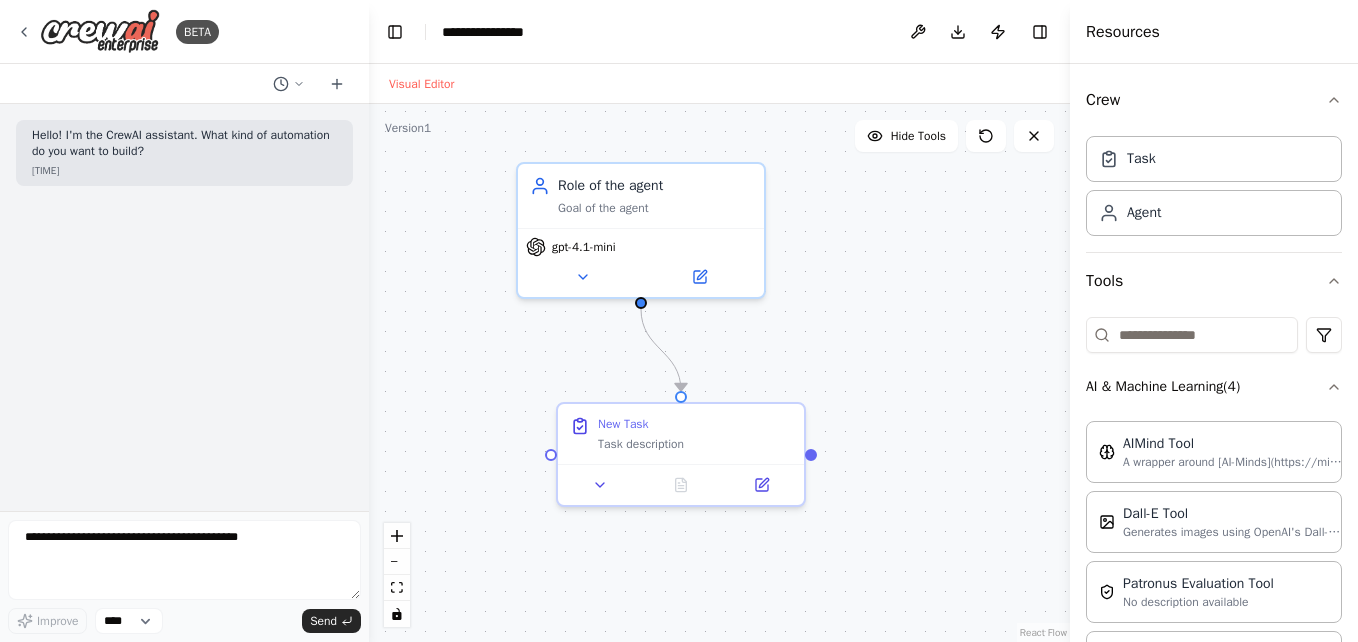 click on "**********" at bounding box center [719, 32] 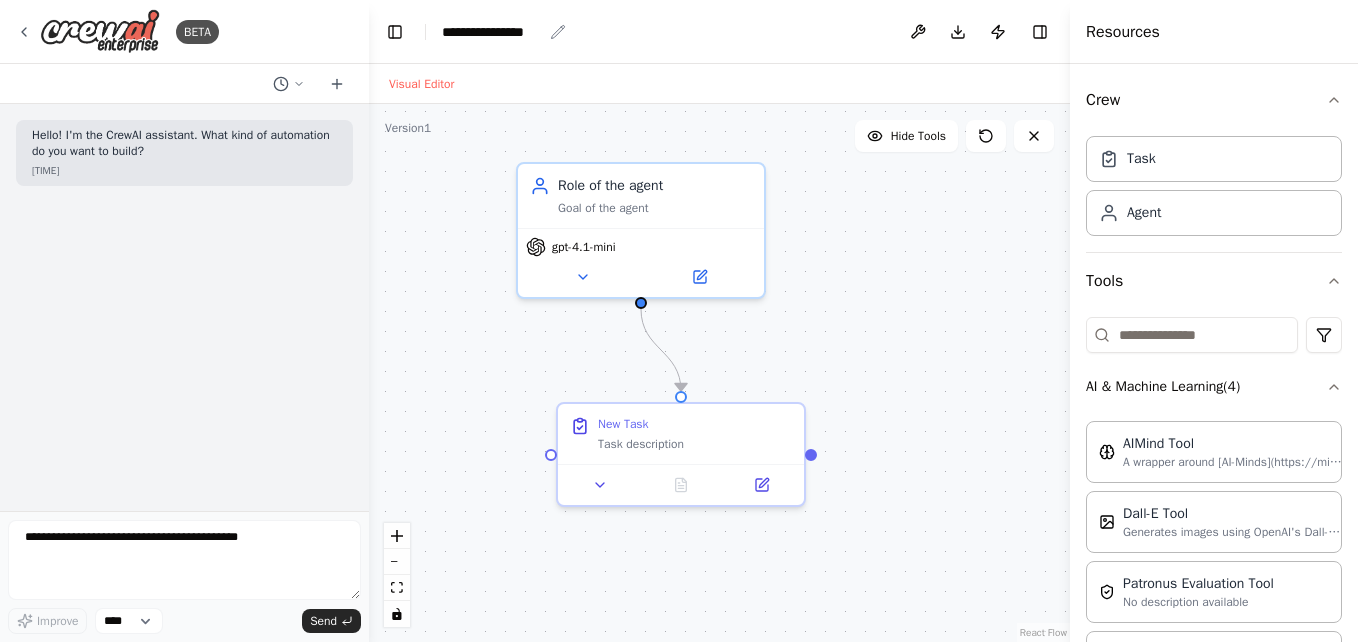 click on "**********" at bounding box center (492, 32) 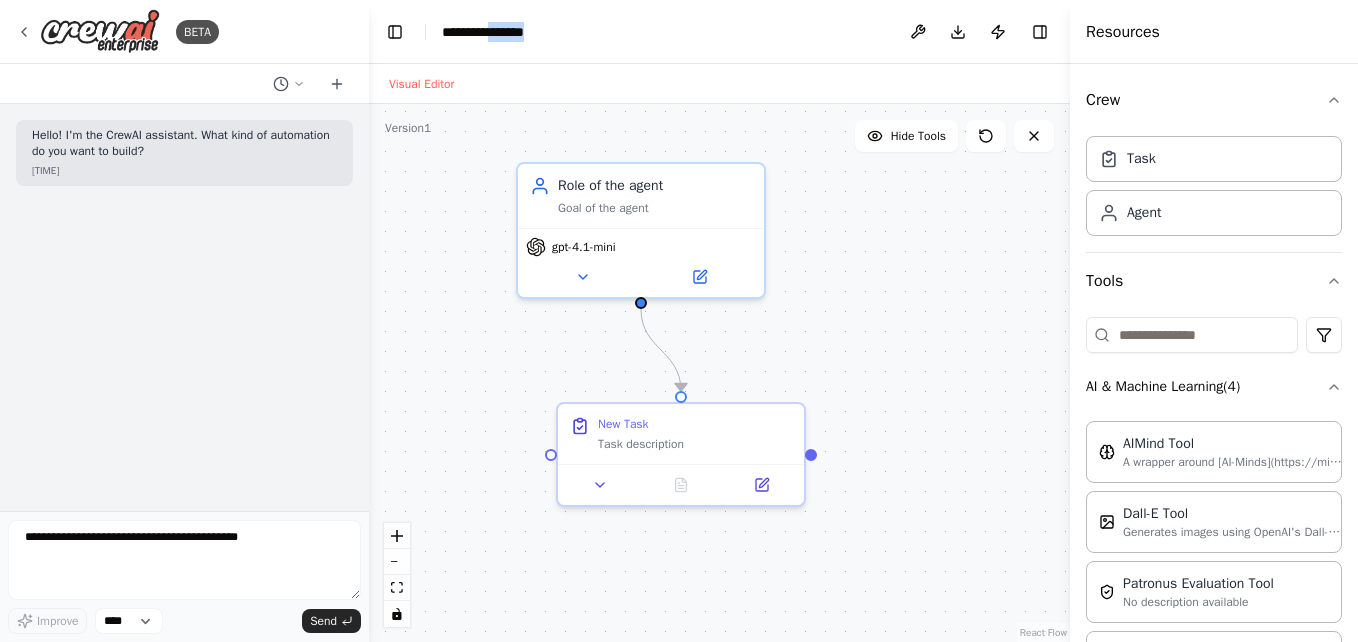 click on "**********" at bounding box center (517, 32) 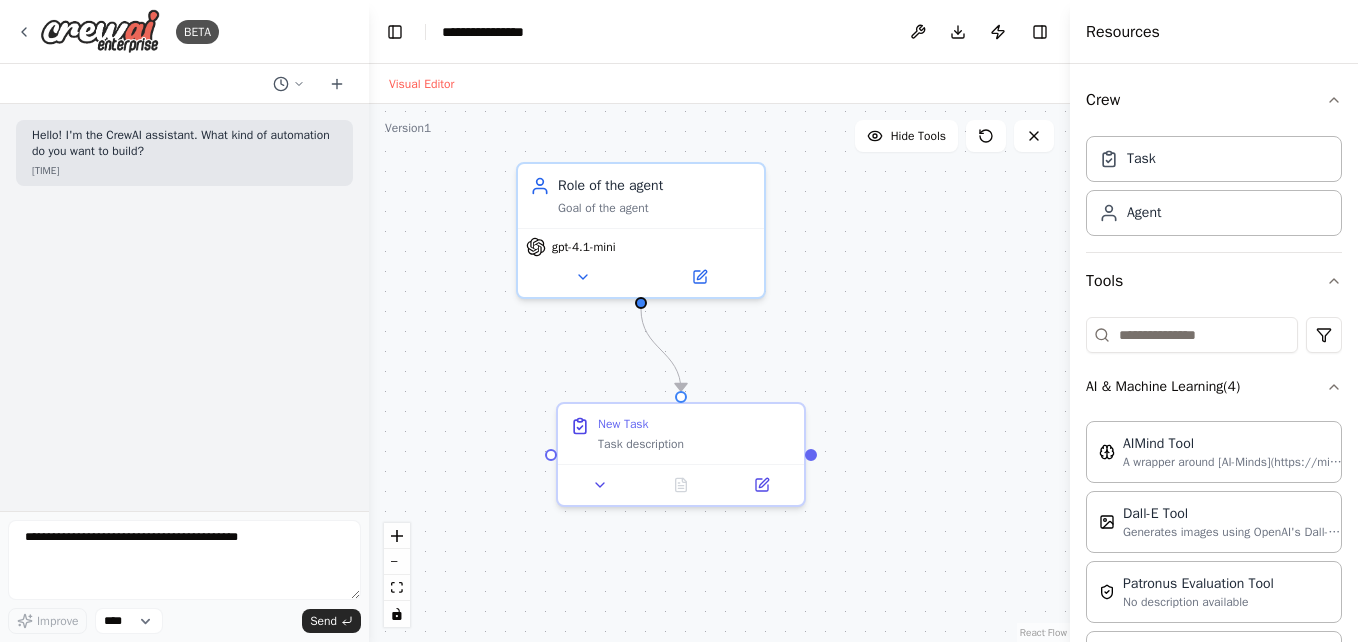 click on "**********" at bounding box center (719, 32) 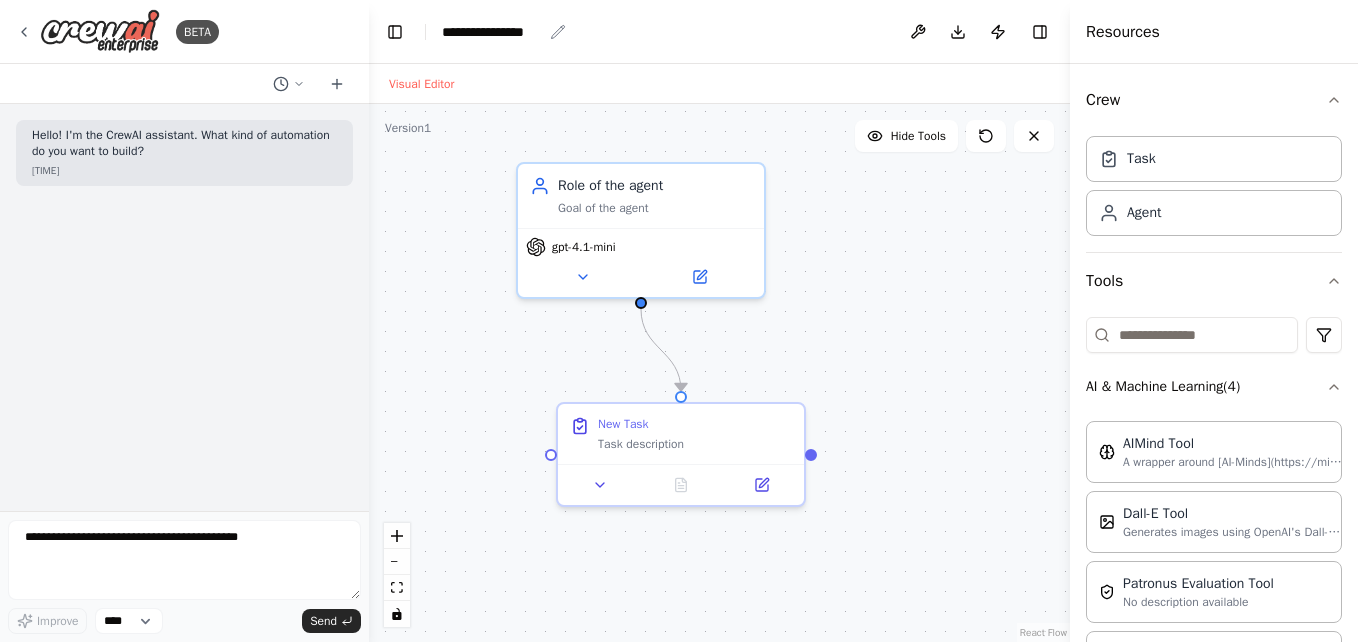 click on "**********" at bounding box center (492, 32) 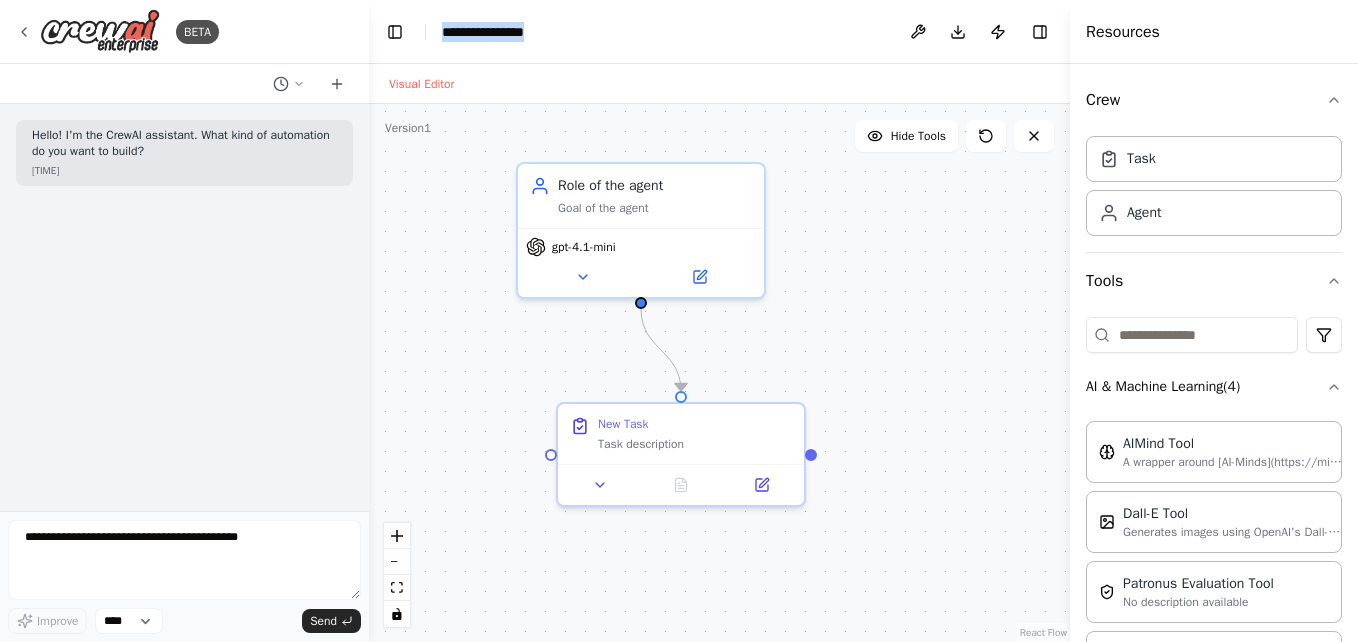 type 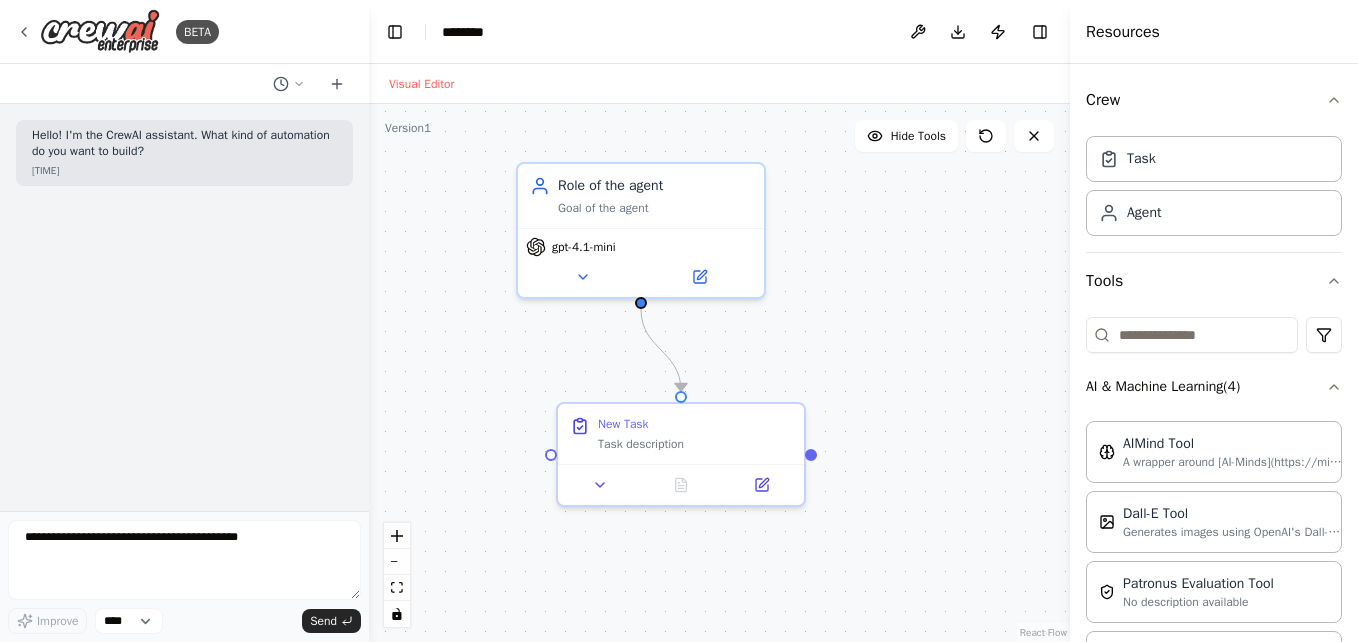 click on ".deletable-edge-delete-btn {
width: 20px;
height: 20px;
border: 0px solid #ffffff;
color: #6b7280;
background-color: #f8fafc;
cursor: pointer;
border-radius: 50%;
font-size: 12px;
padding: 3px;
display: flex;
align-items: center;
justify-content: center;
transition: all 0.2s cubic-bezier(0.4, 0, 0.2, 1);
box-shadow: 0 2px 4px rgba(0, 0, 0, 0.1);
}
.deletable-edge-delete-btn:hover {
background-color: #ef4444;
color: #ffffff;
border-color: #dc2626;
transform: scale(1.1);
box-shadow: 0 4px 12px rgba(239, 68, 68, 0.4);
}
.deletable-edge-delete-btn:active {
transform: scale(0.95);
box-shadow: 0 2px 4px rgba(239, 68, 68, 0.3);
}
Role of the agent Goal of the agent [MODEL] New Task" at bounding box center [719, 373] 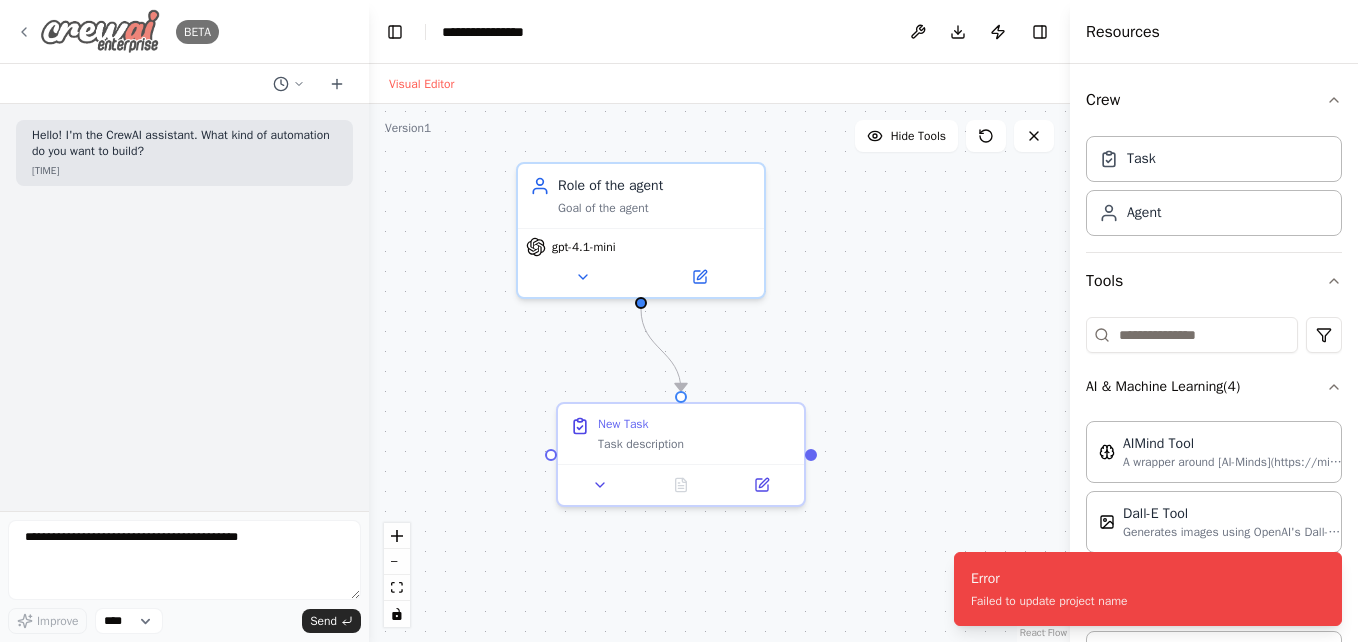 click at bounding box center (100, 31) 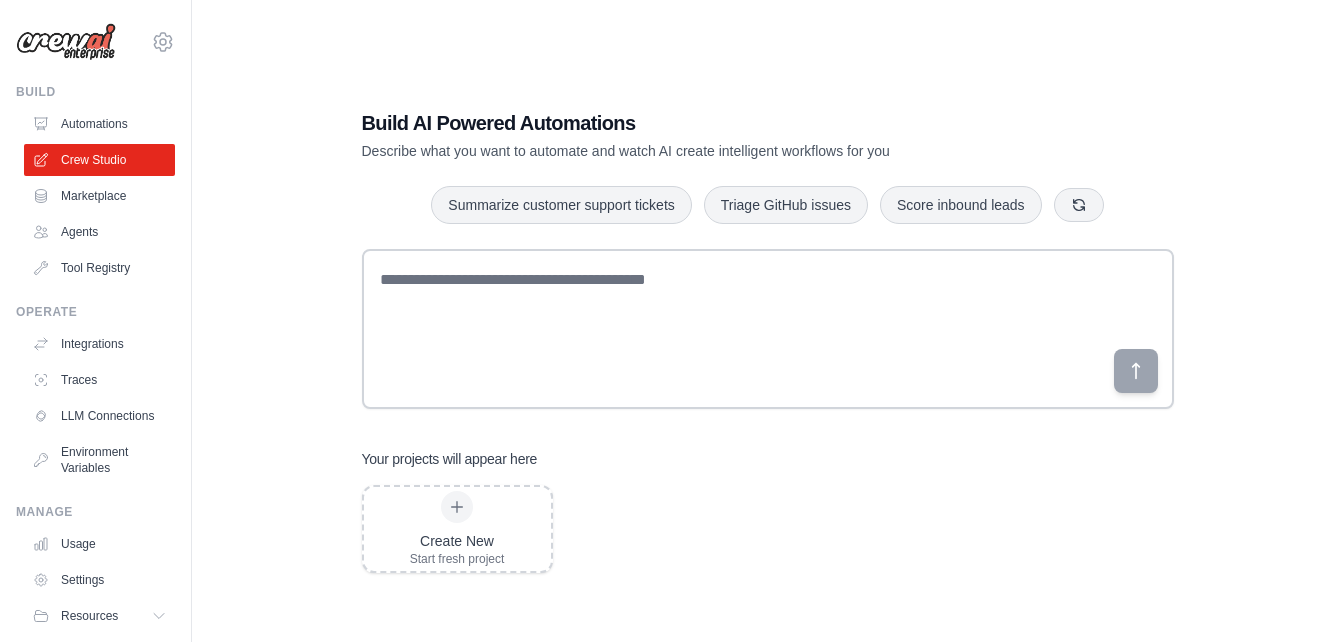 scroll, scrollTop: 0, scrollLeft: 0, axis: both 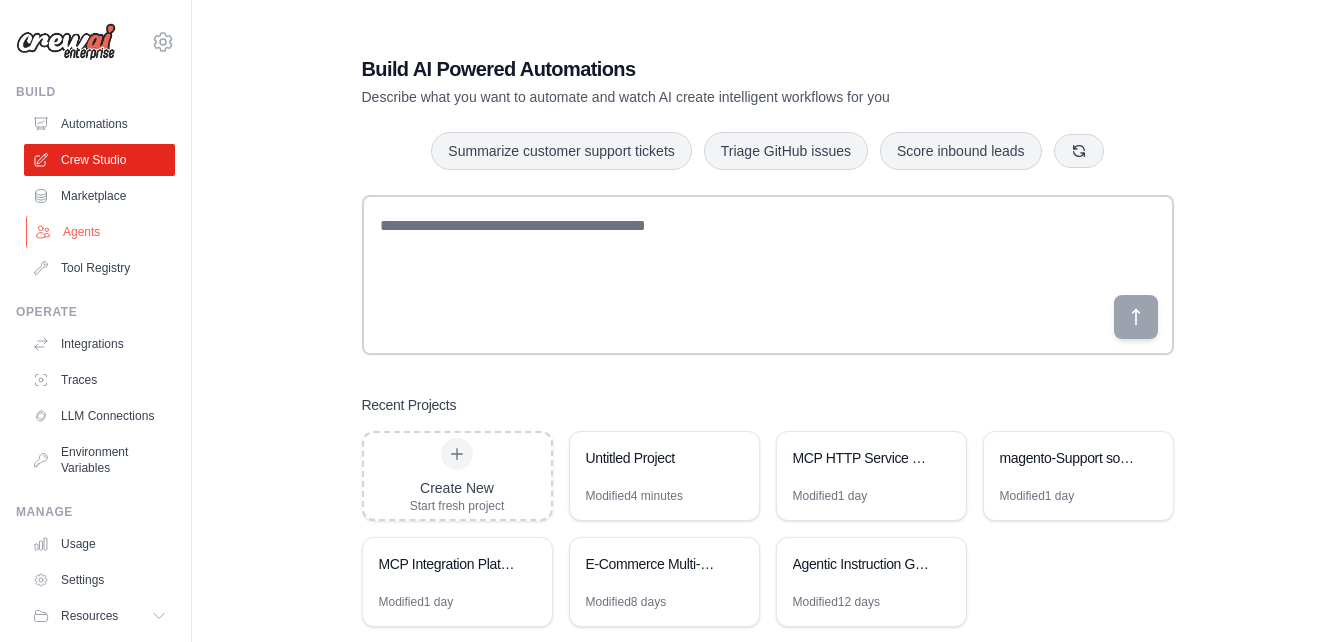 click on "Agents" at bounding box center [101, 232] 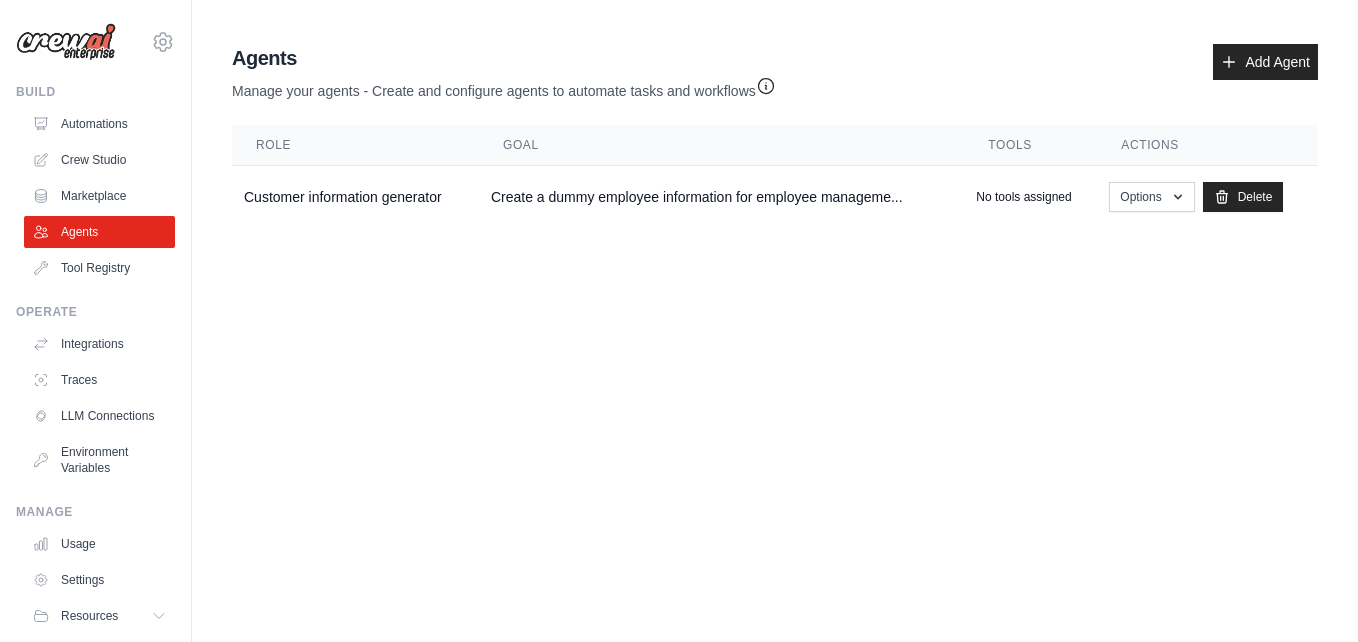 click on "Tool Registry" at bounding box center (99, 268) 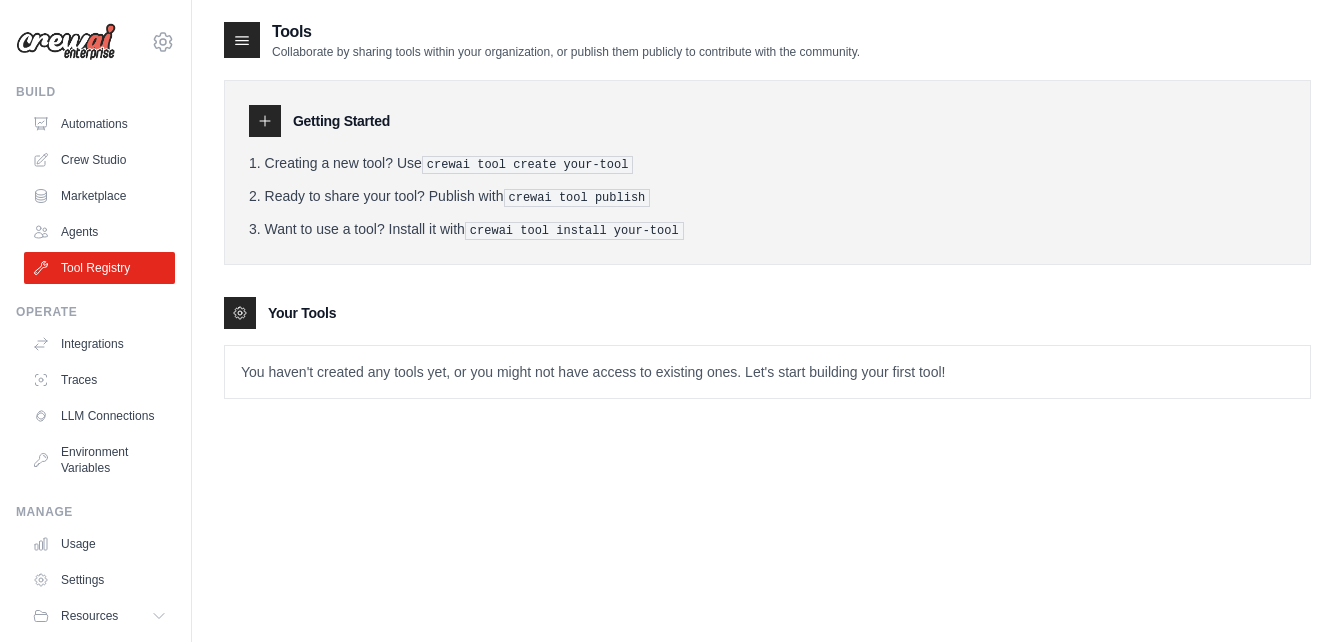 scroll, scrollTop: 76, scrollLeft: 0, axis: vertical 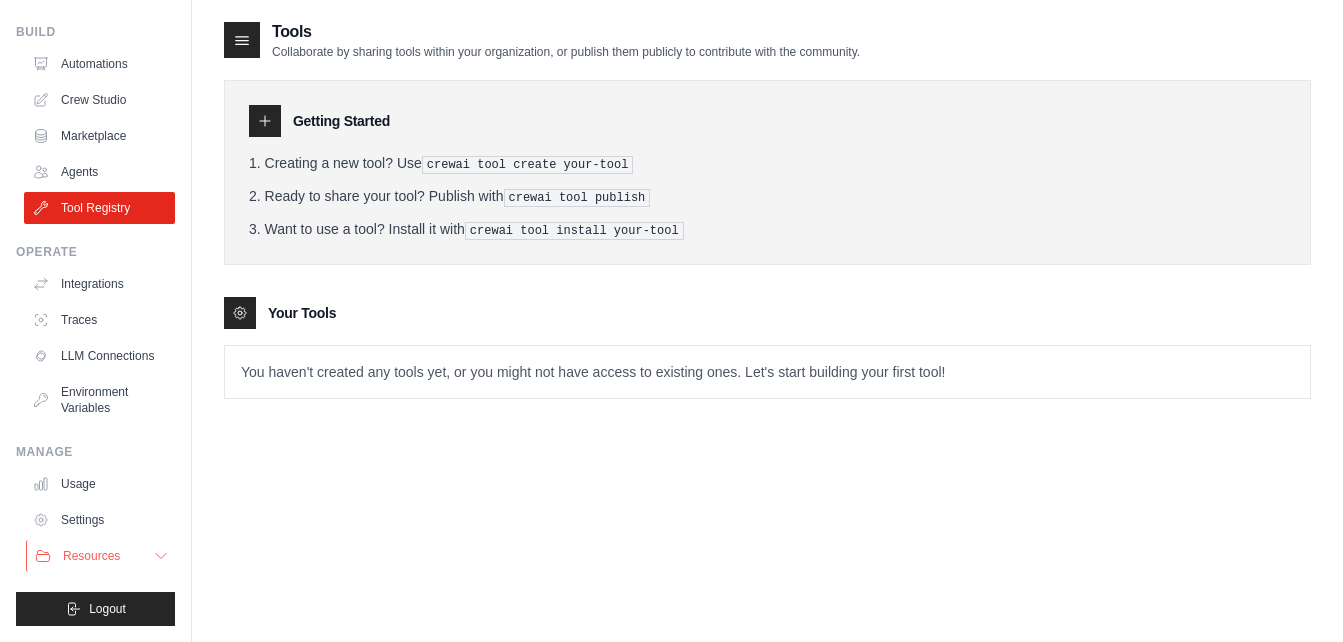 click on "Resources" at bounding box center (91, 556) 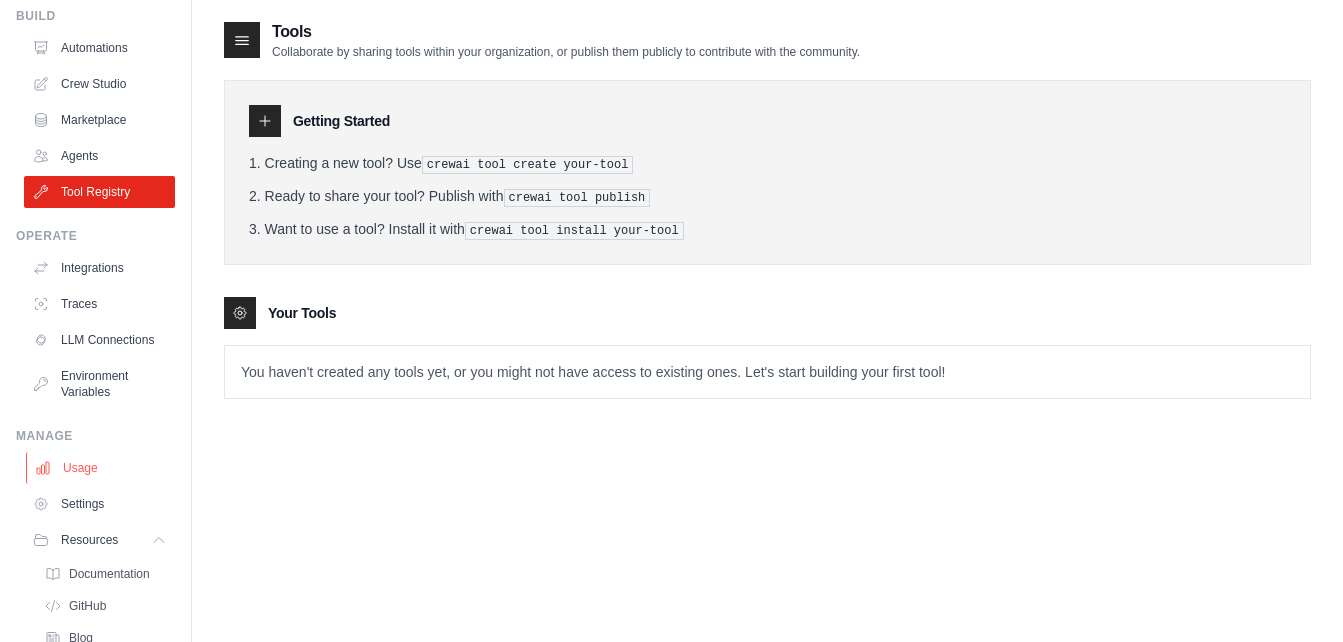 scroll, scrollTop: 204, scrollLeft: 0, axis: vertical 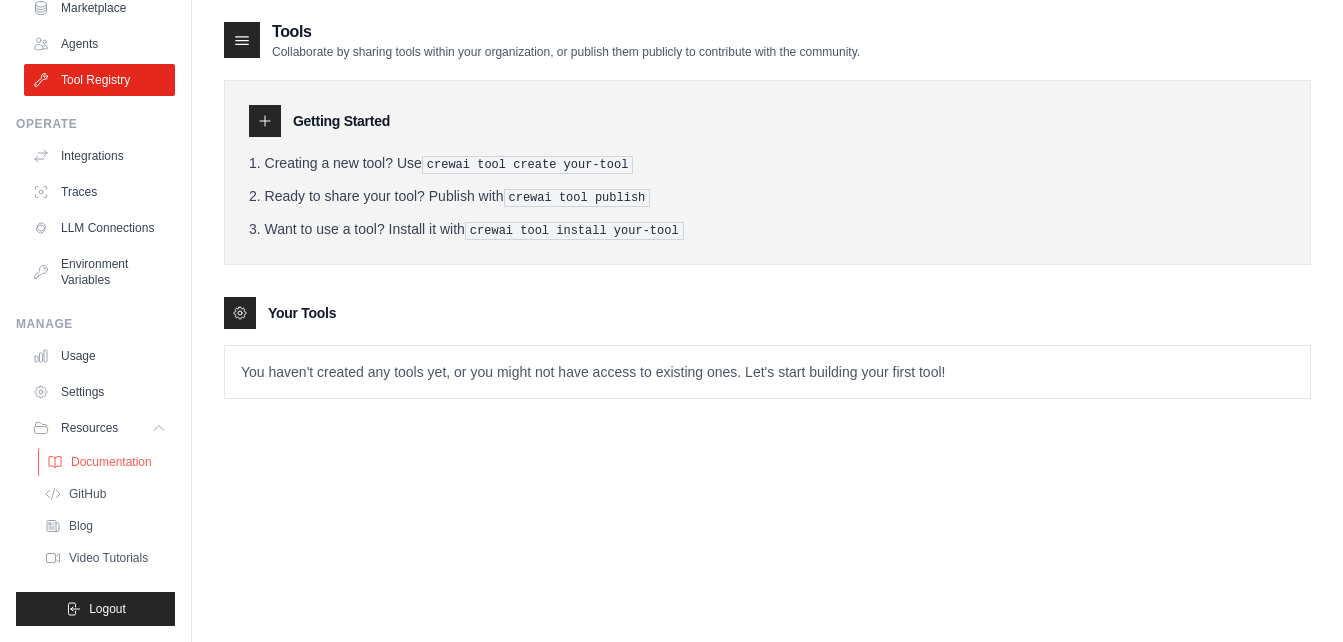 click on "Documentation" at bounding box center [111, 462] 